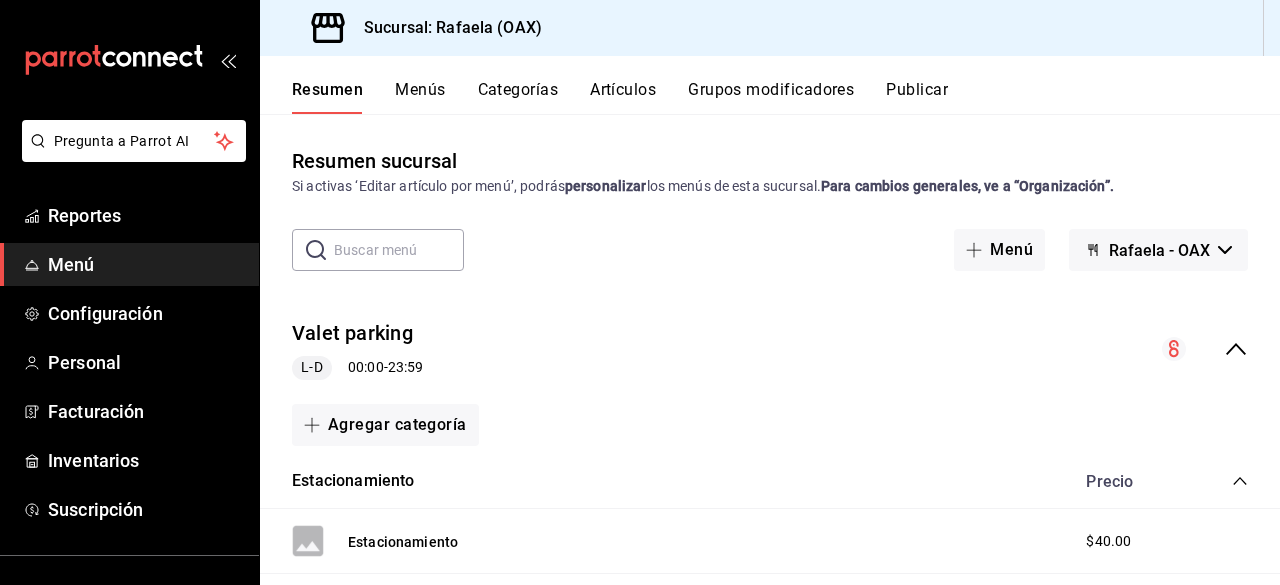 scroll, scrollTop: 0, scrollLeft: 0, axis: both 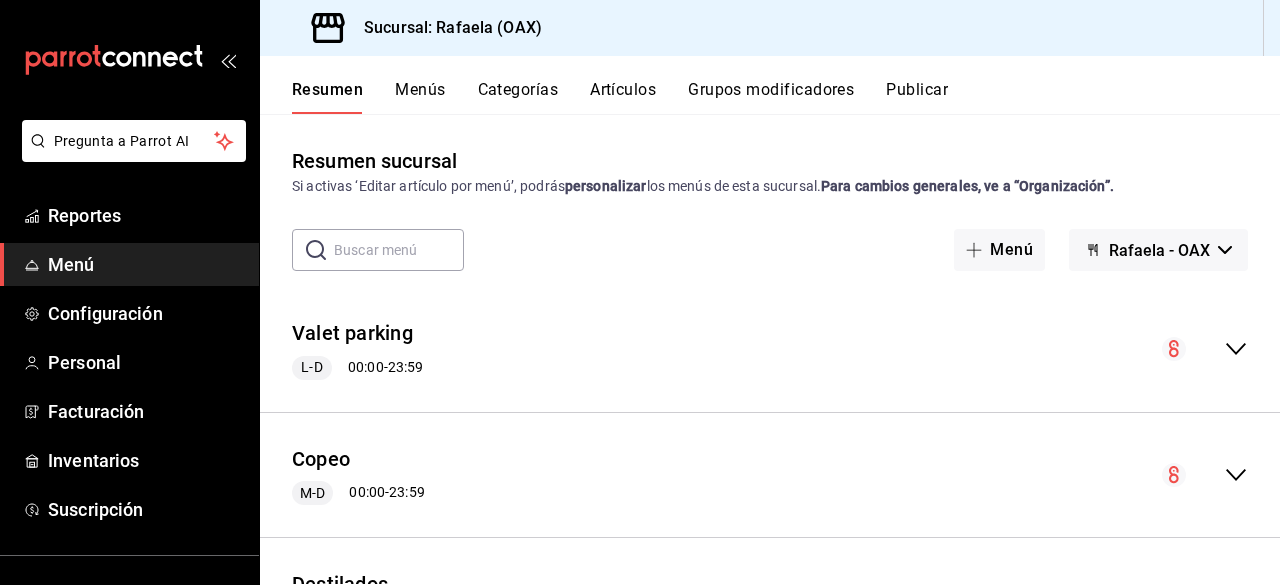 click on "Artículos" at bounding box center [623, 97] 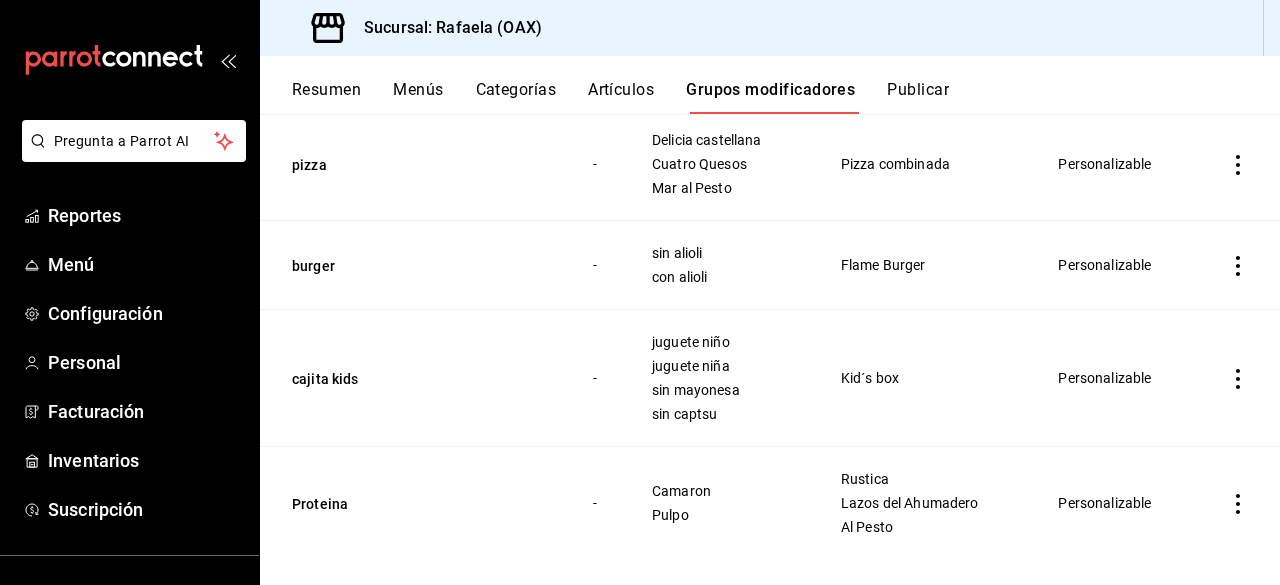 scroll, scrollTop: 1800, scrollLeft: 0, axis: vertical 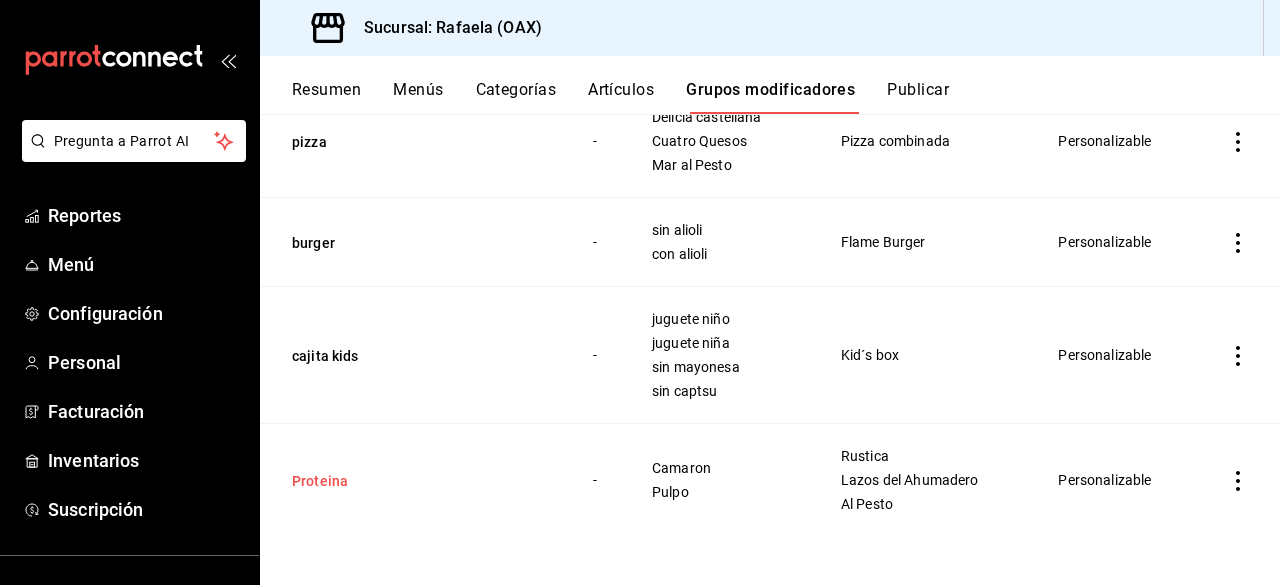 click on "Proteina" at bounding box center [412, 481] 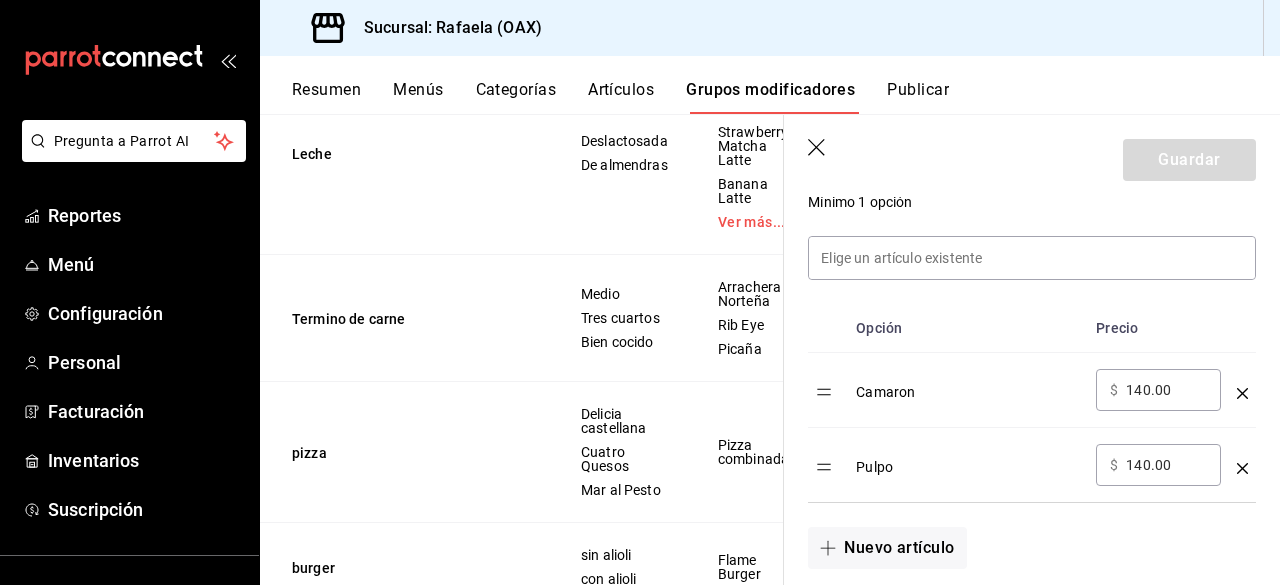 scroll, scrollTop: 644, scrollLeft: 0, axis: vertical 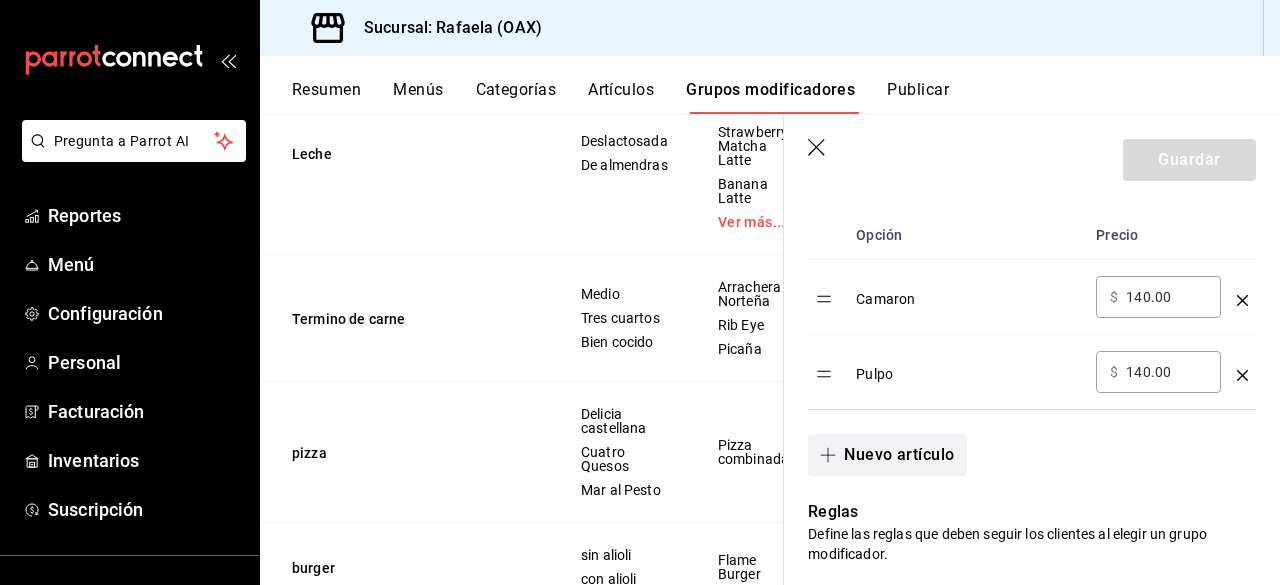 click on "Nuevo artículo" at bounding box center (887, 455) 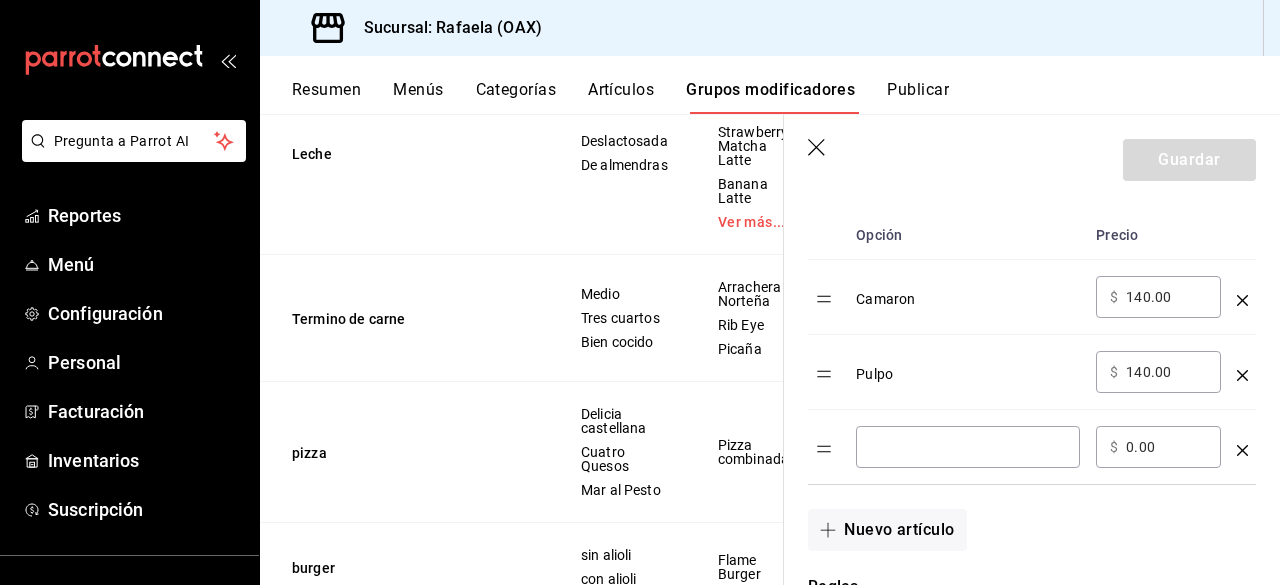 click at bounding box center (968, 447) 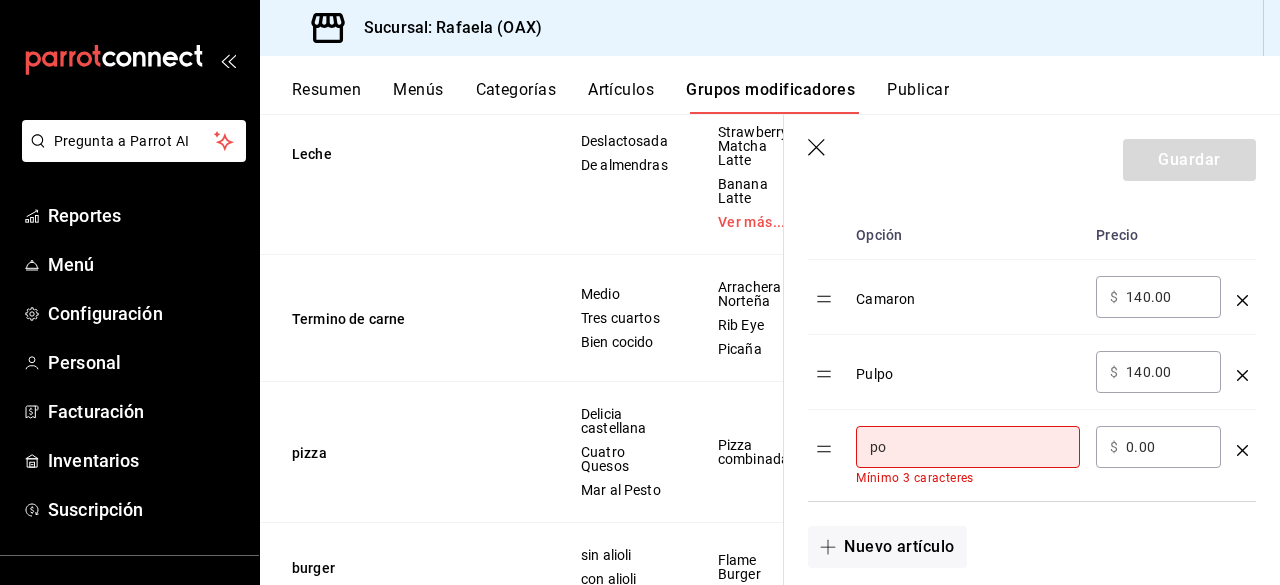 type on "p" 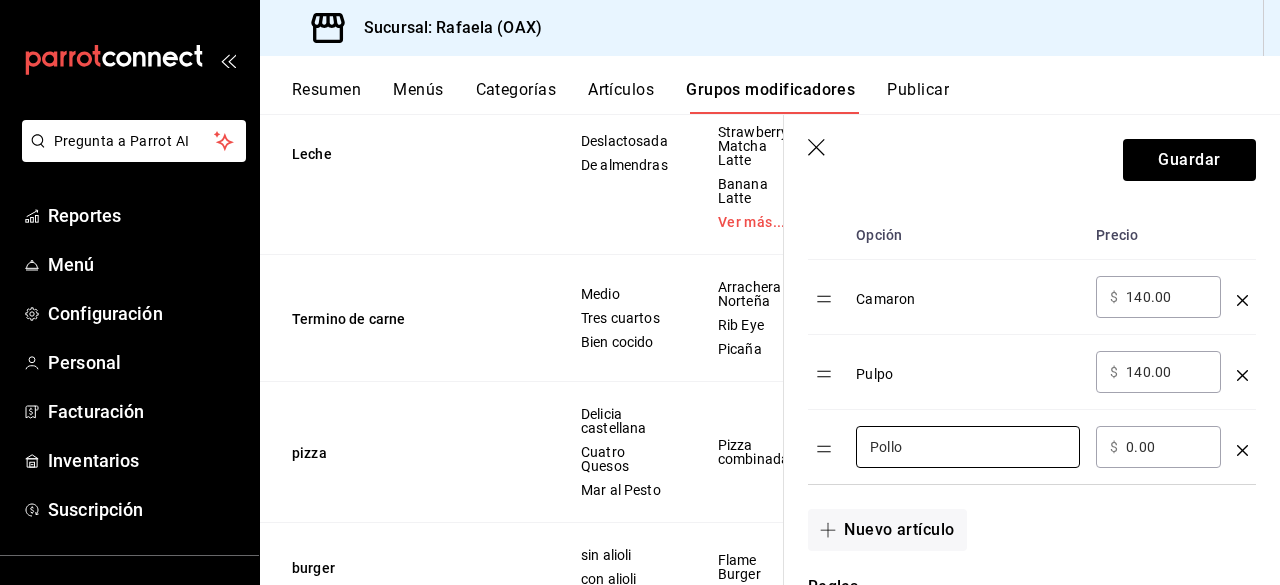 type on "Pollo" 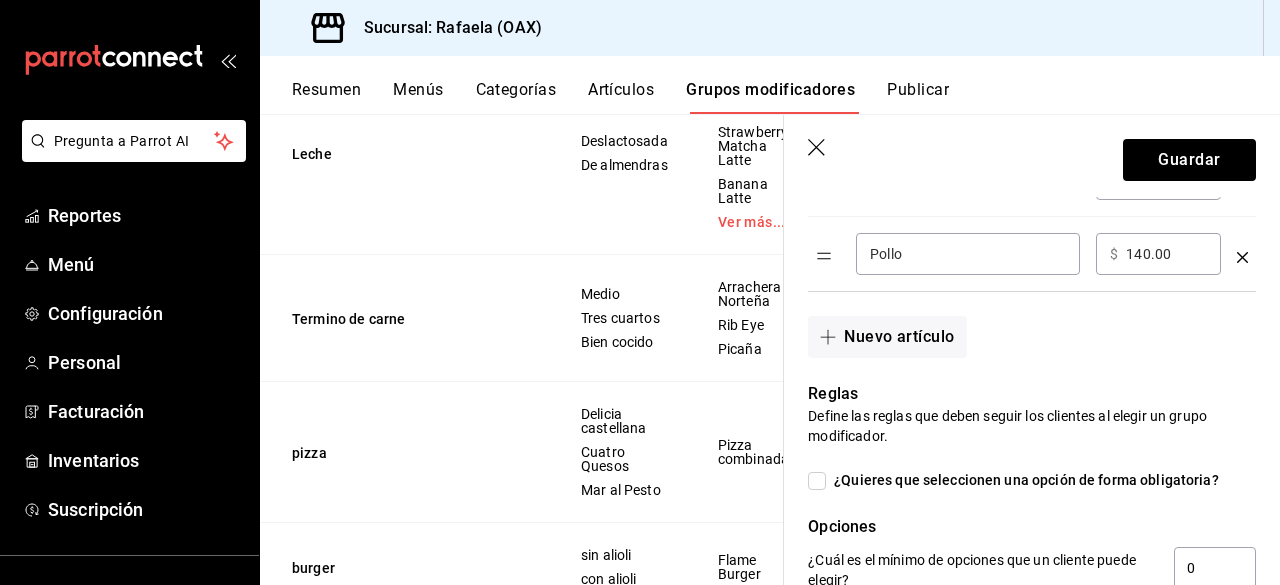 scroll, scrollTop: 873, scrollLeft: 0, axis: vertical 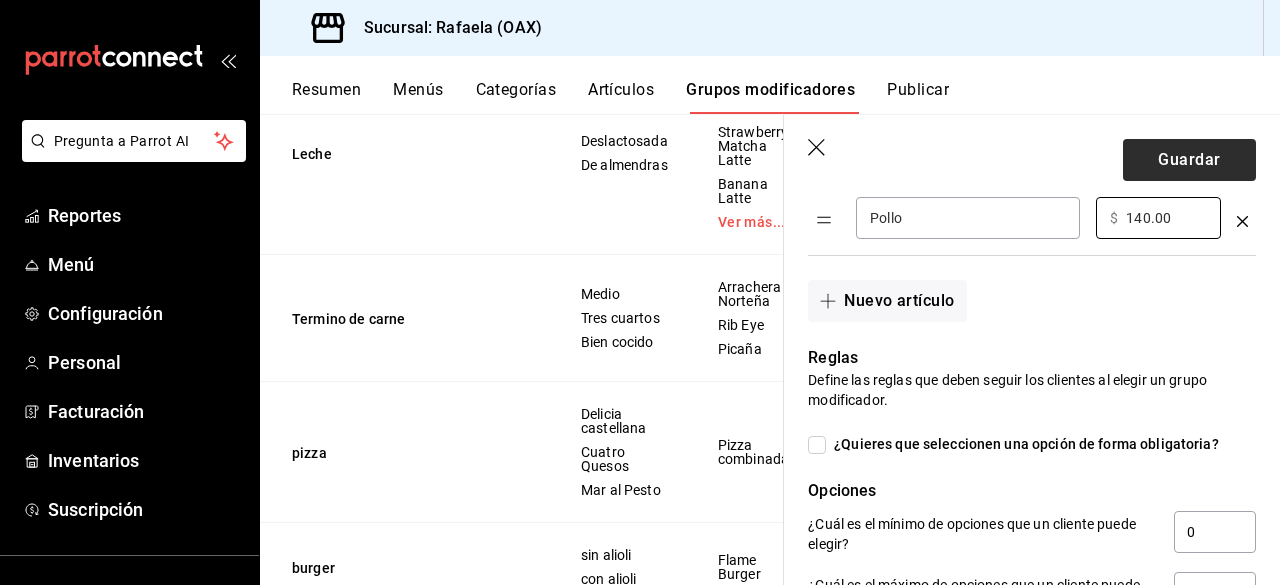 type on "140.00" 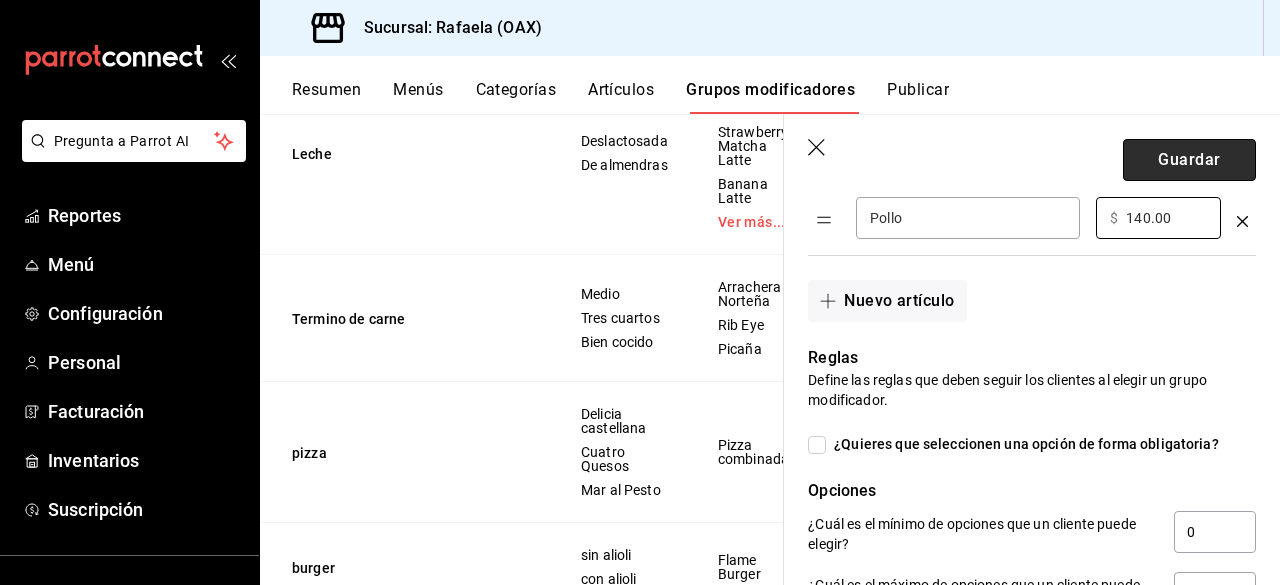 click on "Guardar" at bounding box center [1189, 160] 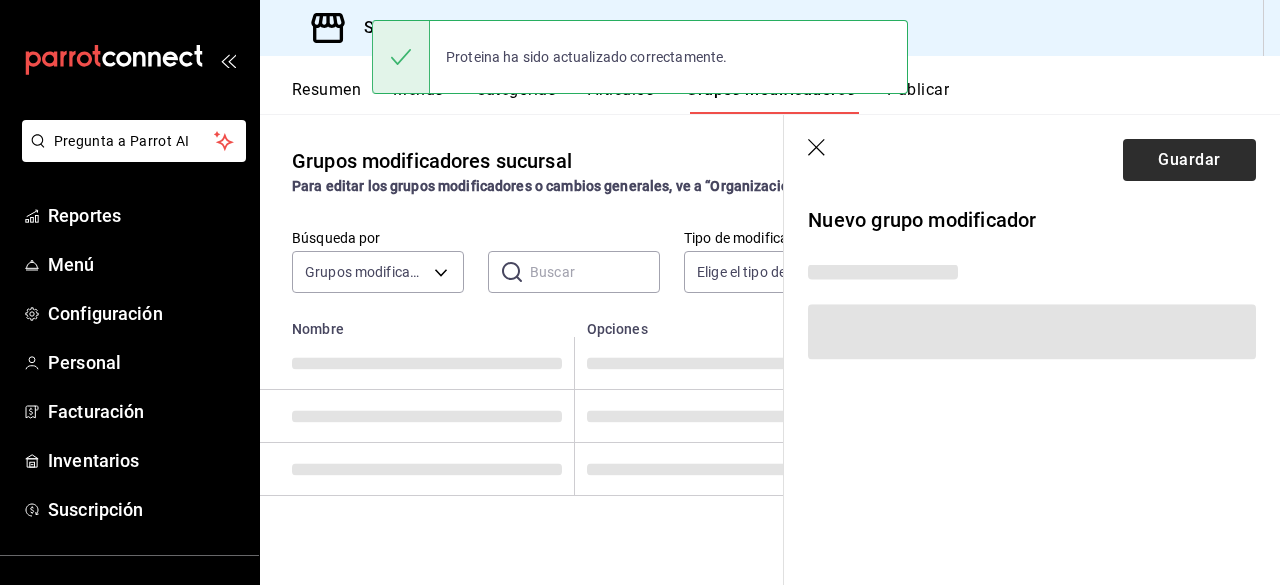 scroll, scrollTop: 0, scrollLeft: 0, axis: both 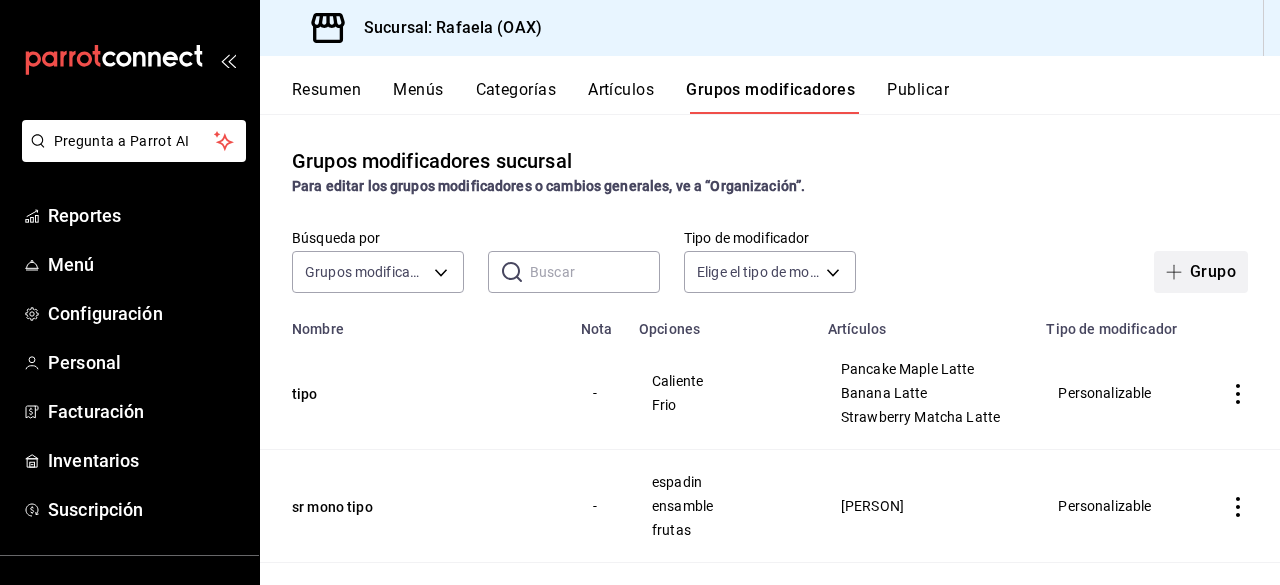 click at bounding box center (1178, 272) 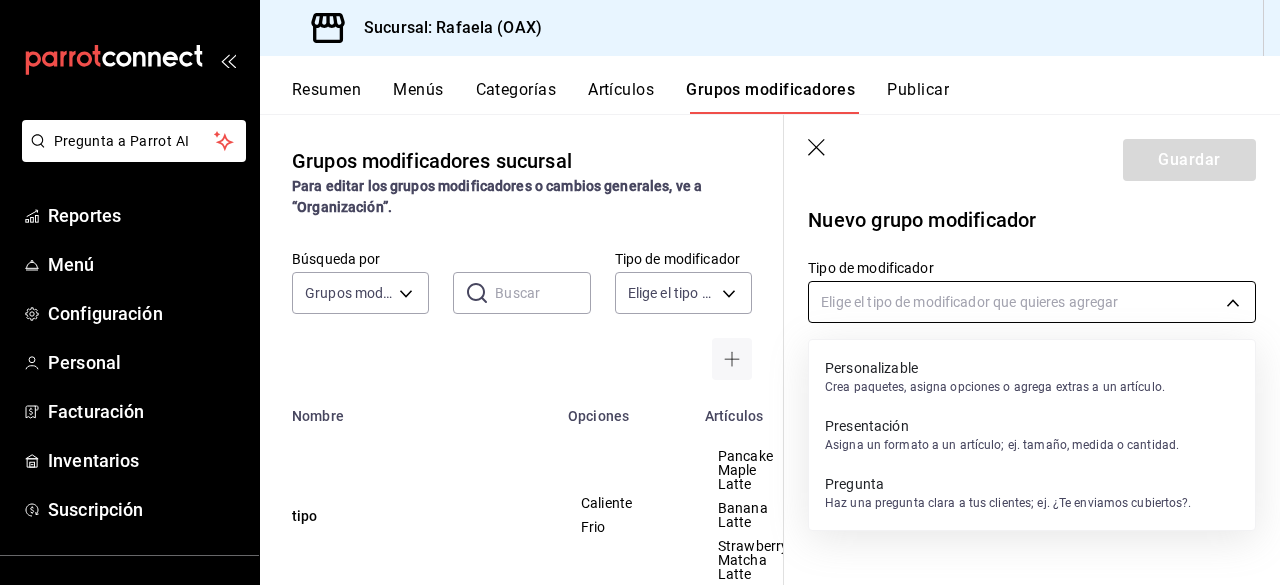 click on "Recomienda Parrot   Edith Ramirez   Sugerir nueva funcion   Sucursal: Rafaela (OAX) Resumen Menus Categorias Articulos Grupos modificadores Publicar Grupos modificadores sucursal Para editar los grupos modificadores o cambios generales, ve a “Organizacion”. Busqueda por Grupos modificadores GROUP ​ ​ Tipo de modificador Elige el tipo de modificador Nombre Opciones Articulos tipo Caliente Frio Pancake Maple Latte Banana Latte Strawberry Matcha Latte sr mono tipo espadin ensamble frutas Sr Mono martinis espresso seco sucio martini carajillos carajilla postrecito nixta Normal Carajillo modificador copeo Agua Mineral Coca Cola Sprite Black Label Grey Goose Don Julio Blanco Don julio Reposado Ver mas... servicios botellas Agua Mineral Agua natural Coca Cola Coca Cola Ligth Ver mas... Macallan 12 Tanqueray Hendricks Monkey 47 Ver mas... Sabor de gin Citricos Frutos Rojos Gin Tonic" at bounding box center [640, 292] 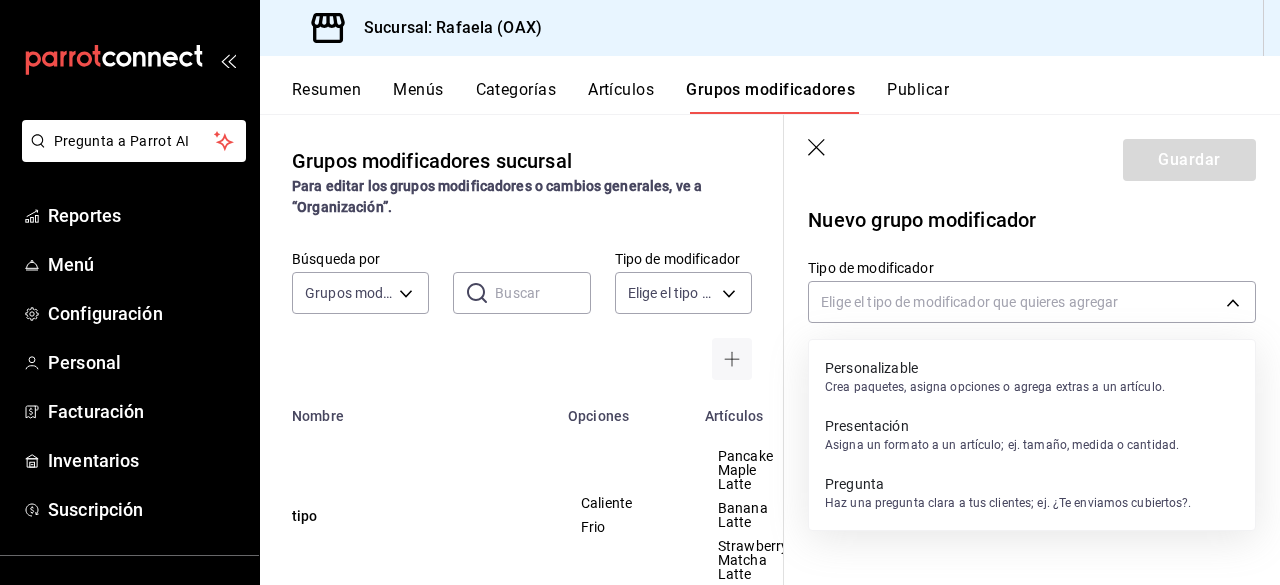 click at bounding box center (640, 292) 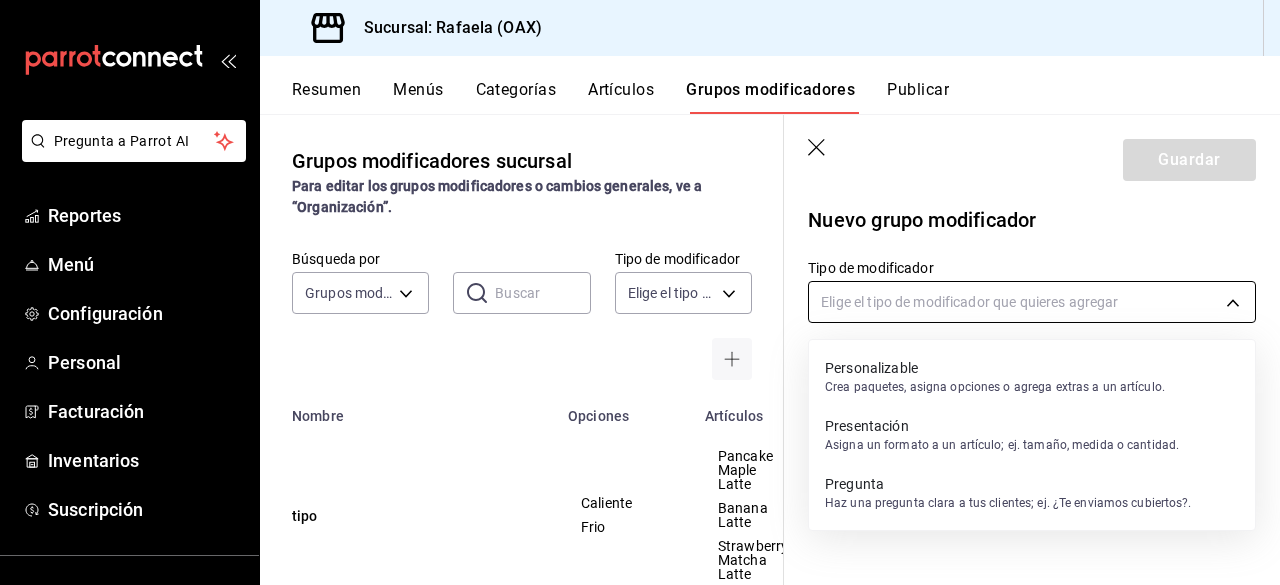 click on "Recomienda Parrot   Edith Ramirez   Sugerir nueva funcion   Sucursal: Rafaela (OAX) Resumen Menus Categorias Articulos Grupos modificadores Publicar Grupos modificadores sucursal Para editar los grupos modificadores o cambios generales, ve a “Organizacion”. Busqueda por Grupos modificadores GROUP ​ ​ Tipo de modificador Elige el tipo de modificador Nombre Opciones Articulos tipo Caliente Frio Pancake Maple Latte Banana Latte Strawberry Matcha Latte sr mono tipo espadin ensamble frutas Sr Mono martinis espresso seco sucio martini carajillos carajilla postrecito nixta Normal Carajillo modificador copeo Agua Mineral Coca Cola Sprite Black Label Grey Goose Don Julio Blanco Don julio Reposado Ver mas... servicios botellas Agua Mineral Agua natural Coca Cola Coca Cola Ligth Ver mas... Macallan 12 Tanqueray Hendricks Monkey 47 Ver mas... Sabor de gin Citricos Frutos Rojos Gin Tonic" at bounding box center (640, 292) 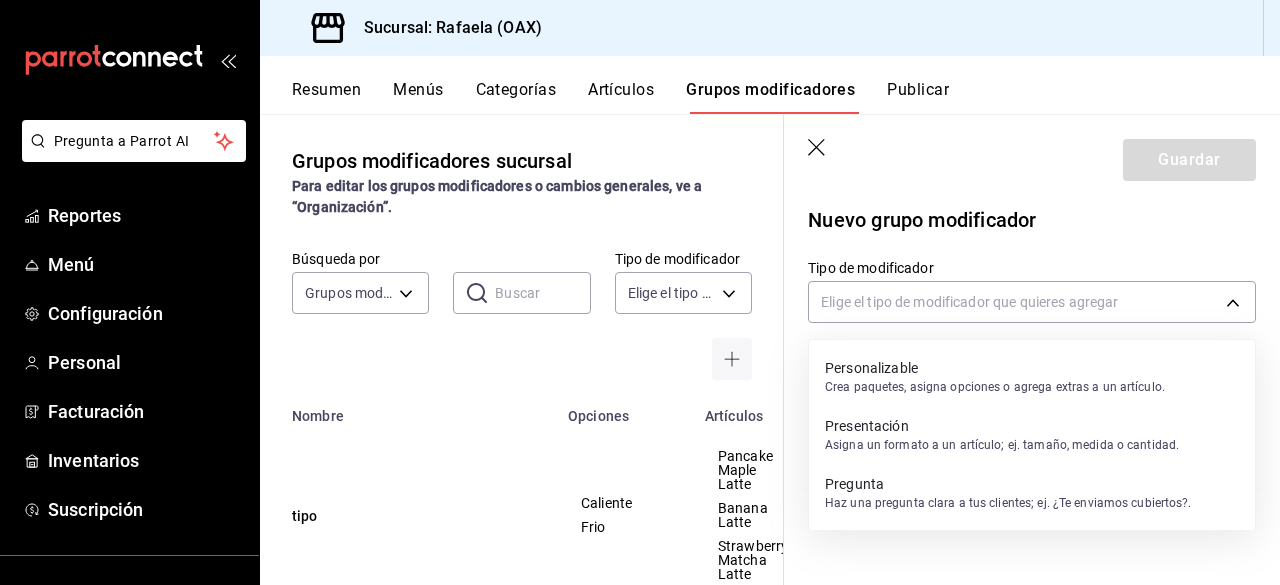 click on "Crea paquetes, asigna opciones o agrega extras a un artículo." at bounding box center [995, 387] 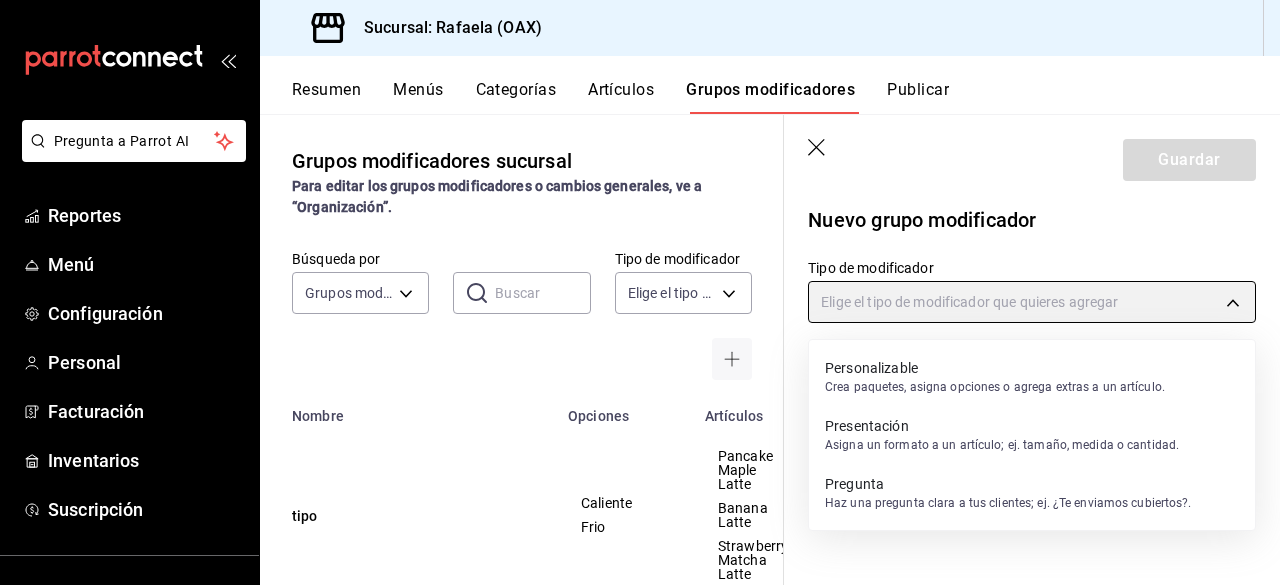 type on "CUSTOMIZABLE" 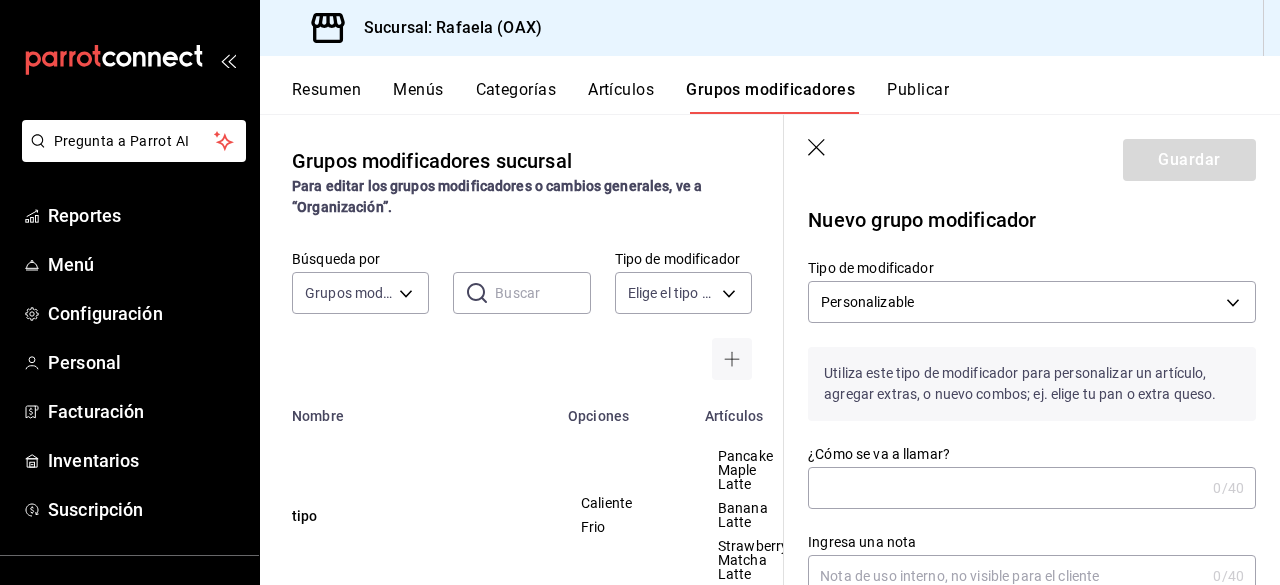 click on "¿Cómo se va a llamar?" at bounding box center [1006, 488] 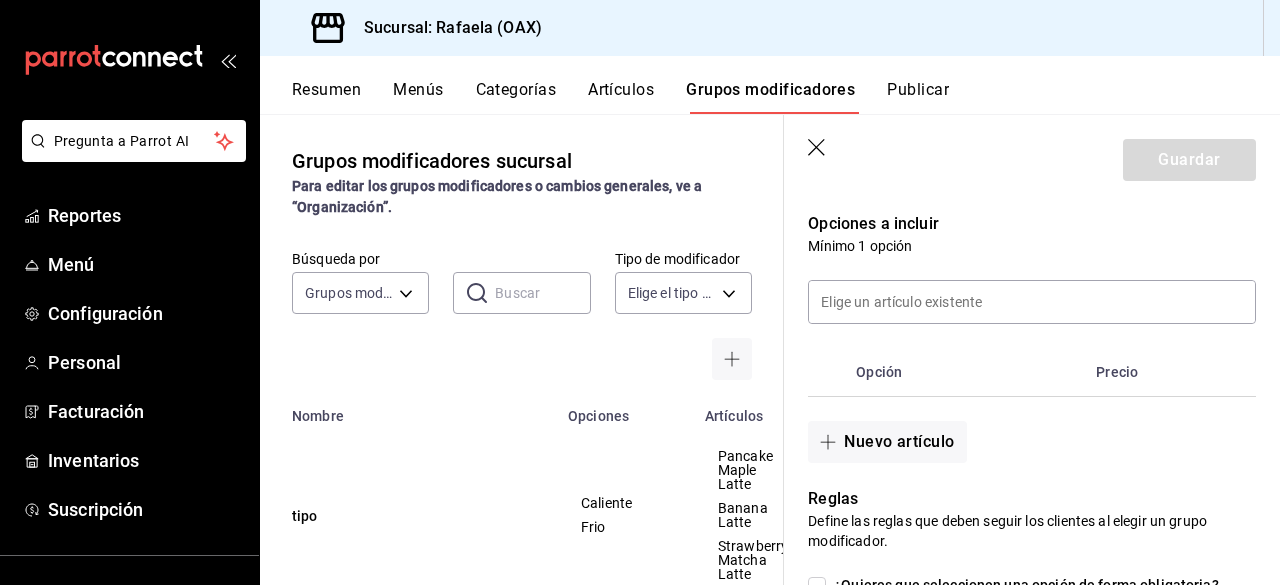 scroll, scrollTop: 413, scrollLeft: 0, axis: vertical 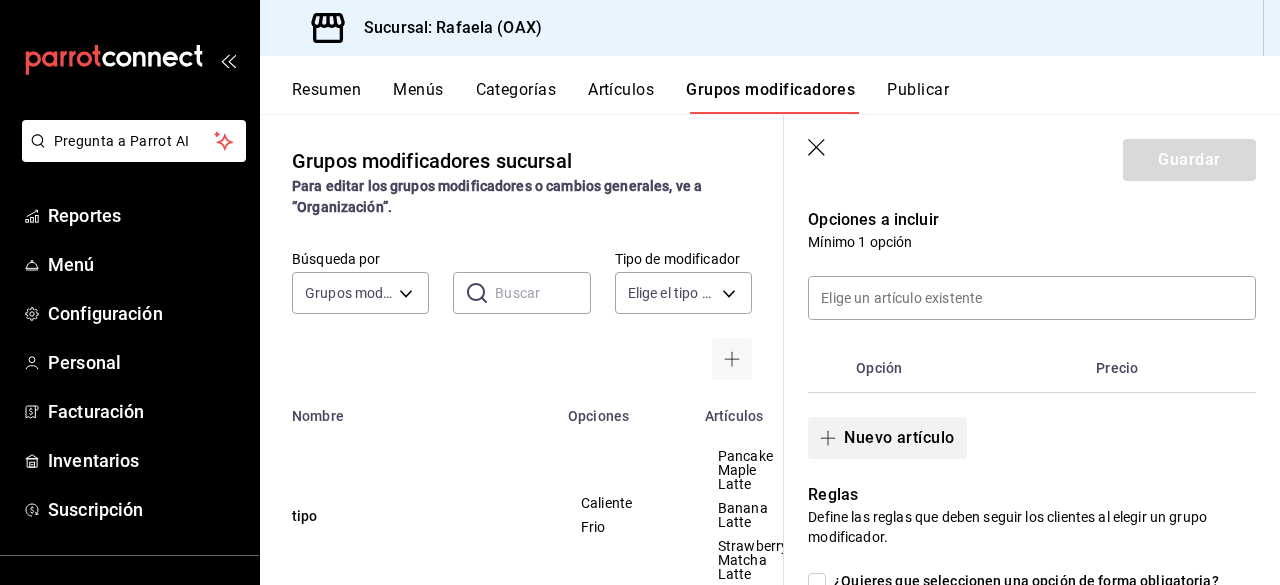 type on "guarniciones" 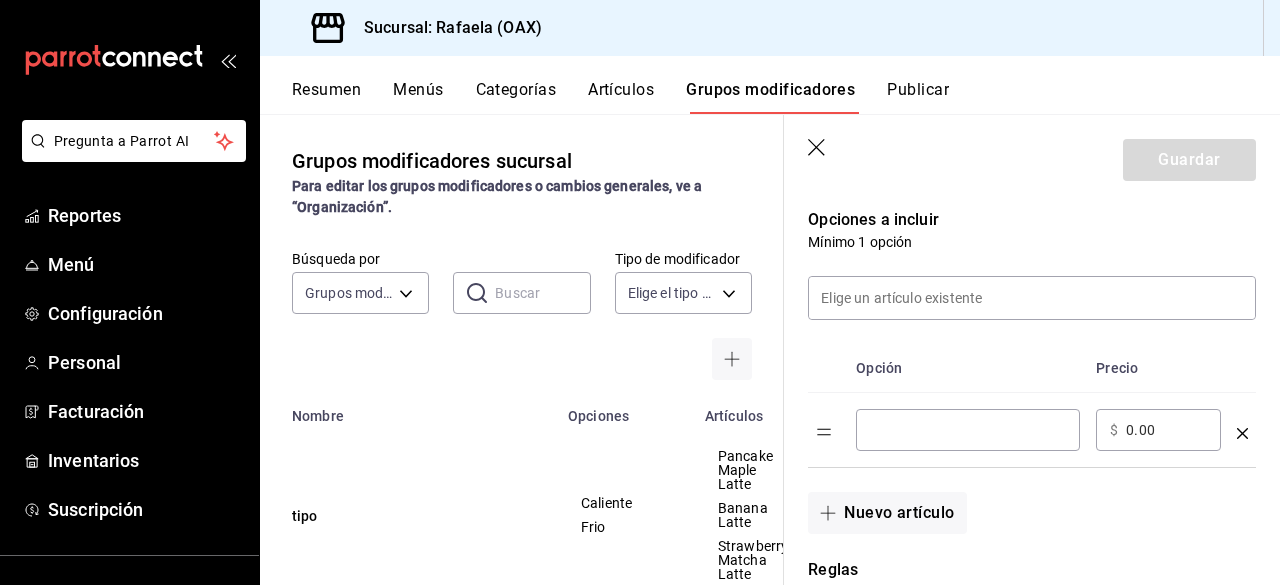 click at bounding box center [968, 430] 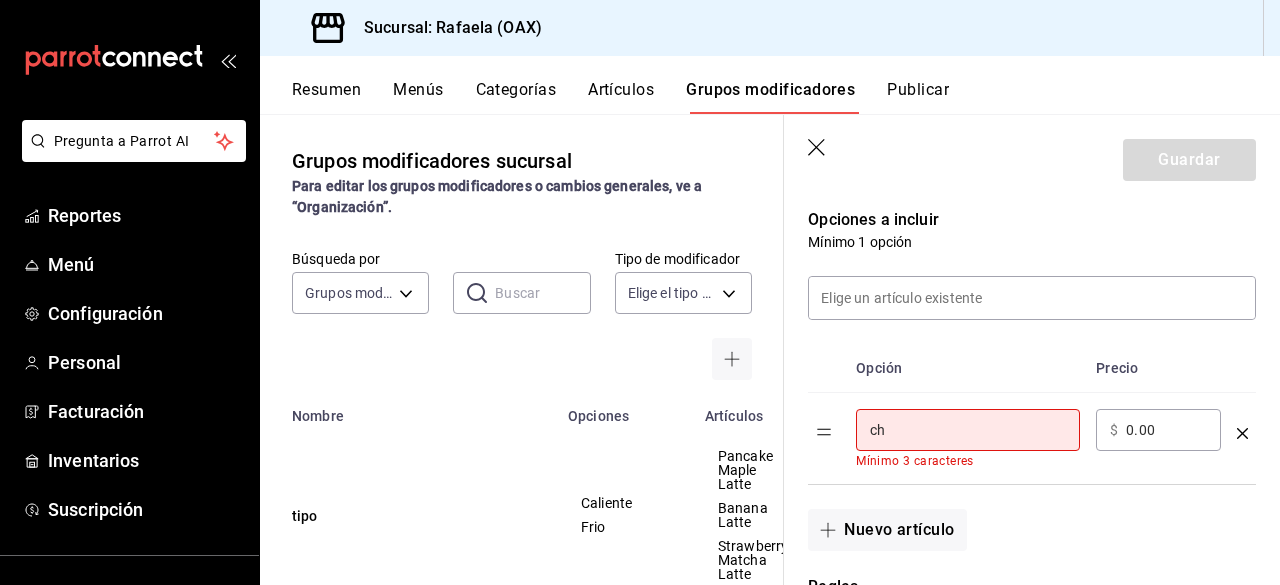 type on "c" 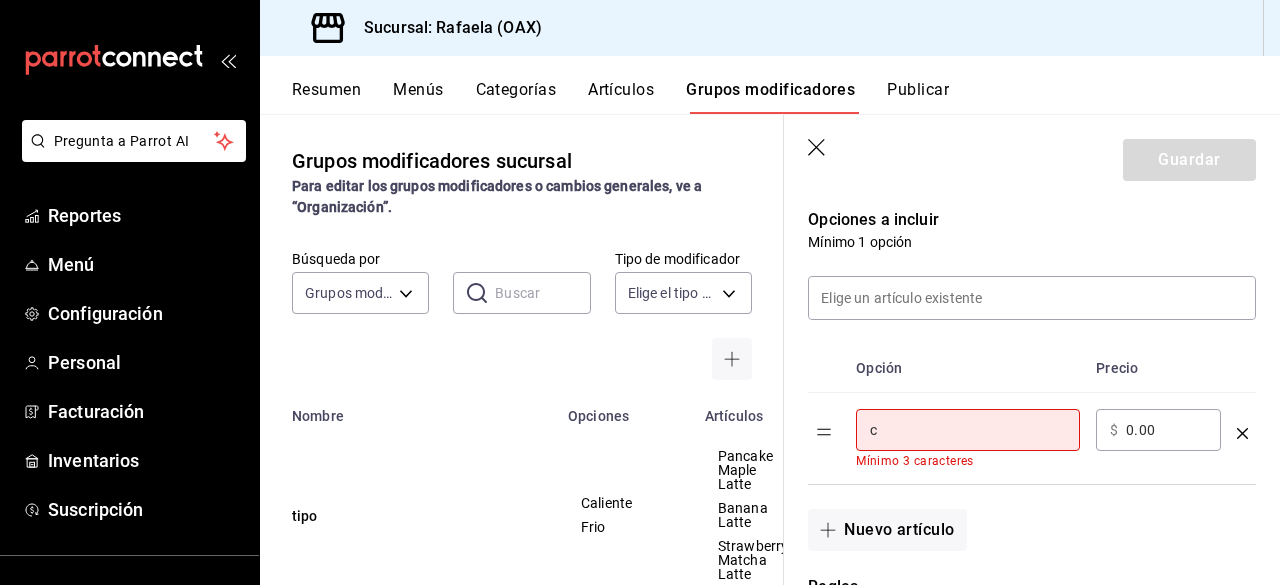 type 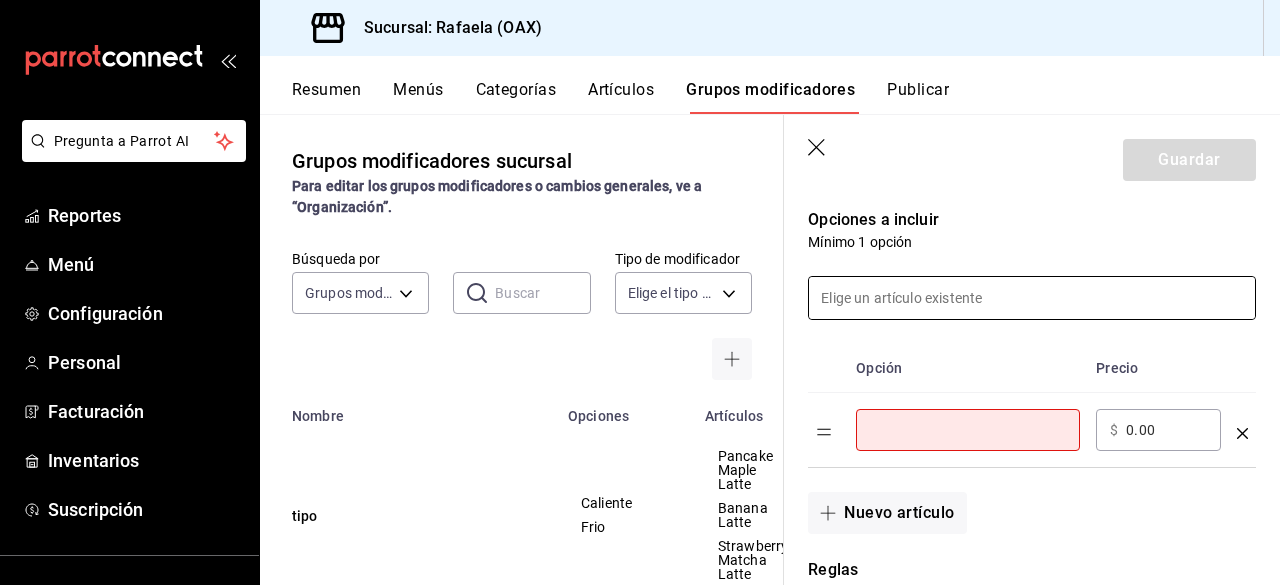 click at bounding box center [1032, 298] 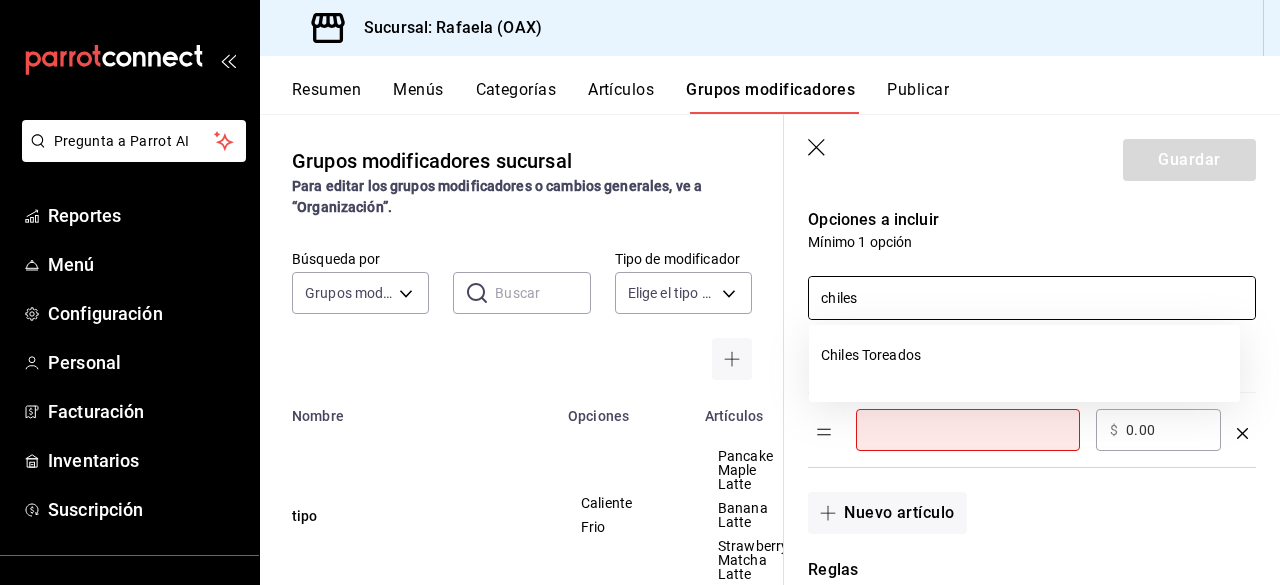 click on "Chiles Toreados" at bounding box center (1024, 355) 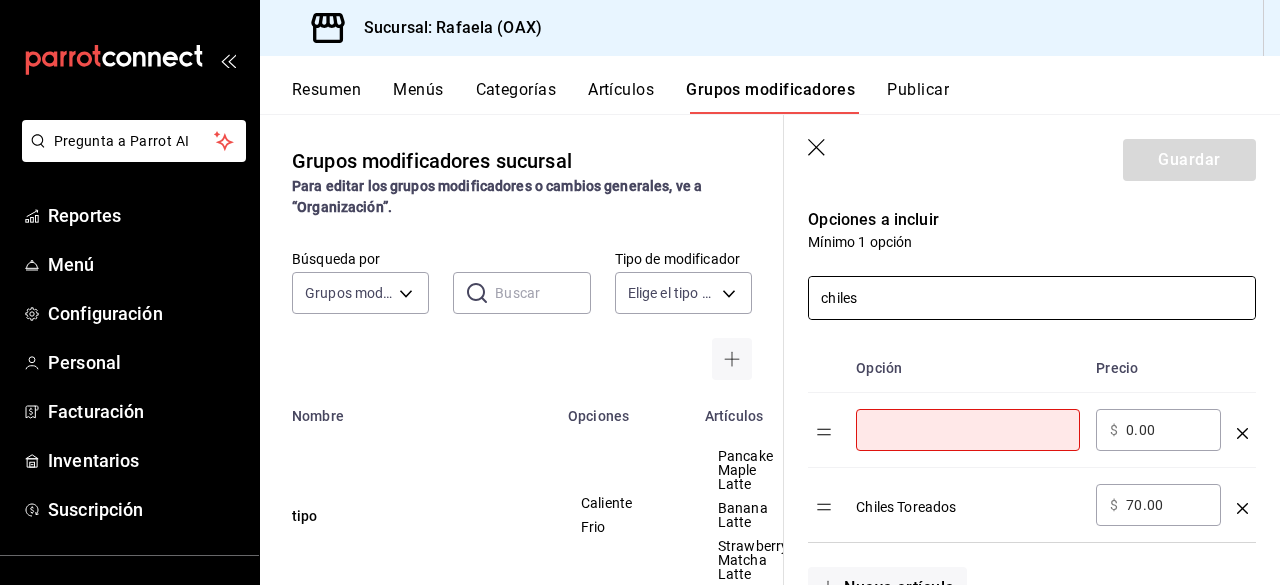type on "chiles" 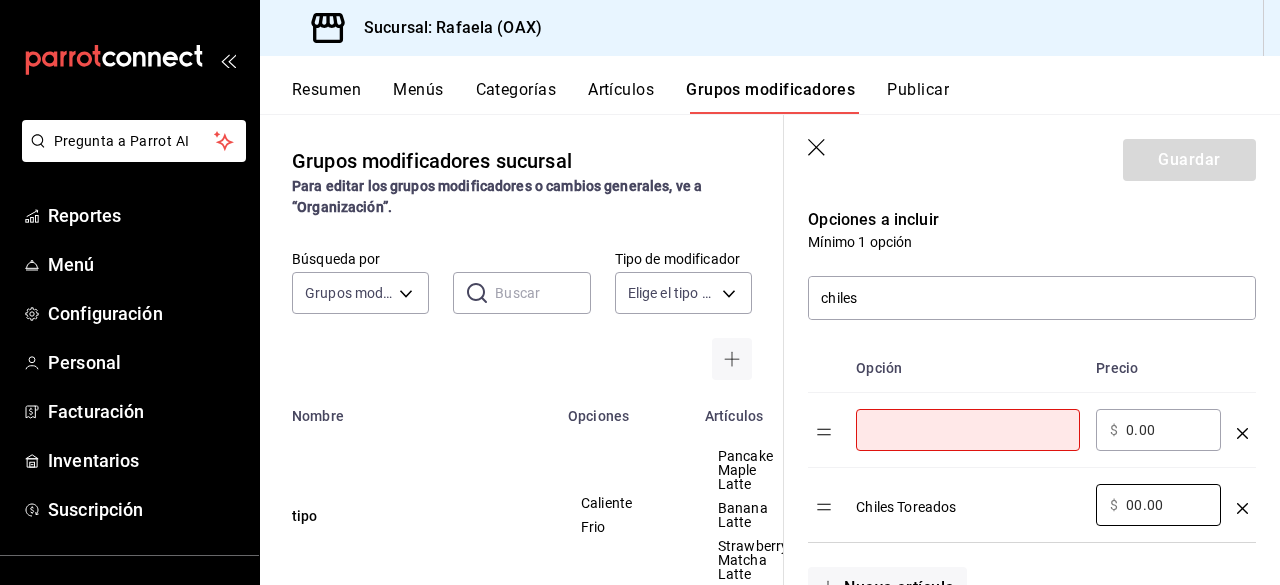 type on "00.00" 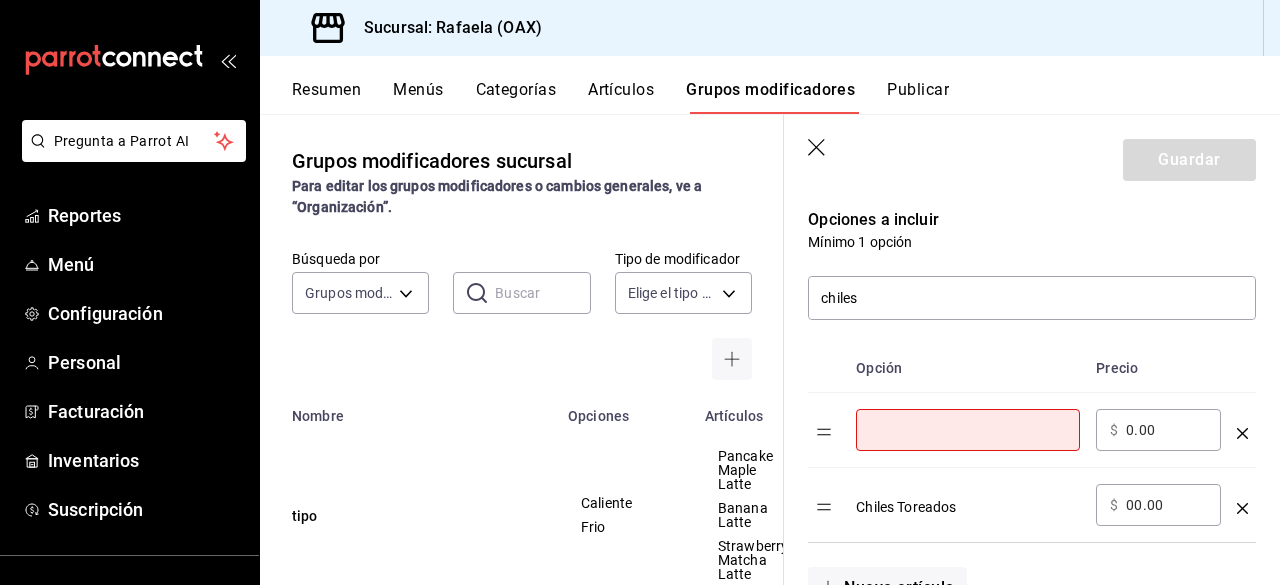 click on "Opción" at bounding box center (968, 368) 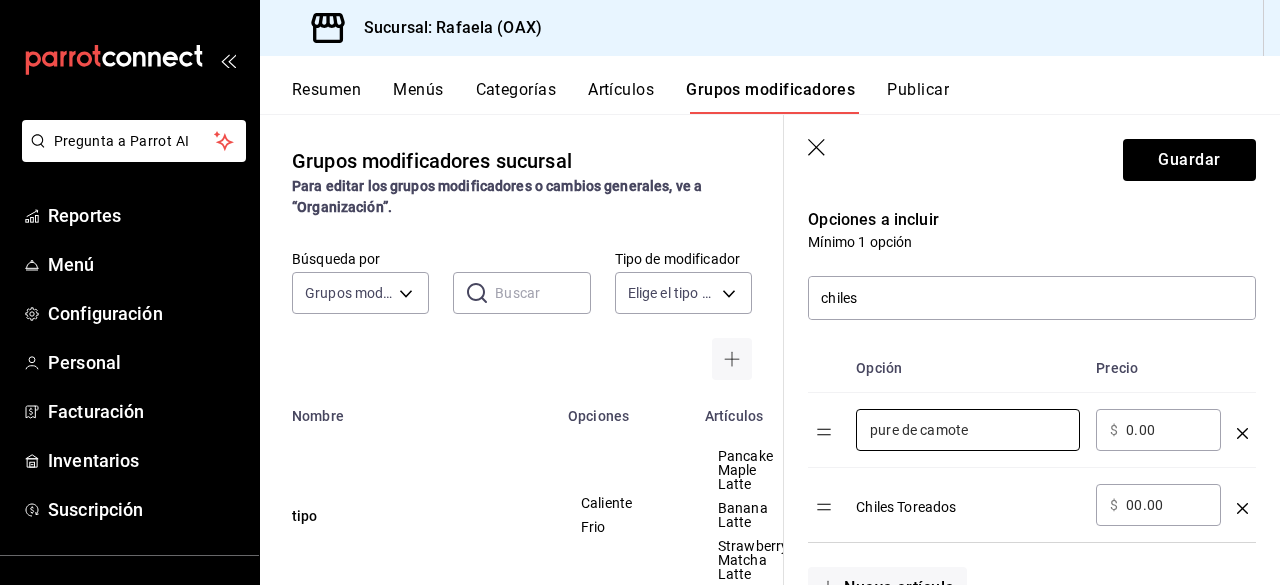 type on "pure de camote" 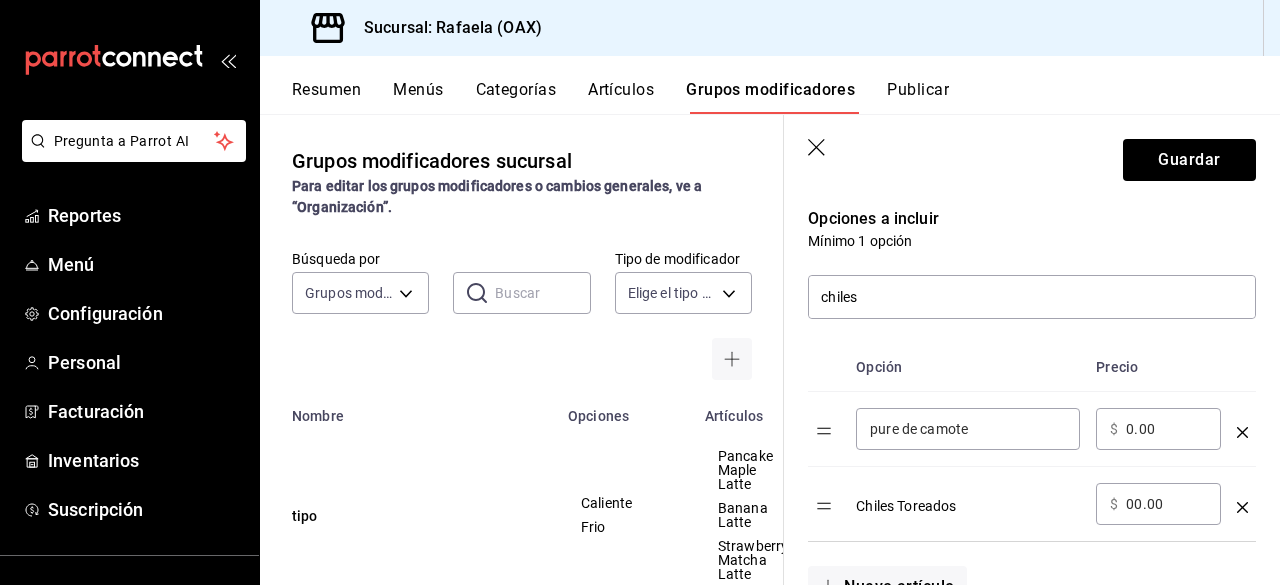 scroll, scrollTop: 433, scrollLeft: 0, axis: vertical 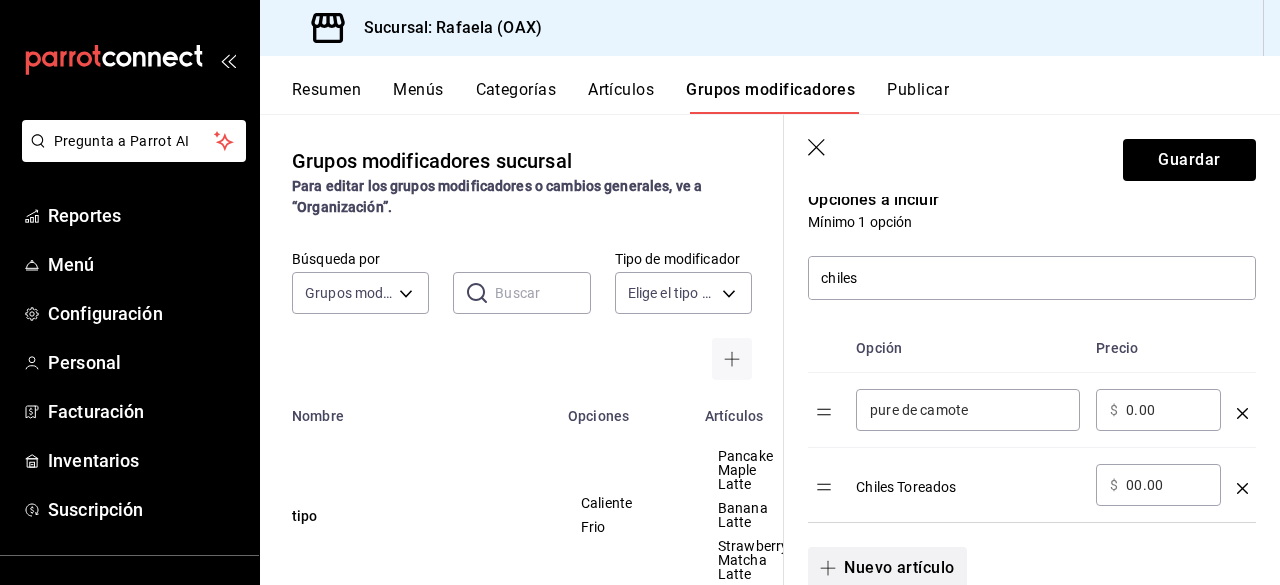 click on "Nuevo artículo" at bounding box center (887, 568) 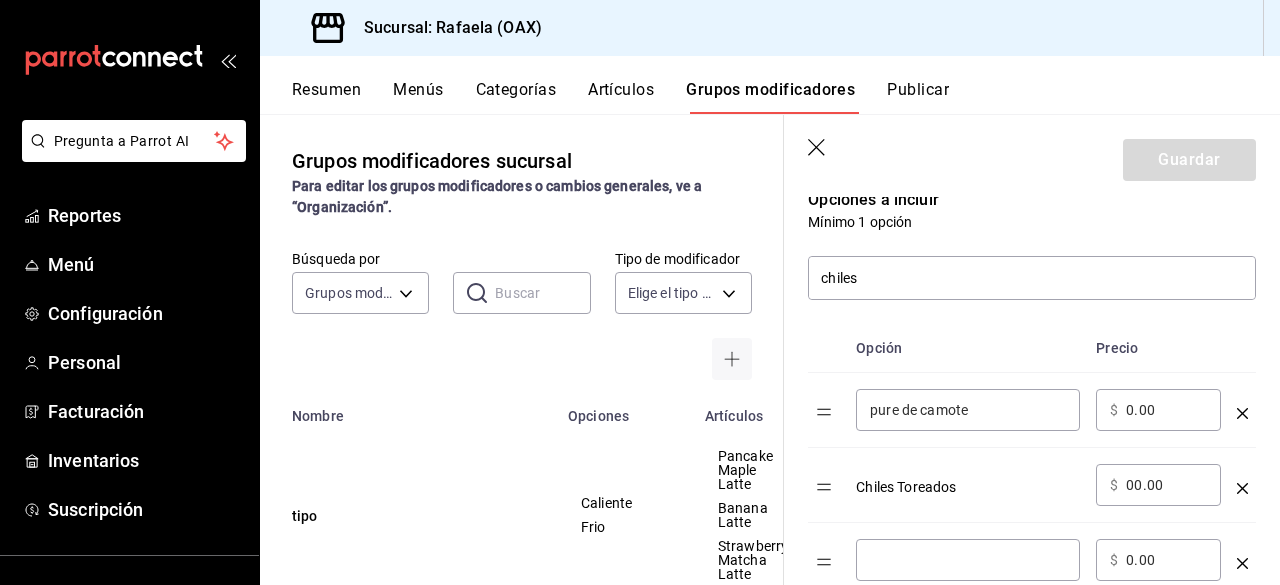 click at bounding box center [968, 560] 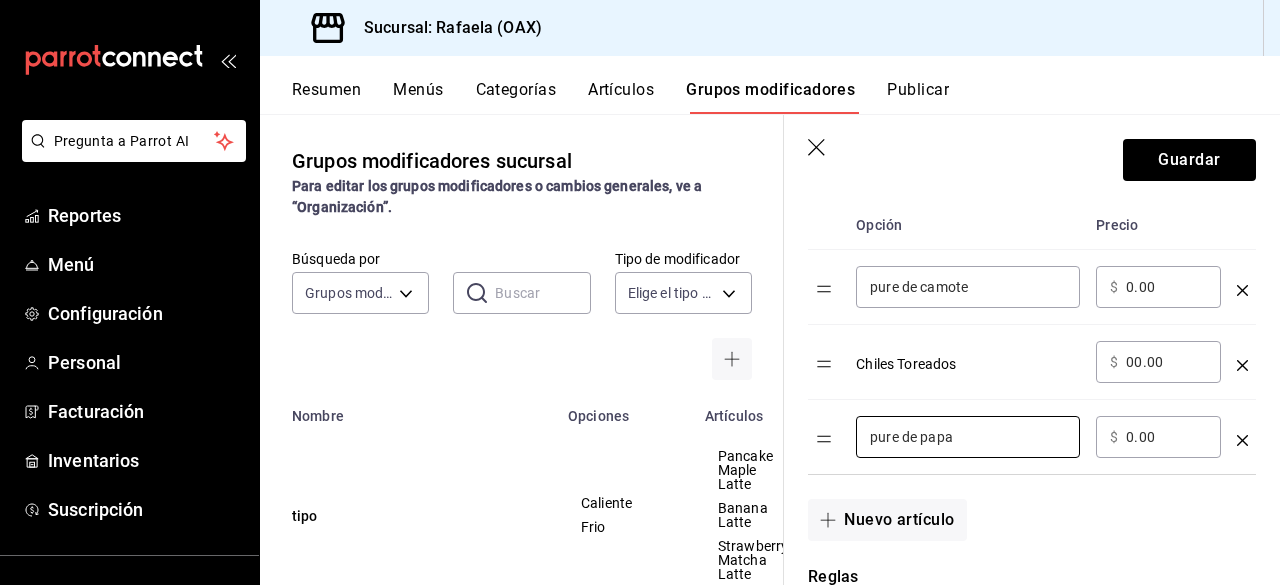 scroll, scrollTop: 583, scrollLeft: 0, axis: vertical 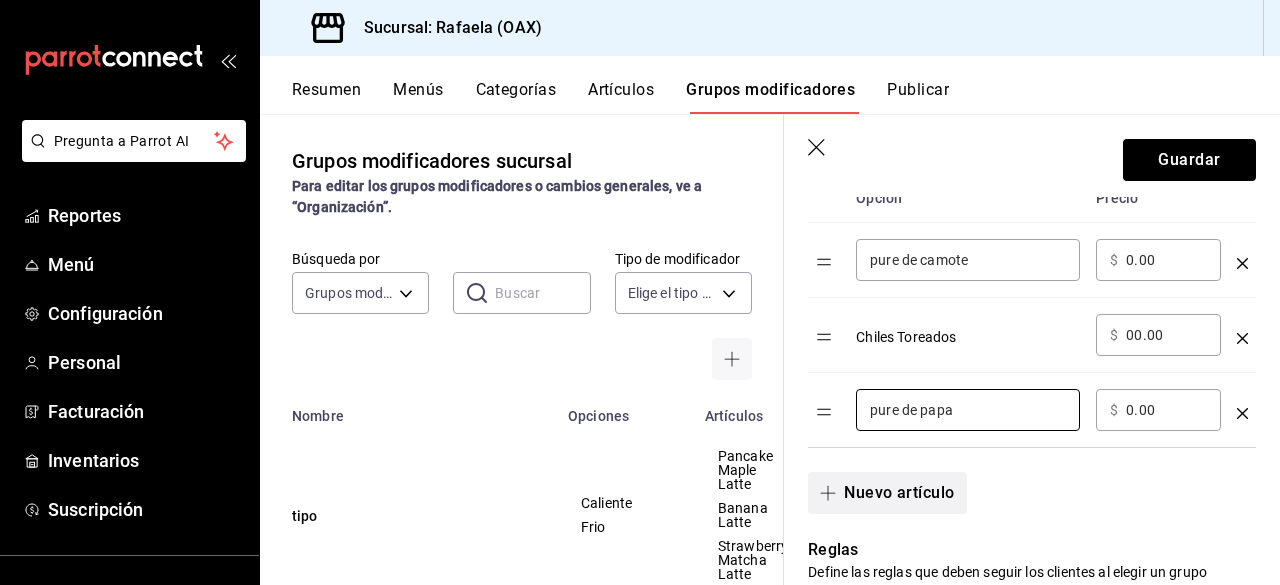 type on "pure de papa" 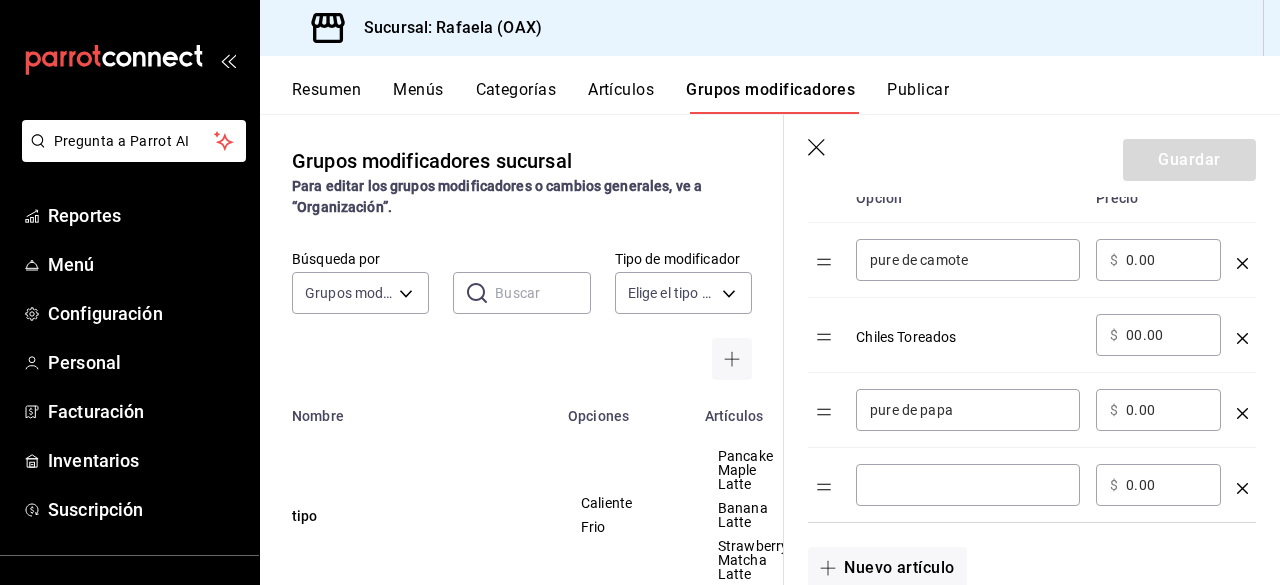 click at bounding box center [968, 485] 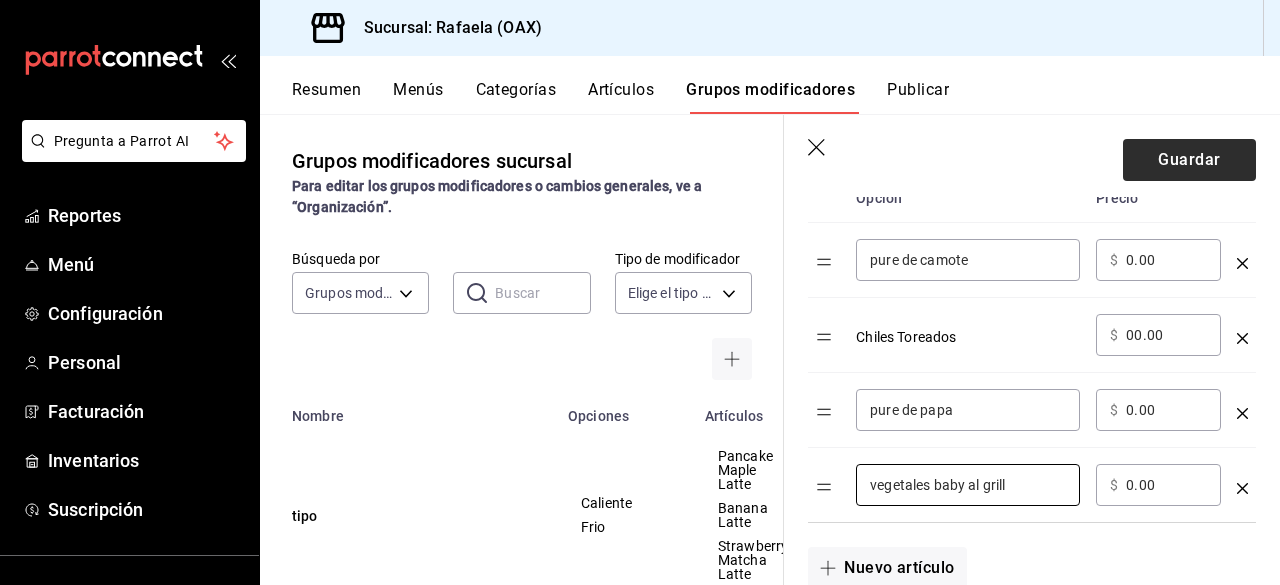 type on "vegetales baby al grill" 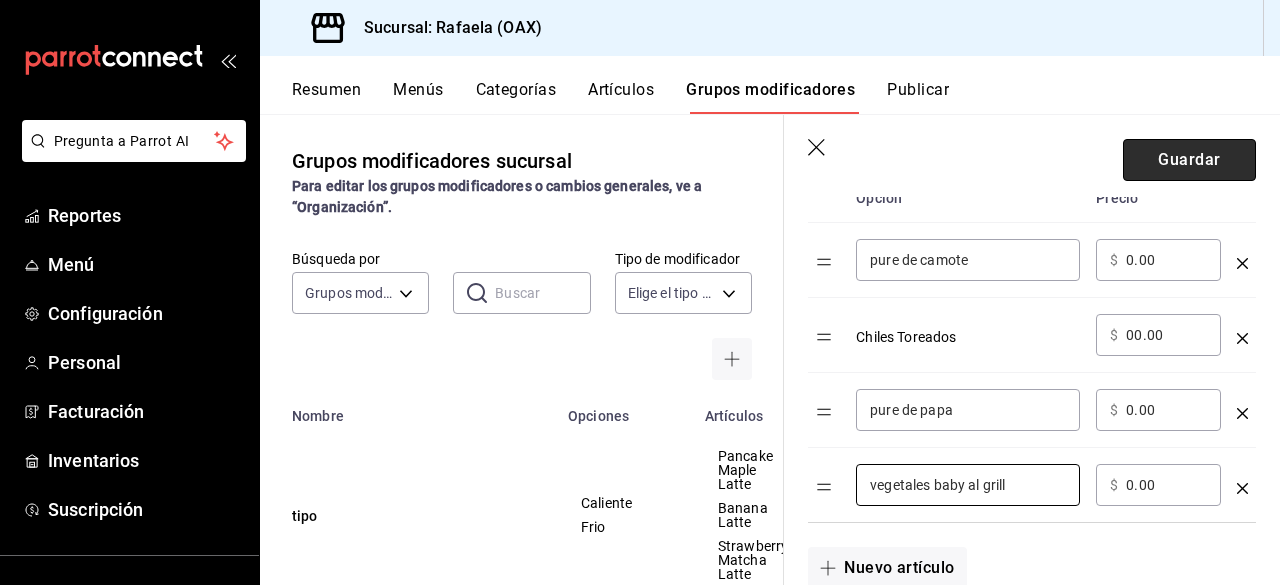 click on "Guardar" at bounding box center [1189, 160] 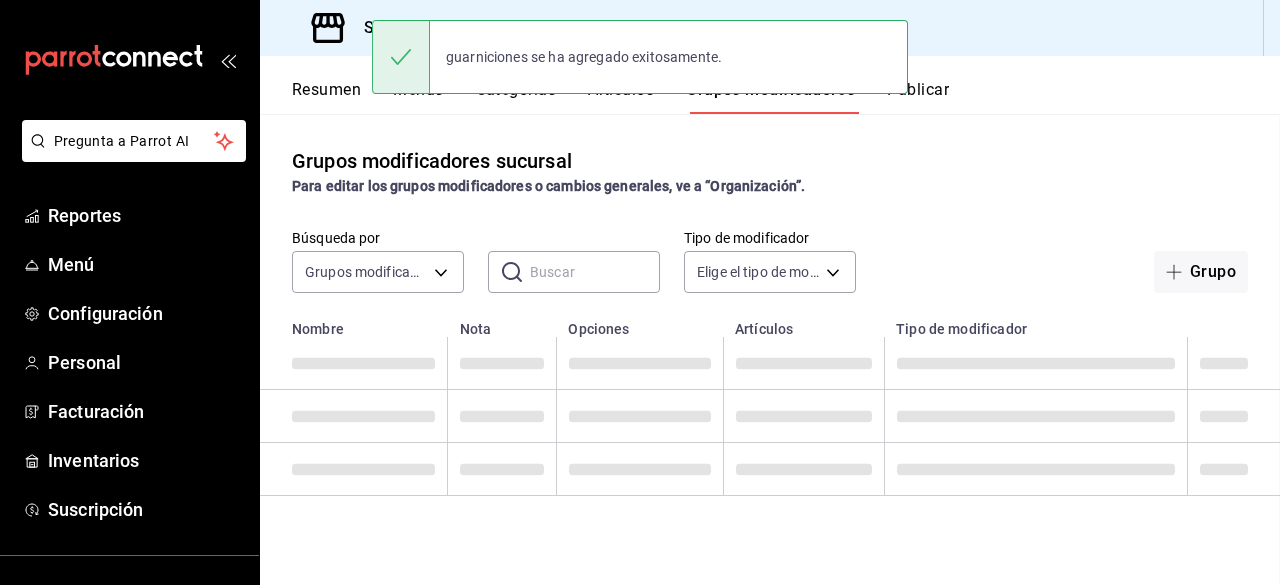 scroll, scrollTop: 0, scrollLeft: 0, axis: both 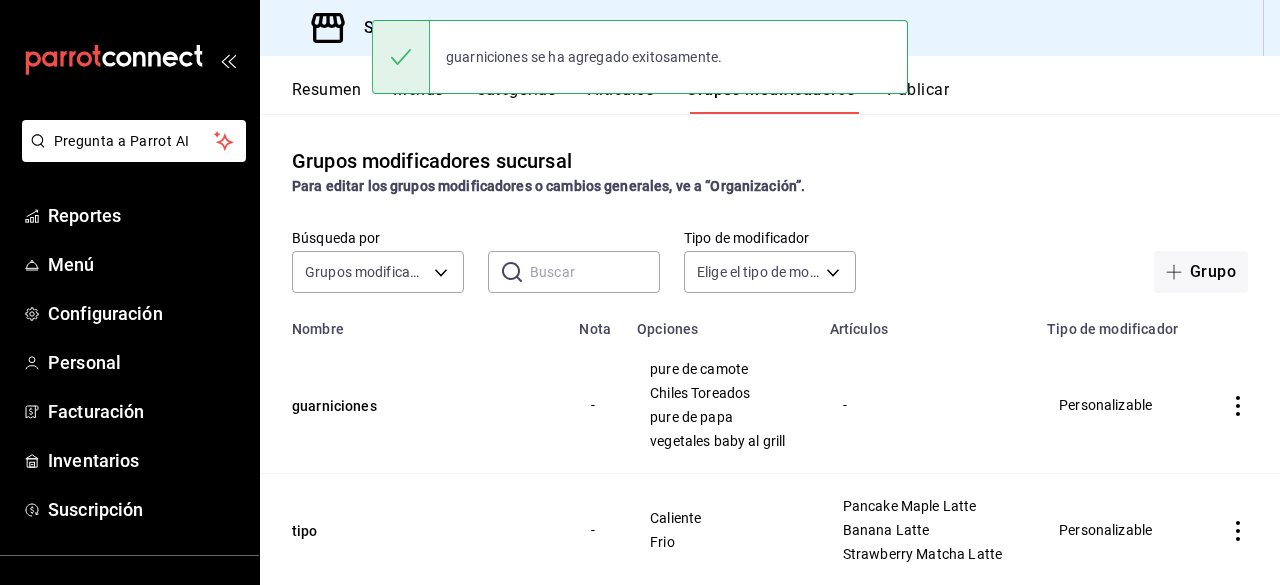 click on "guarniciones se ha agregado exitosamente." at bounding box center (640, 57) 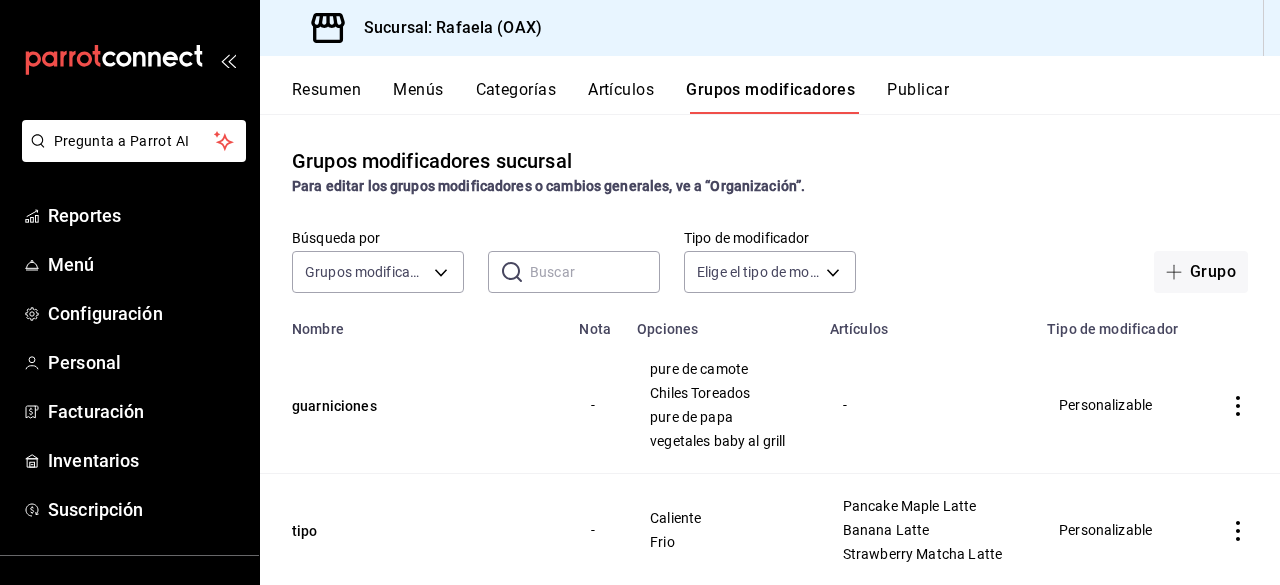 click on "Artículos" at bounding box center [621, 97] 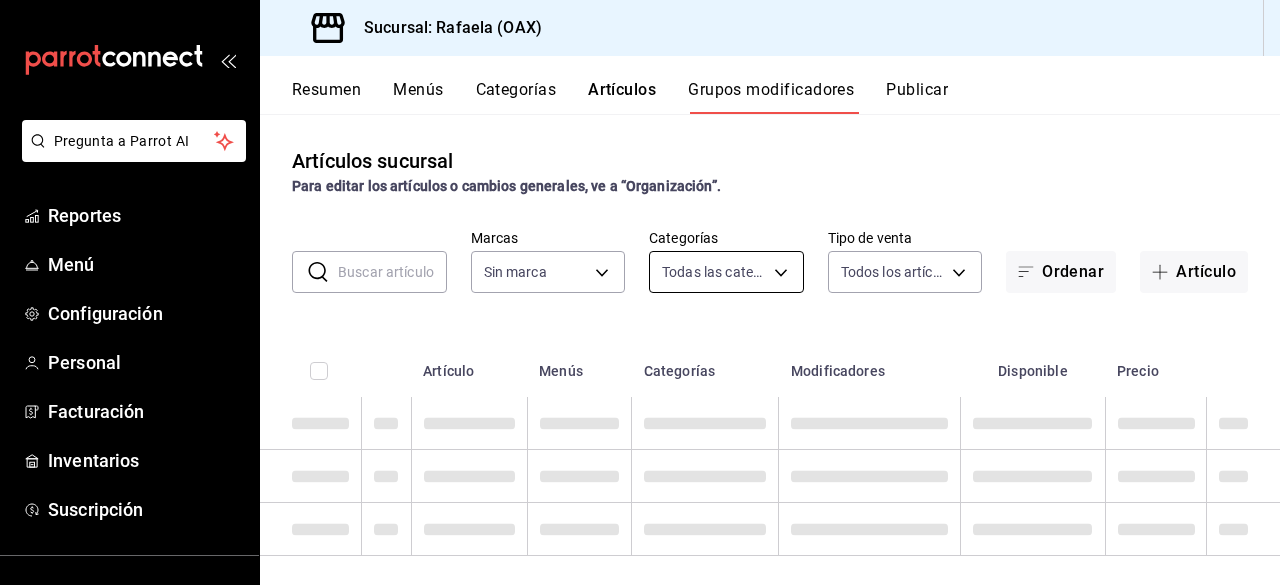 type on "654858c8-f9e8-4674-8848-47898b4d361c" 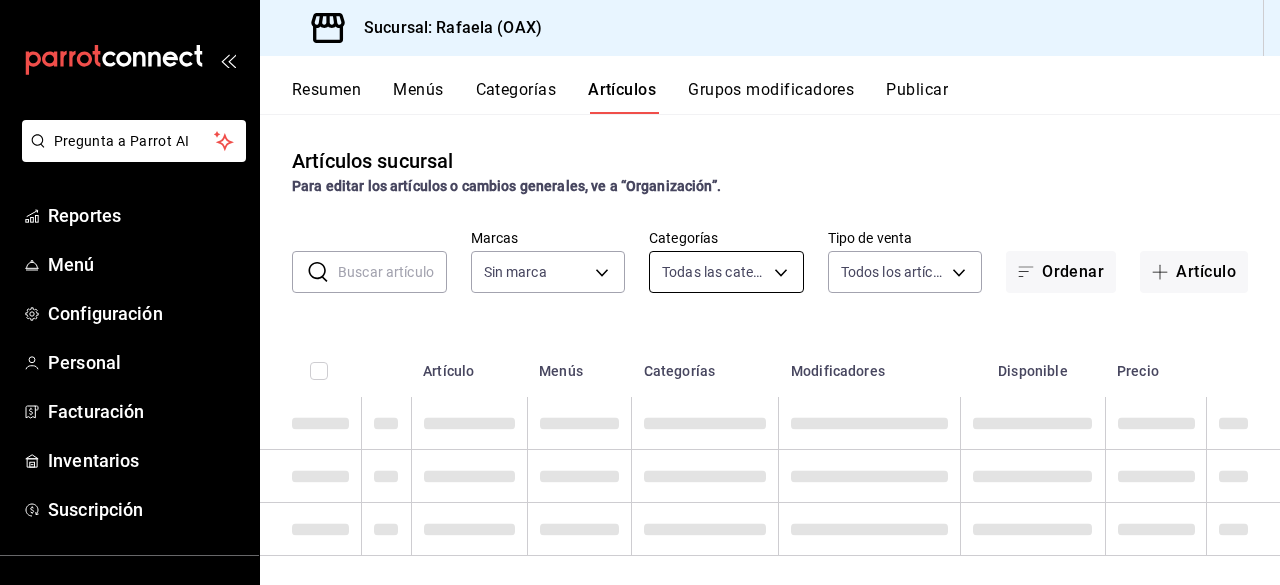 click on "Recomienda Parrot   Edith Ramirez" at bounding box center (640, 292) 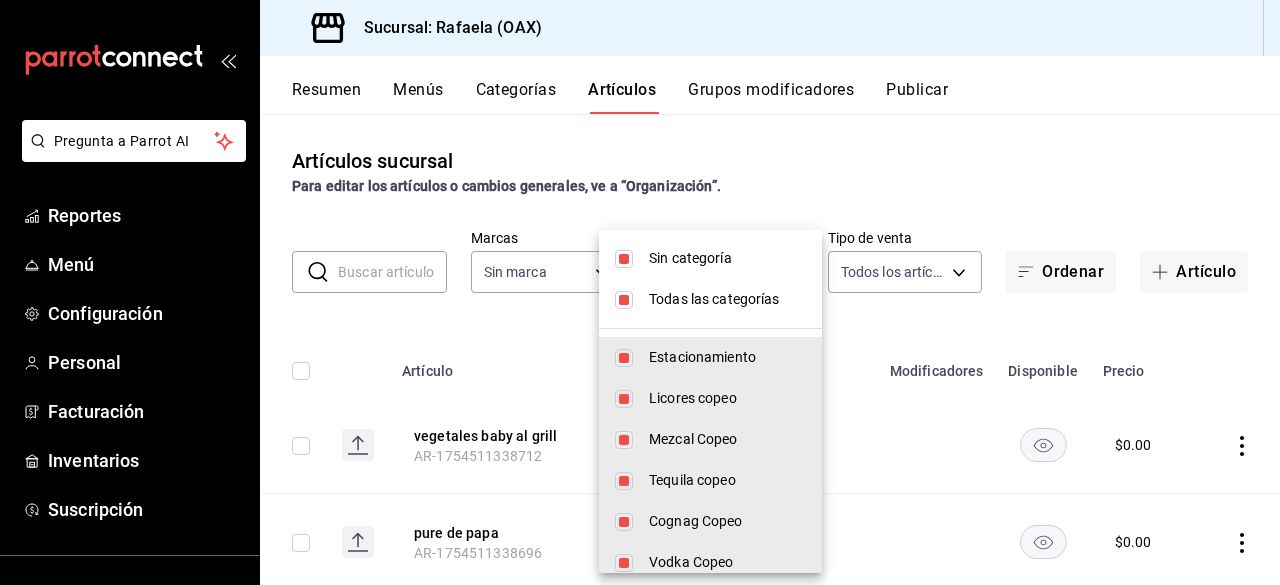 type on "654858c8-f9e8-4674-8848-47898b4d361c" 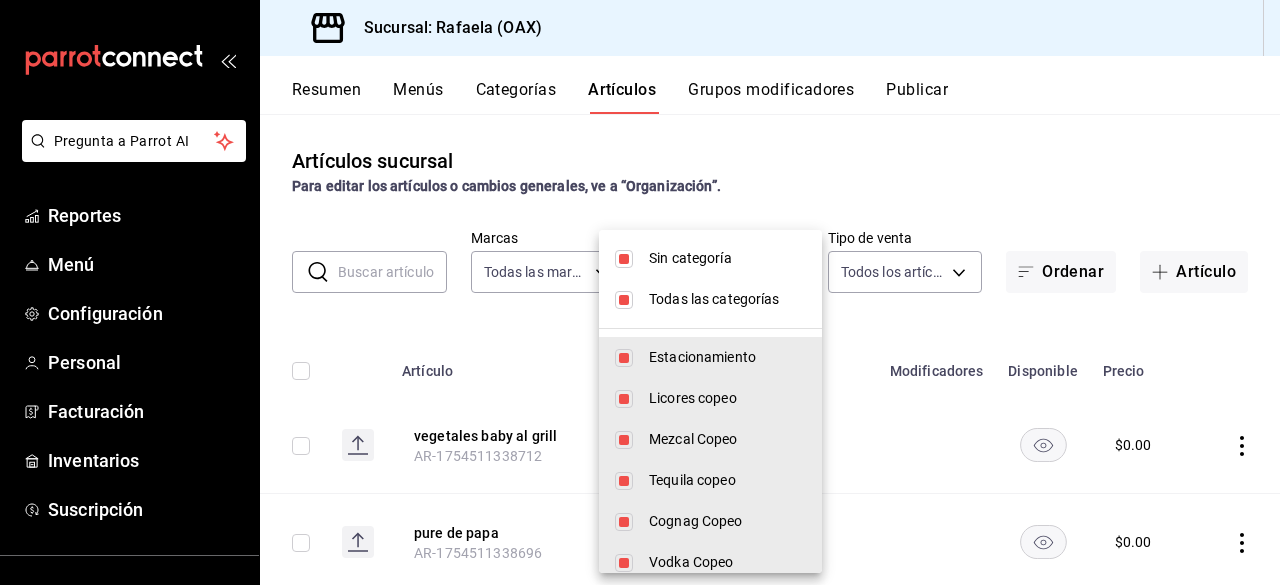 click on "Sin categoría" at bounding box center (727, 258) 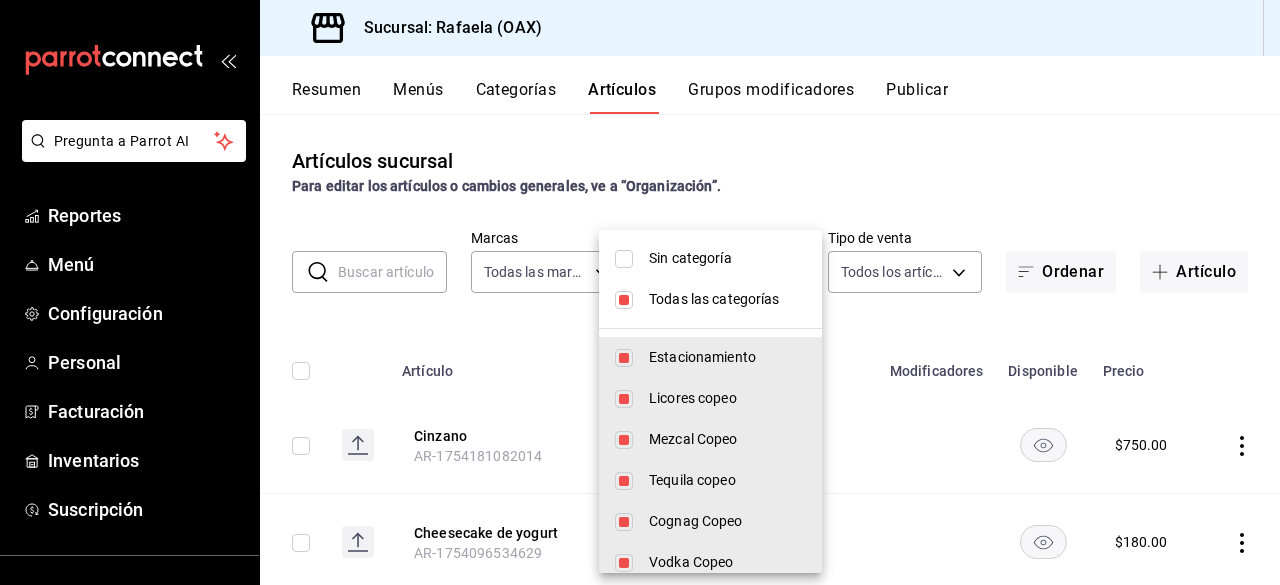 click on "Todas las categorías" at bounding box center [727, 299] 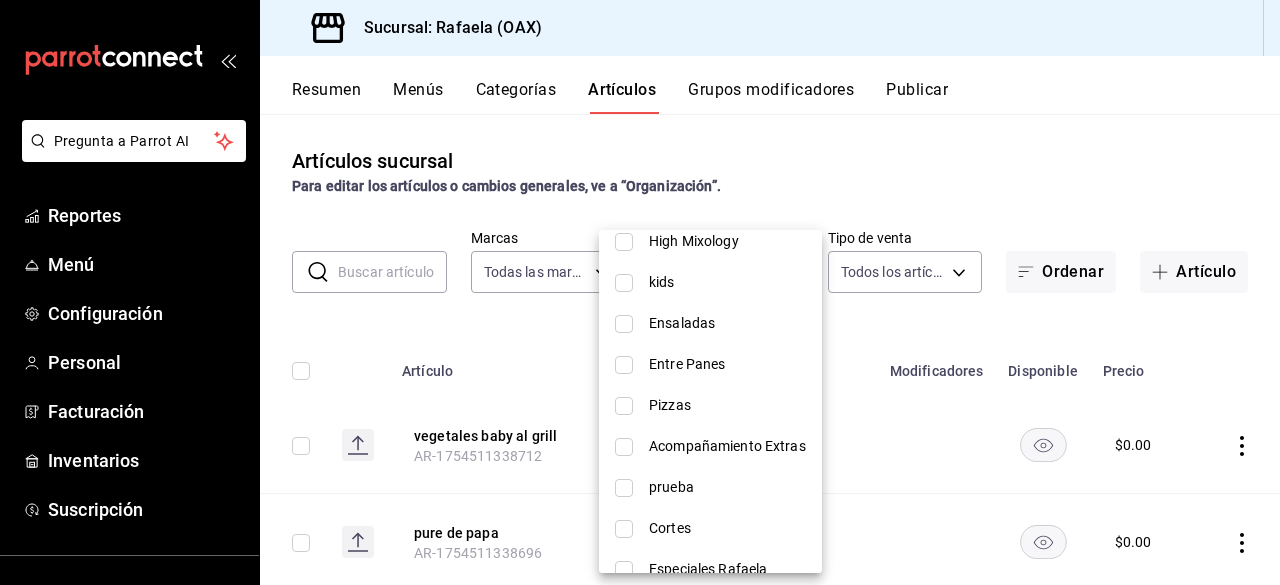 scroll, scrollTop: 1242, scrollLeft: 0, axis: vertical 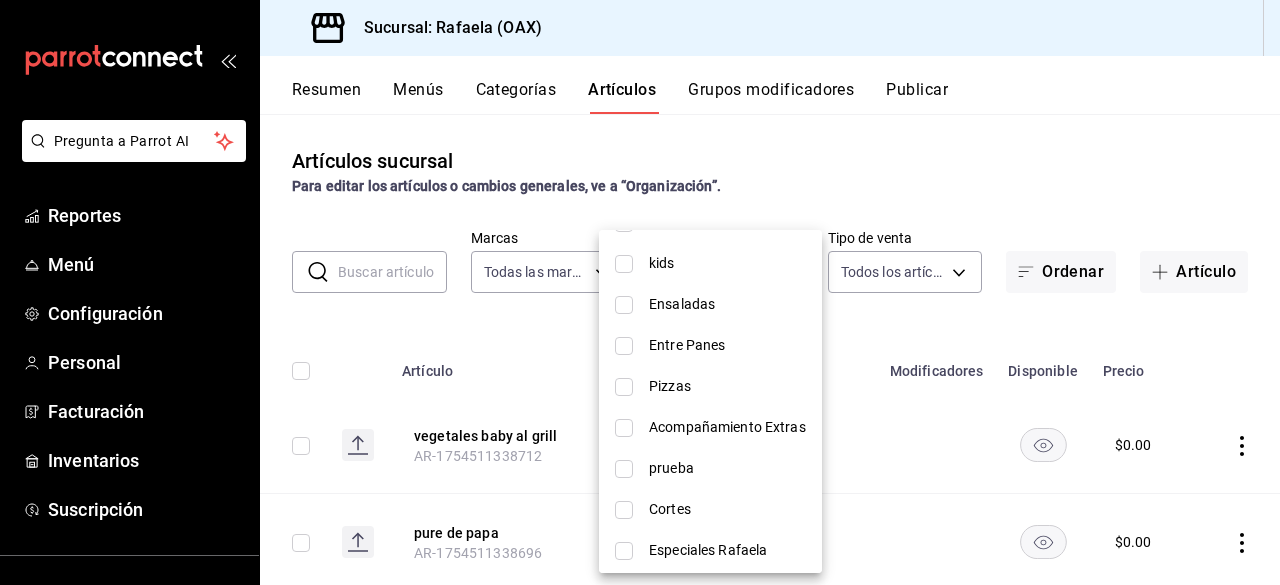 click on "Cortes" at bounding box center [727, 509] 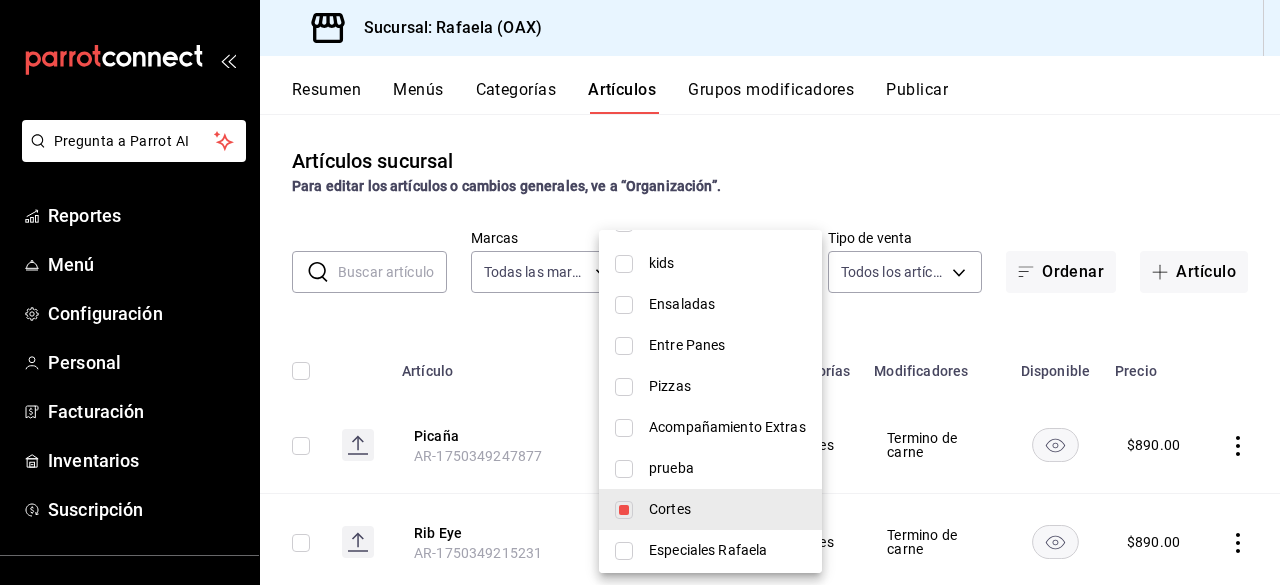 click at bounding box center [640, 292] 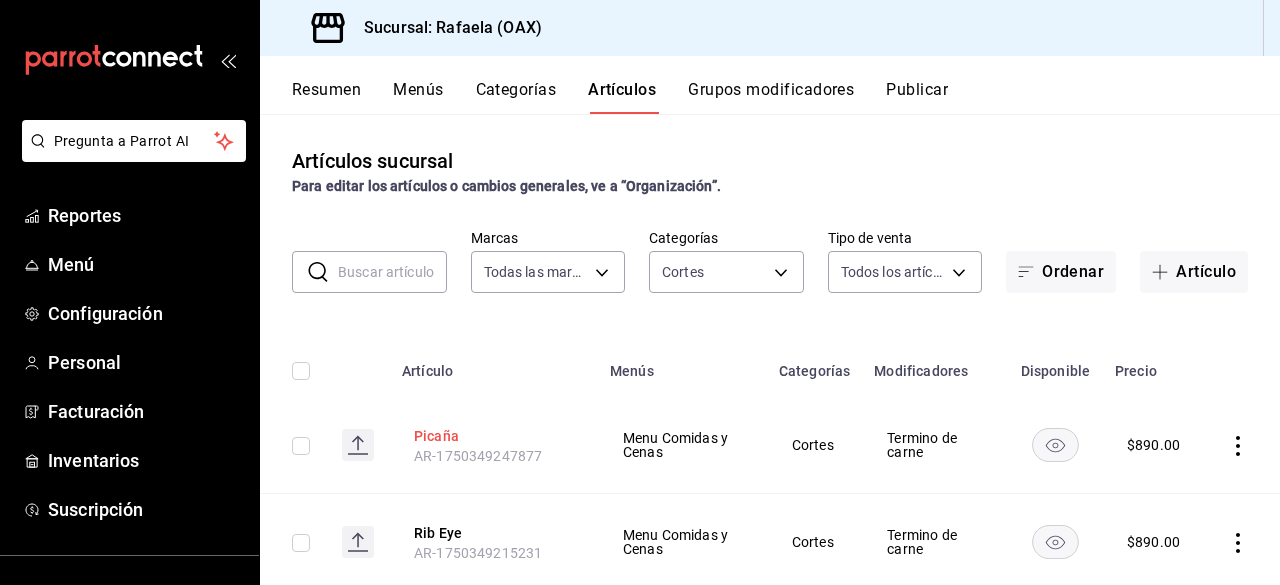 click on "Picaña" at bounding box center (494, 436) 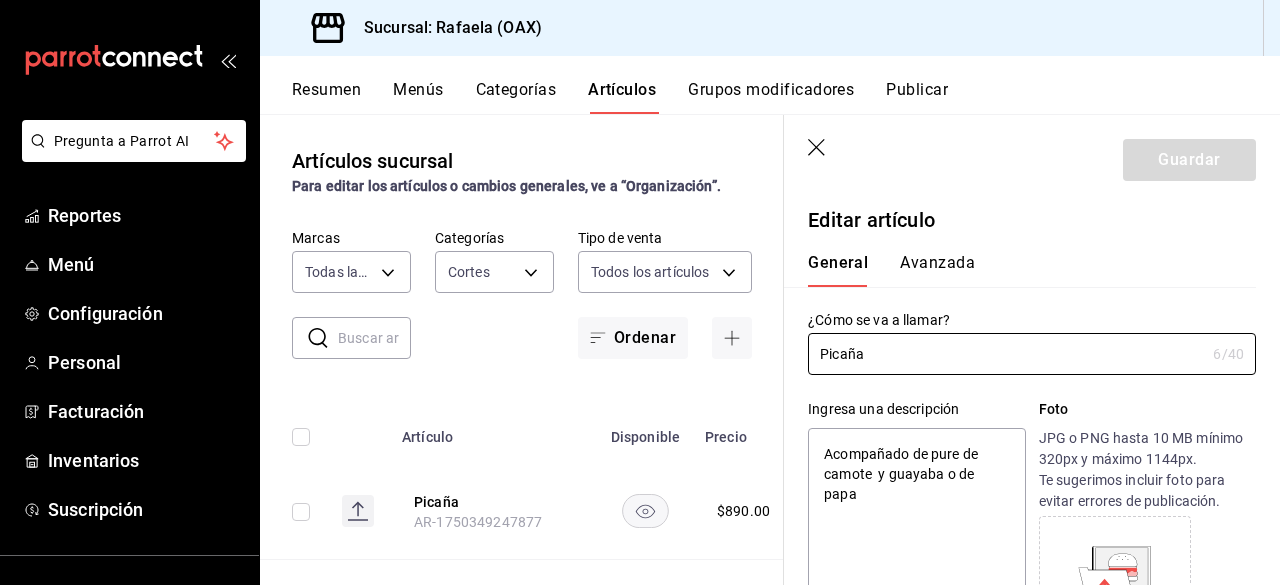 type on "x" 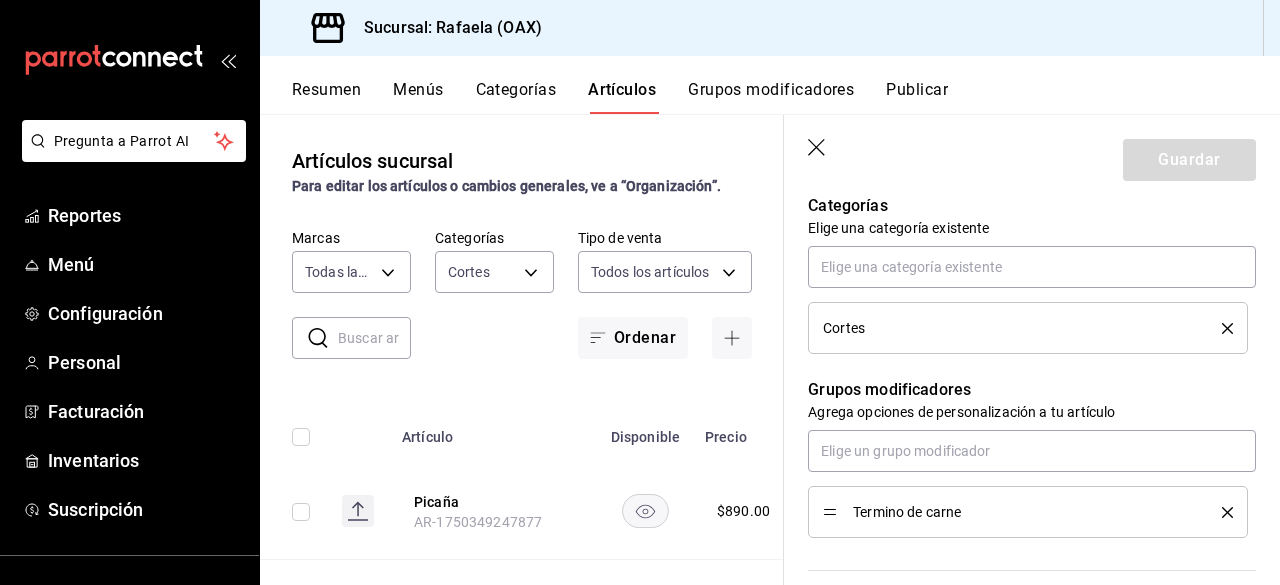 scroll, scrollTop: 828, scrollLeft: 0, axis: vertical 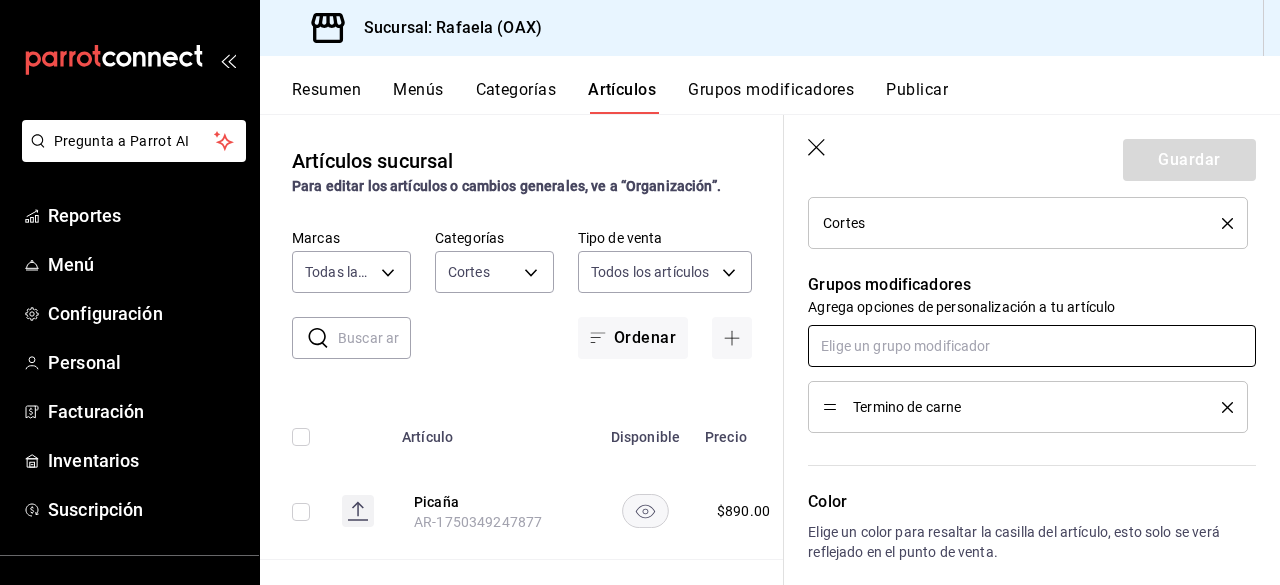 click at bounding box center (1032, 346) 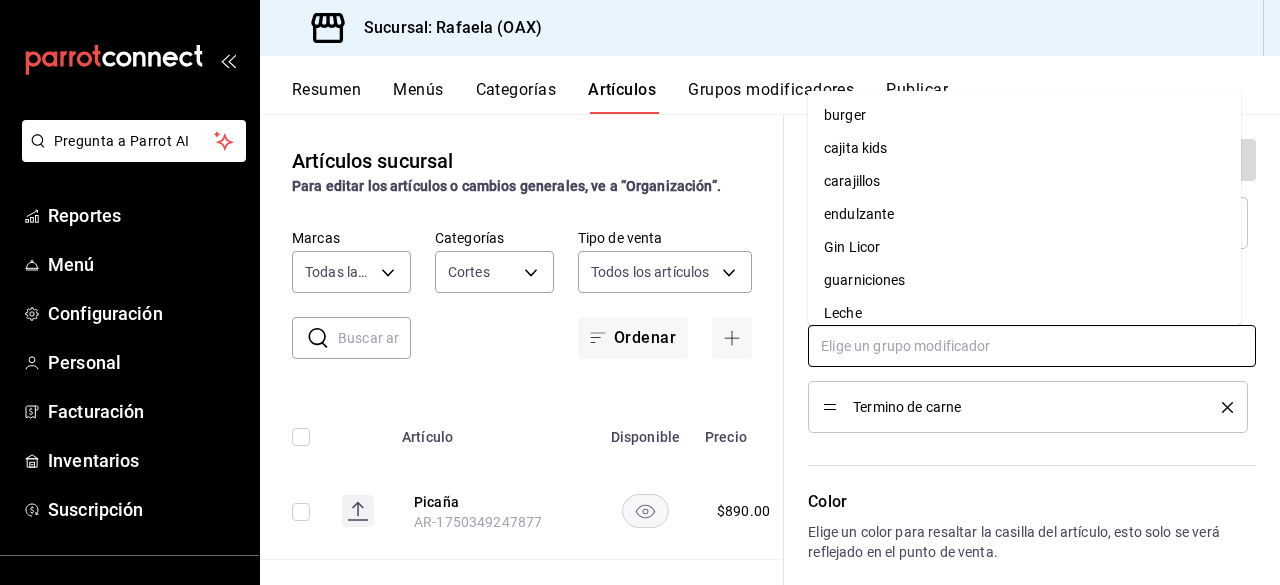 click on "guarniciones" at bounding box center [1024, 280] 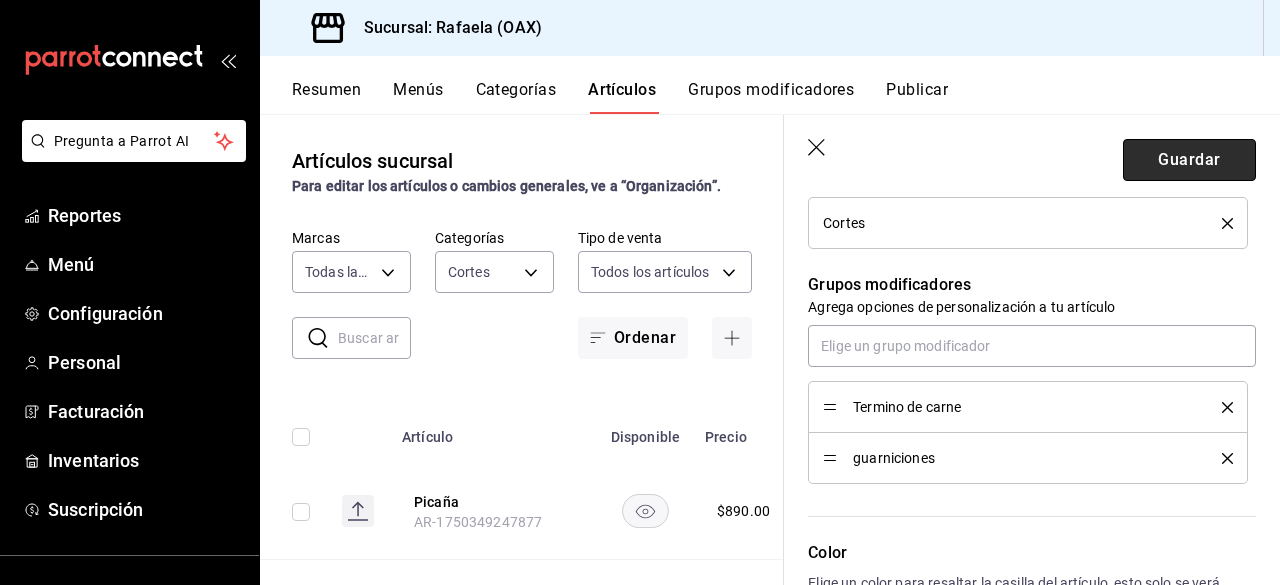 click on "Guardar" at bounding box center [1189, 160] 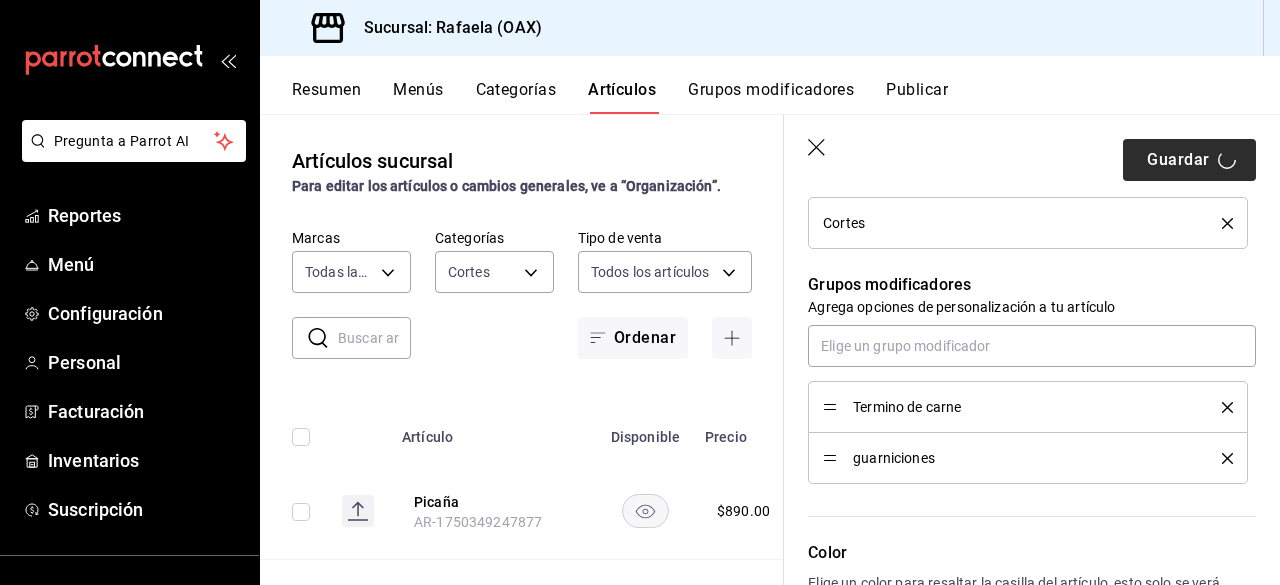 type on "x" 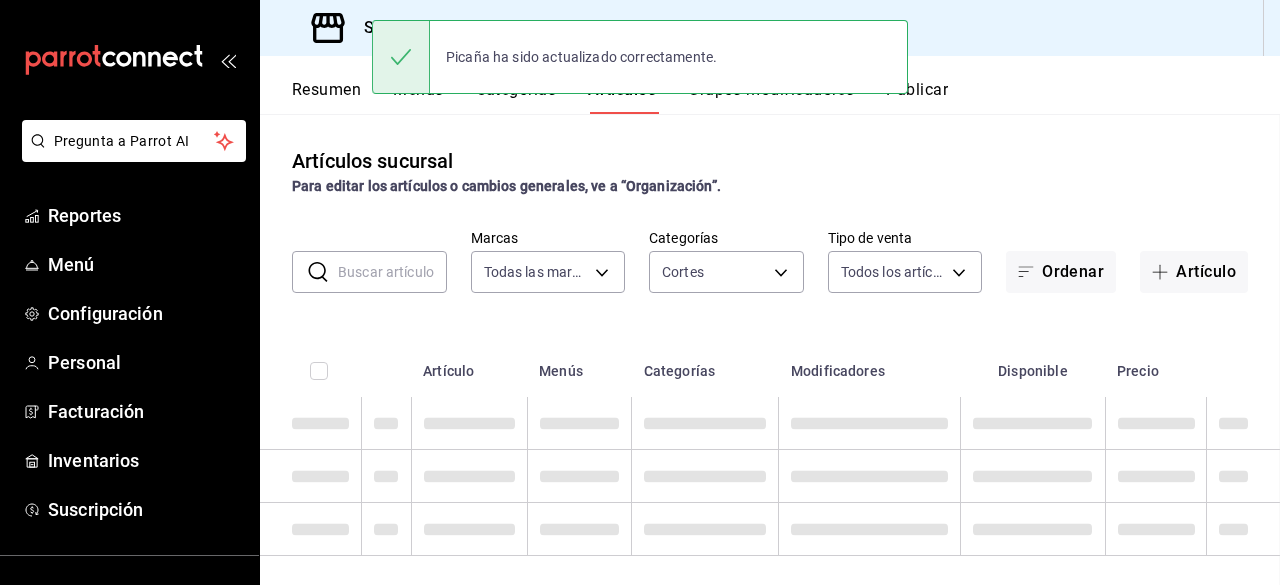 scroll, scrollTop: 0, scrollLeft: 0, axis: both 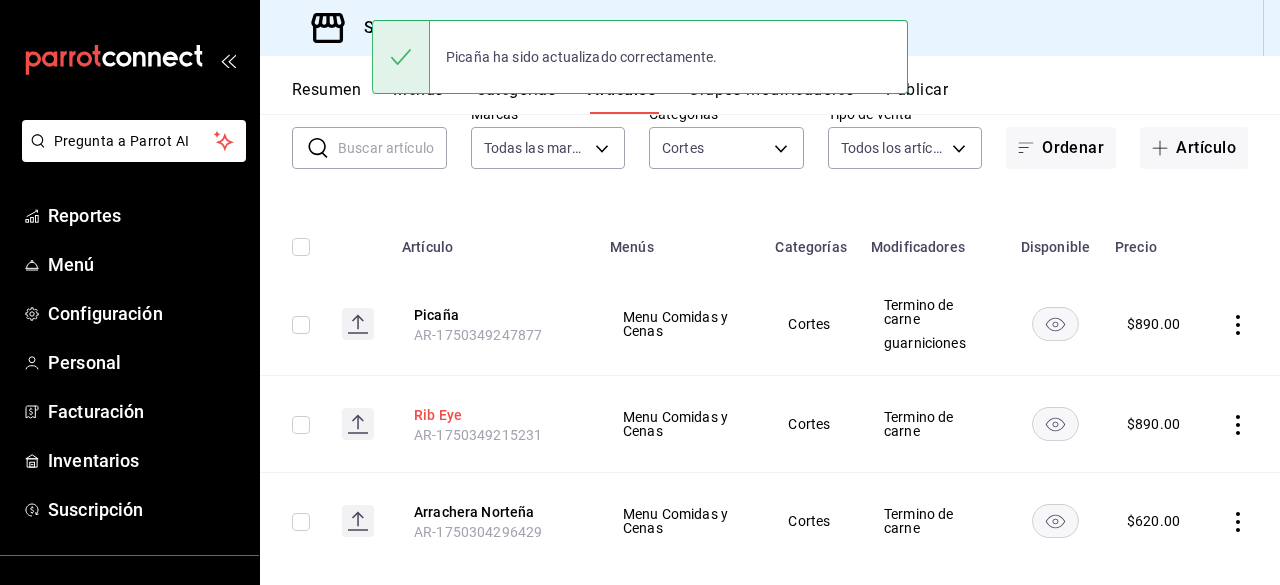 click on "Rib Eye" at bounding box center (494, 415) 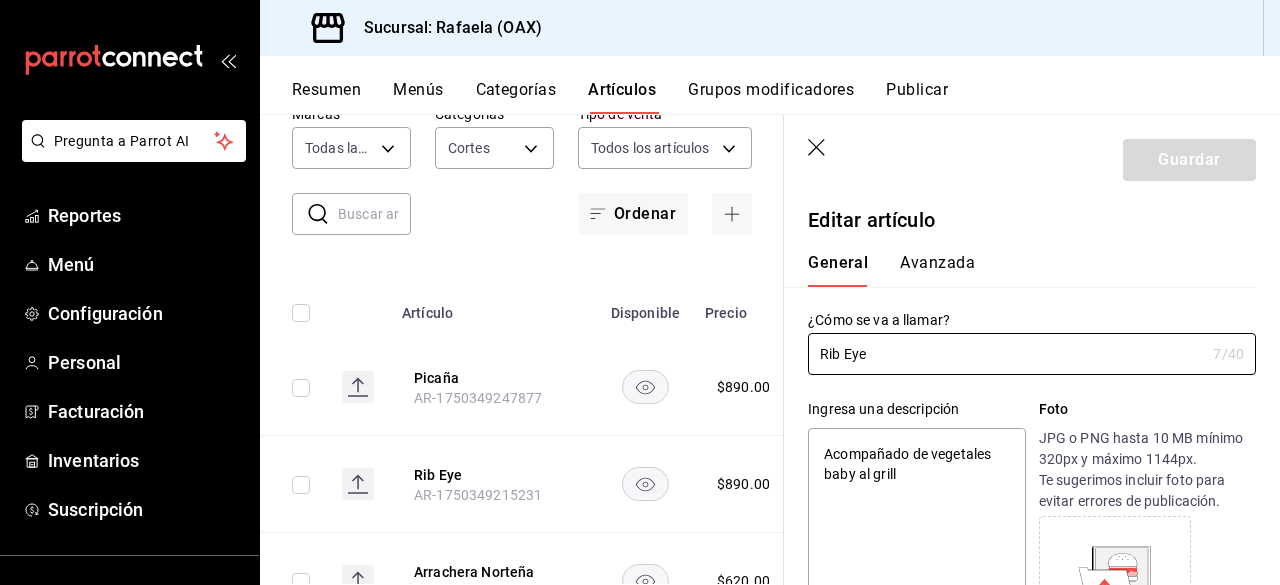 type on "x" 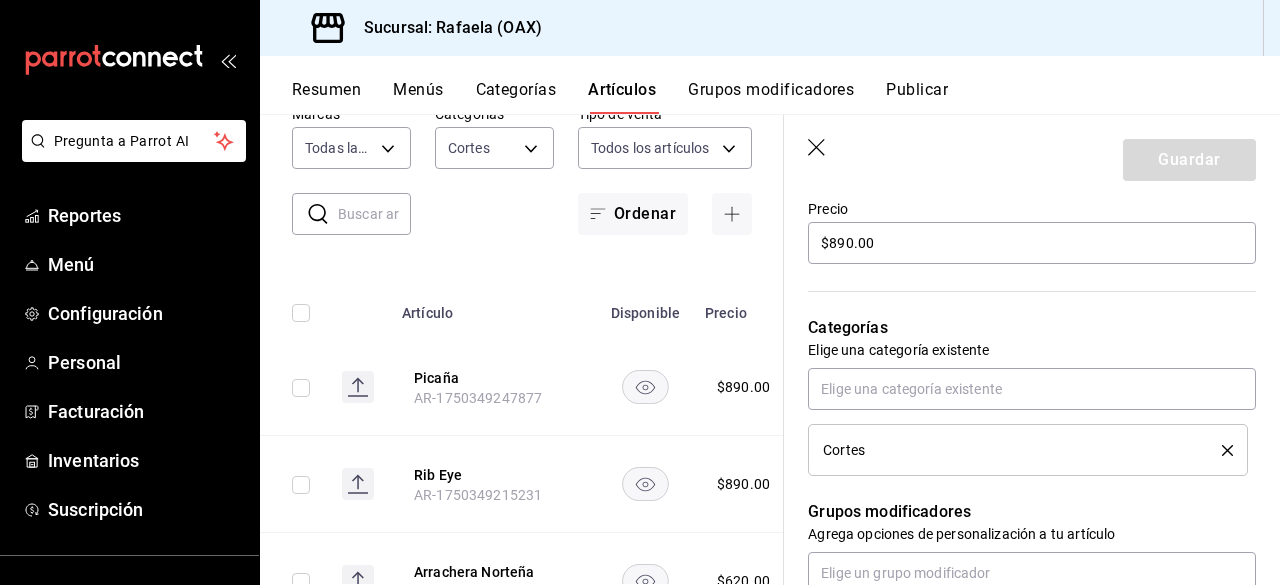 scroll, scrollTop: 622, scrollLeft: 0, axis: vertical 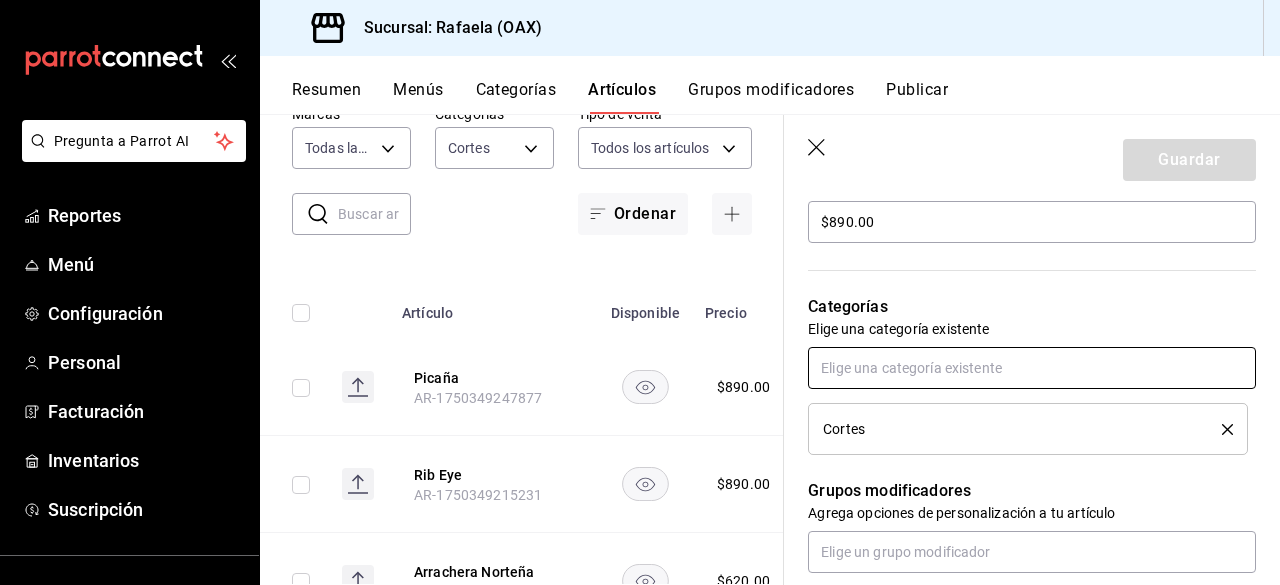 click at bounding box center (1032, 368) 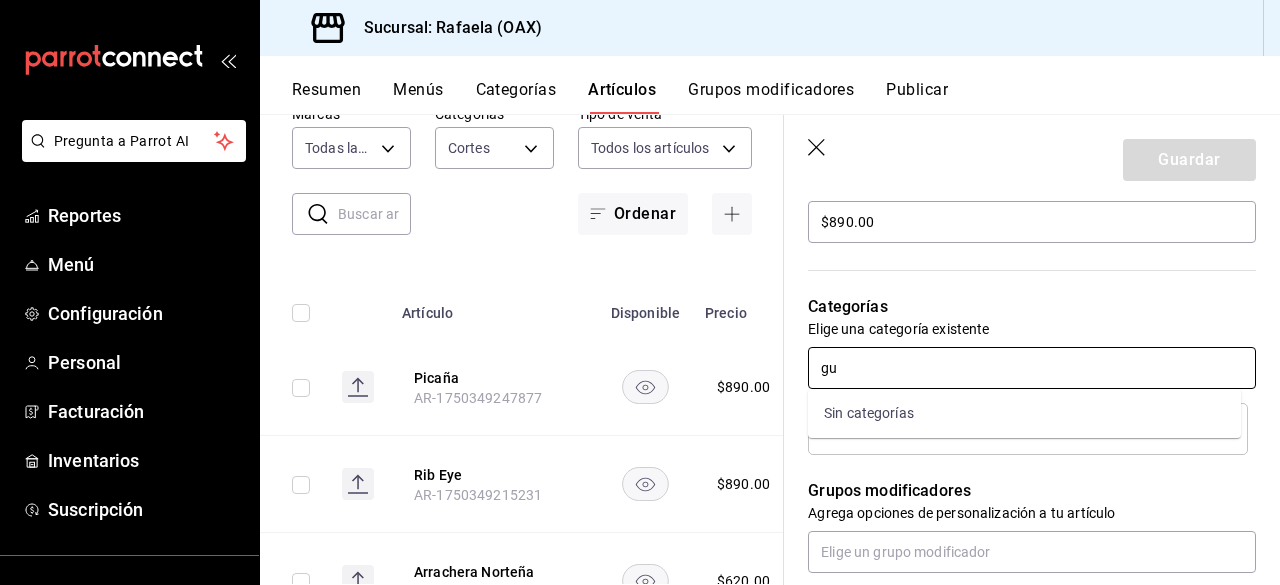 type on "gu" 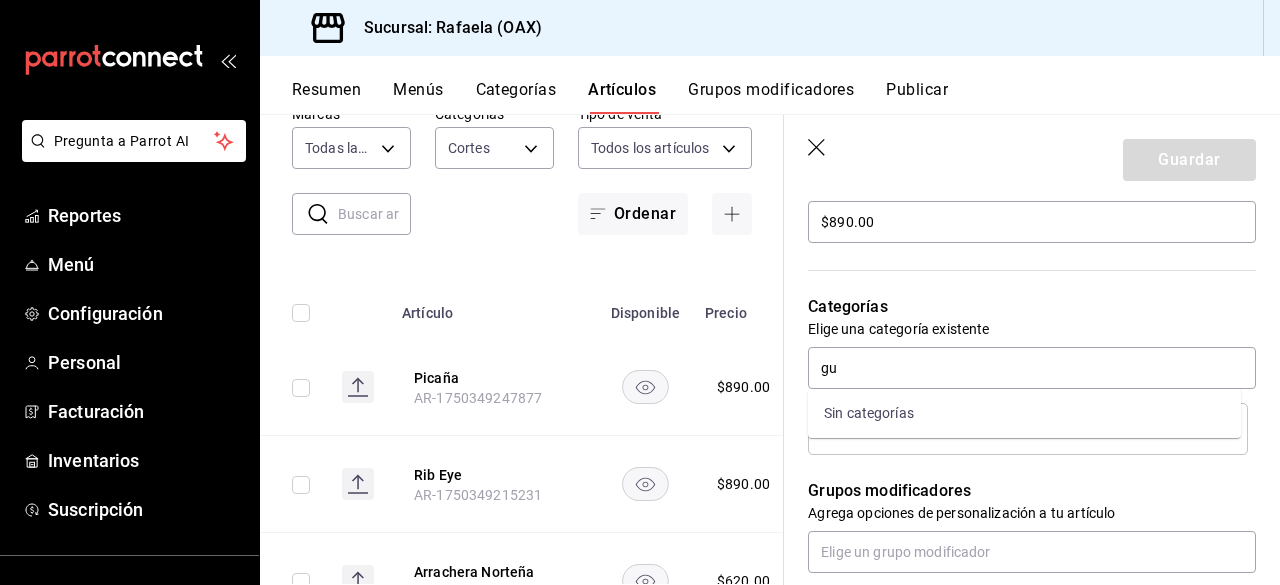 type 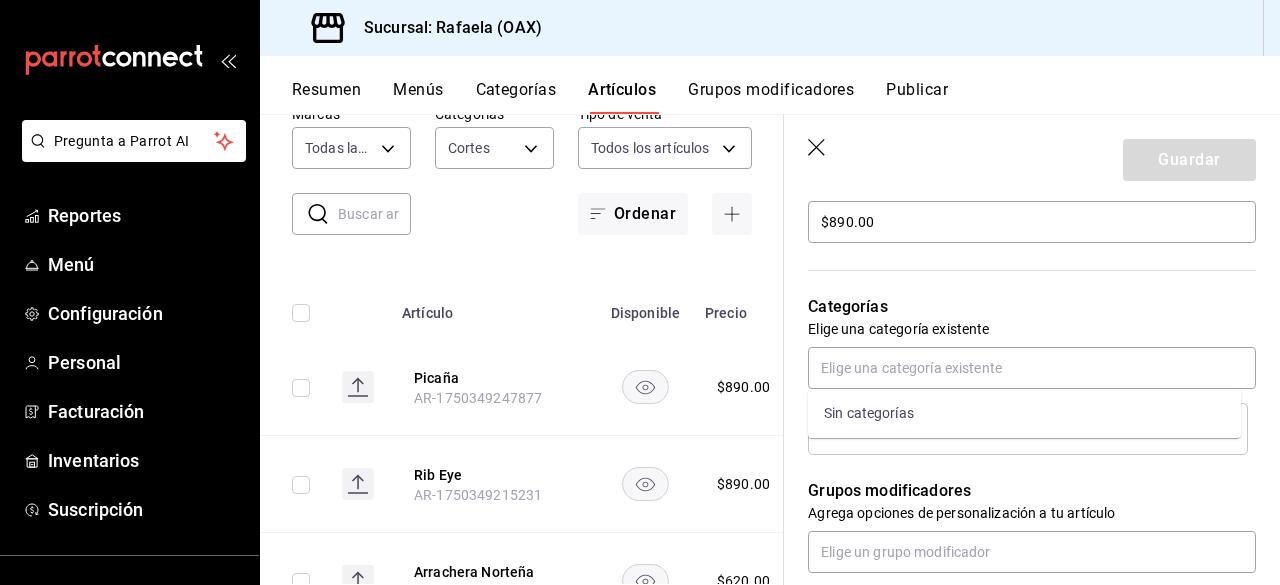 click on "Categorías" at bounding box center (1032, 307) 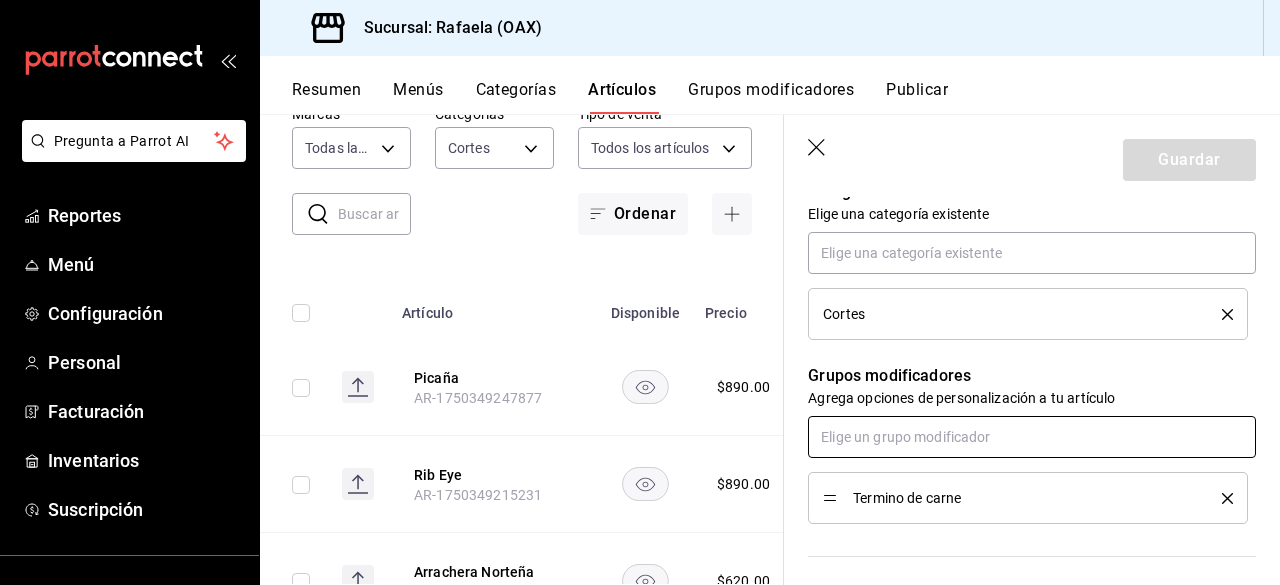 scroll, scrollTop: 760, scrollLeft: 0, axis: vertical 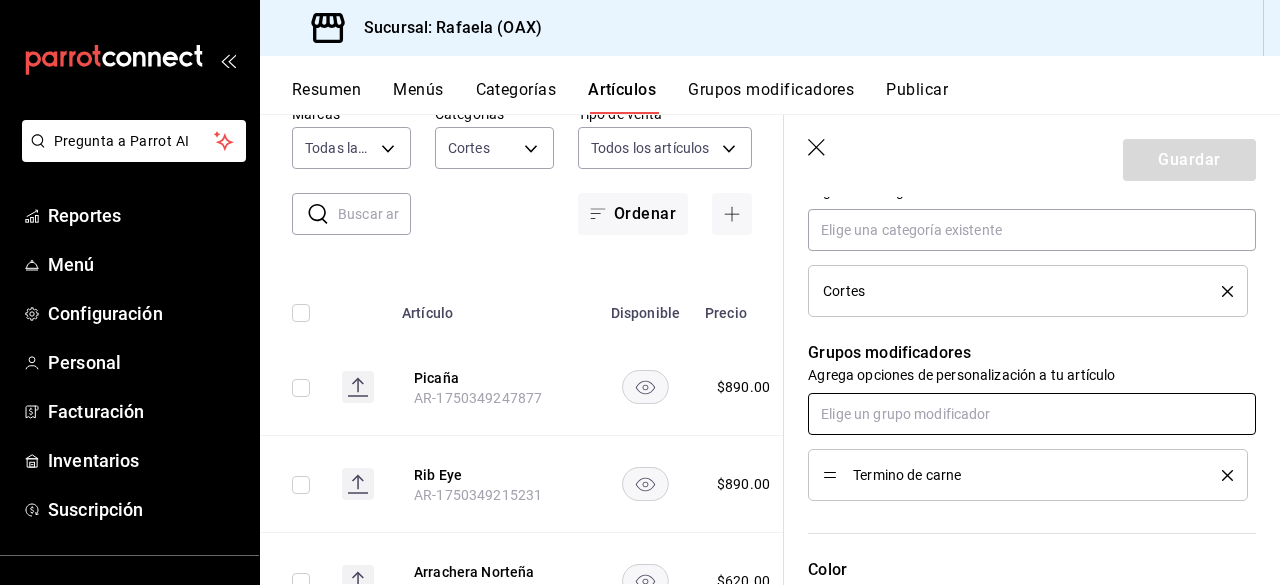 click at bounding box center (1032, 414) 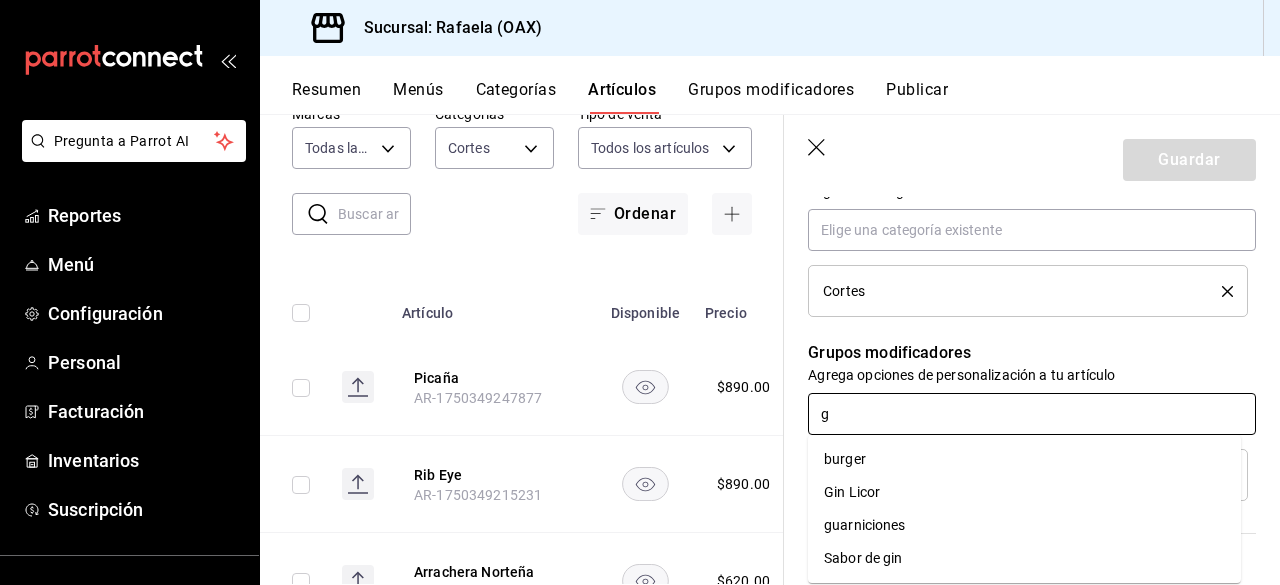 type on "gu" 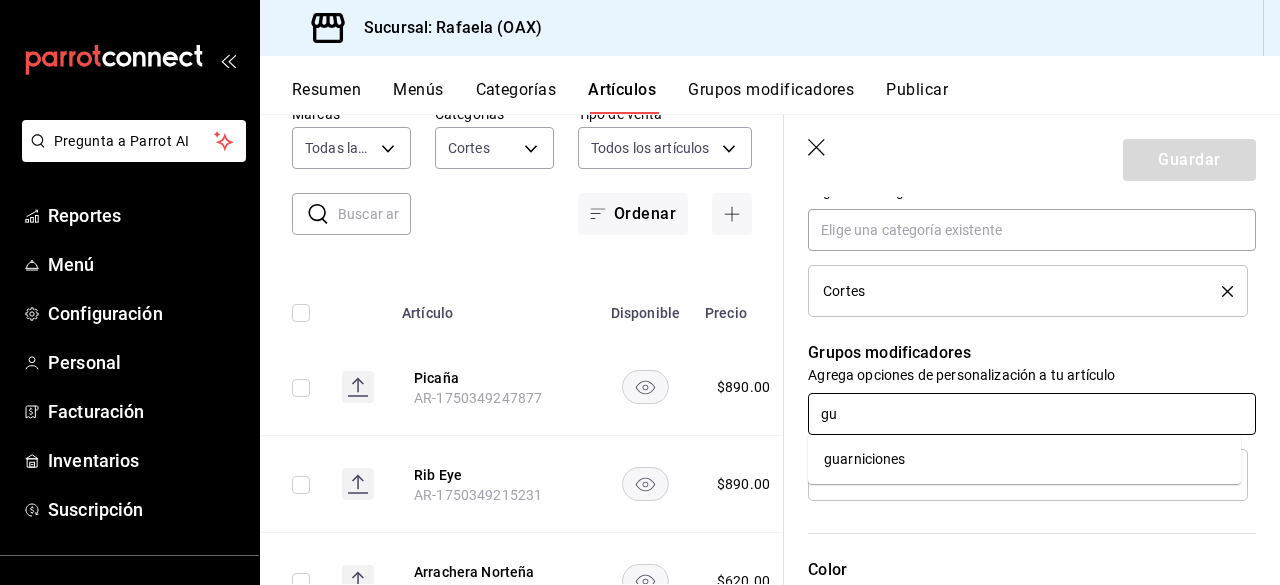 click on "guarniciones" at bounding box center [1024, 459] 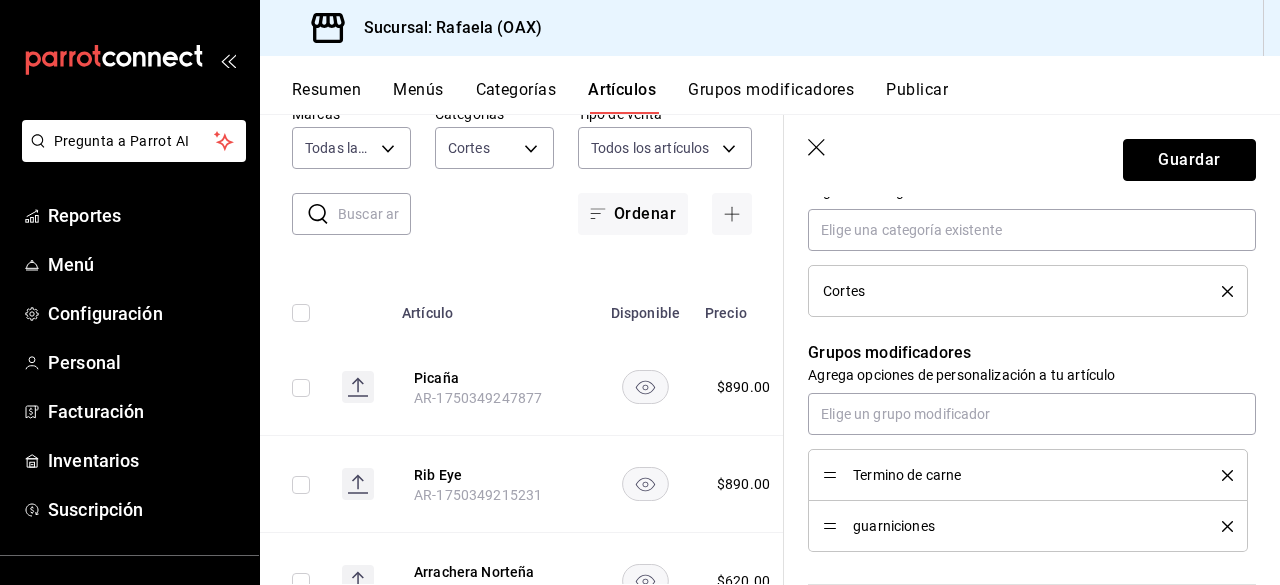 click on "Guardar" at bounding box center [1189, 160] 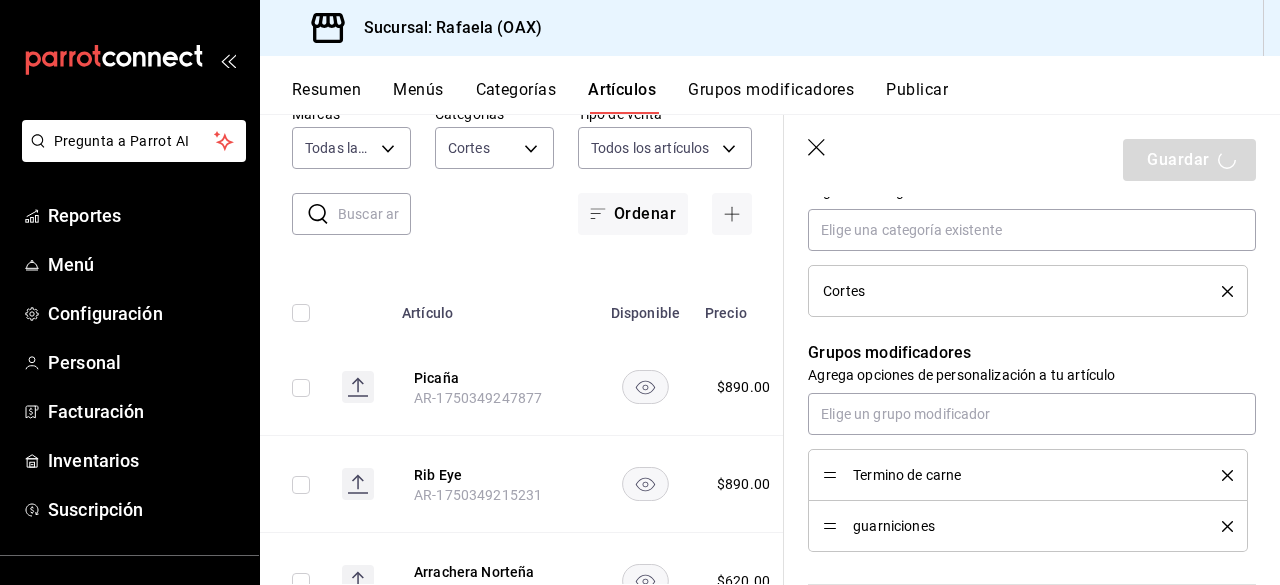 type on "x" 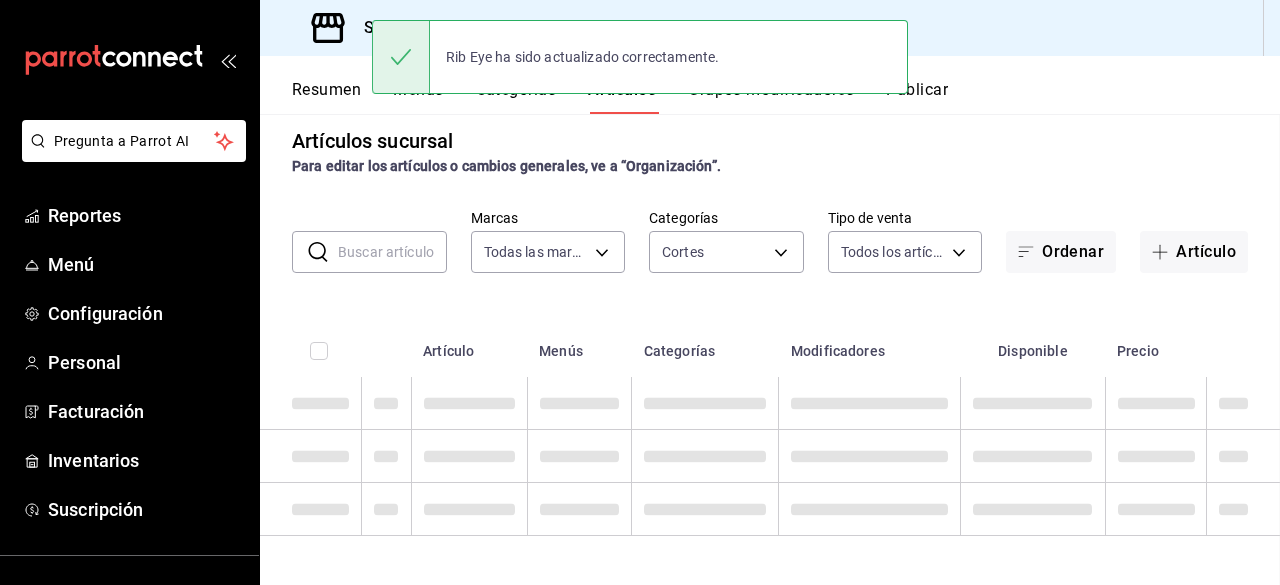 scroll, scrollTop: 20, scrollLeft: 0, axis: vertical 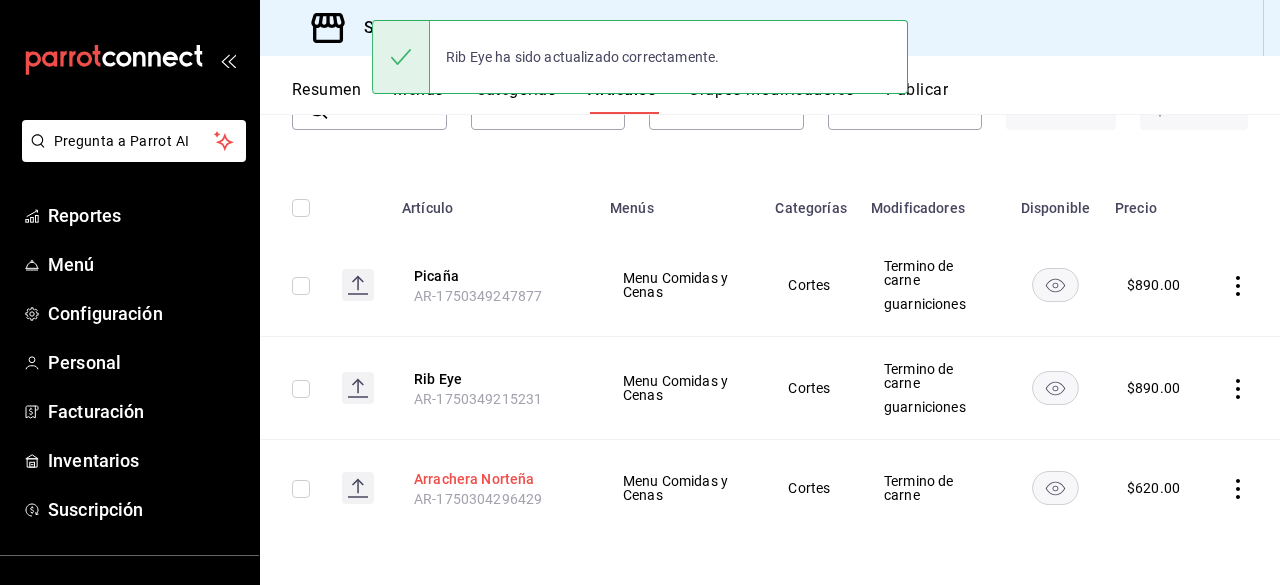 click on "Arrachera Norteña" at bounding box center (494, 479) 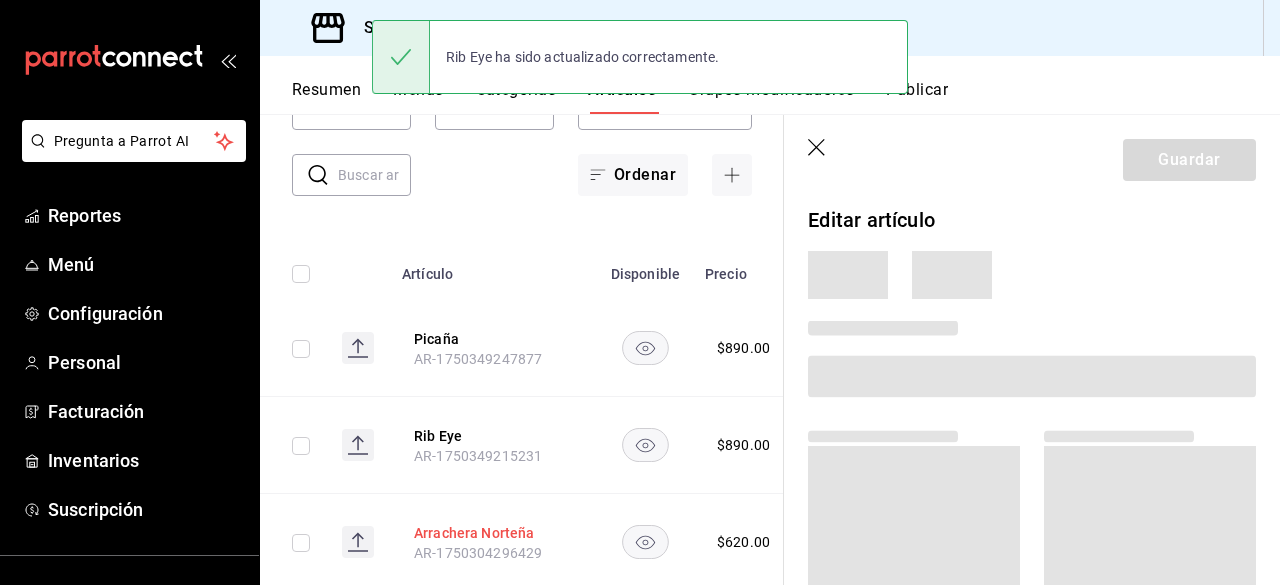 scroll, scrollTop: 151, scrollLeft: 0, axis: vertical 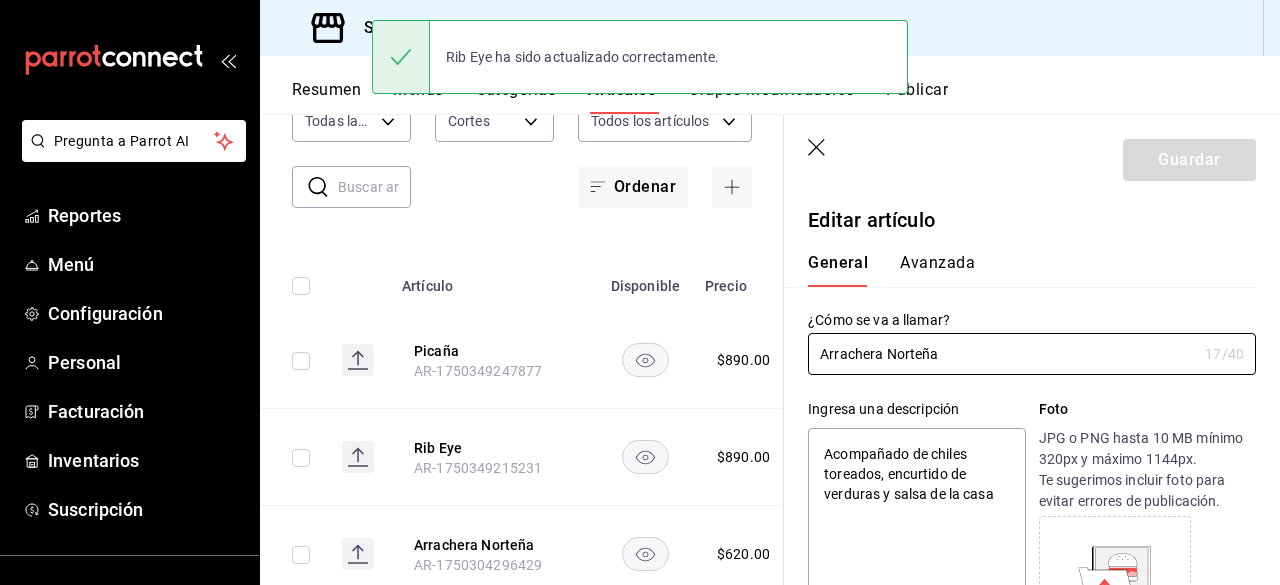 type on "x" 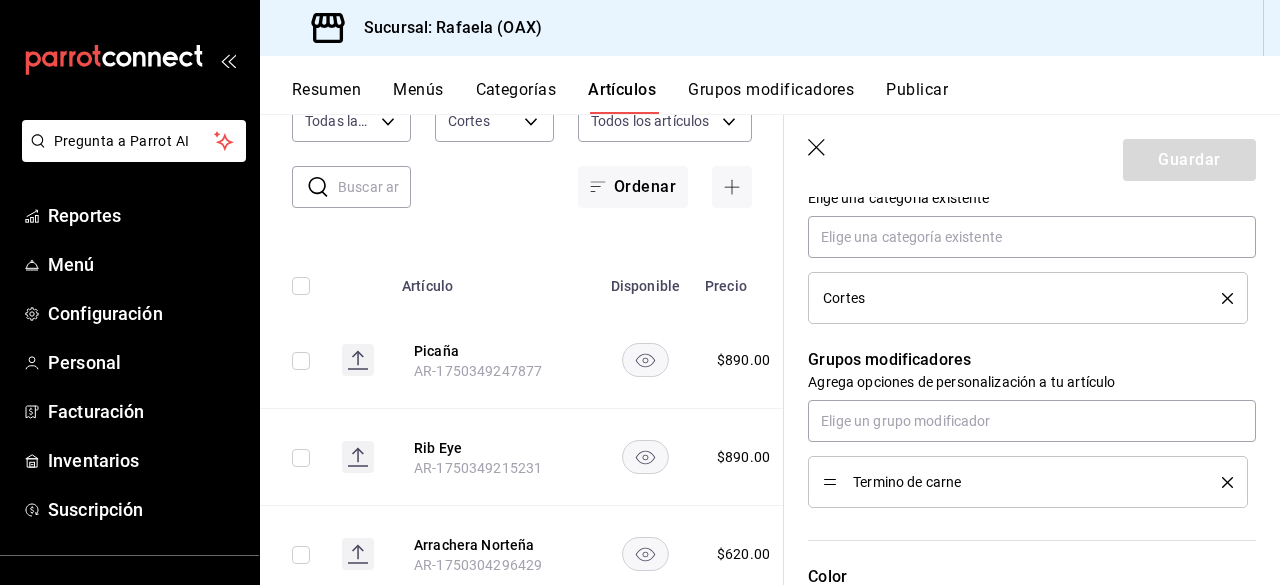 scroll, scrollTop: 794, scrollLeft: 0, axis: vertical 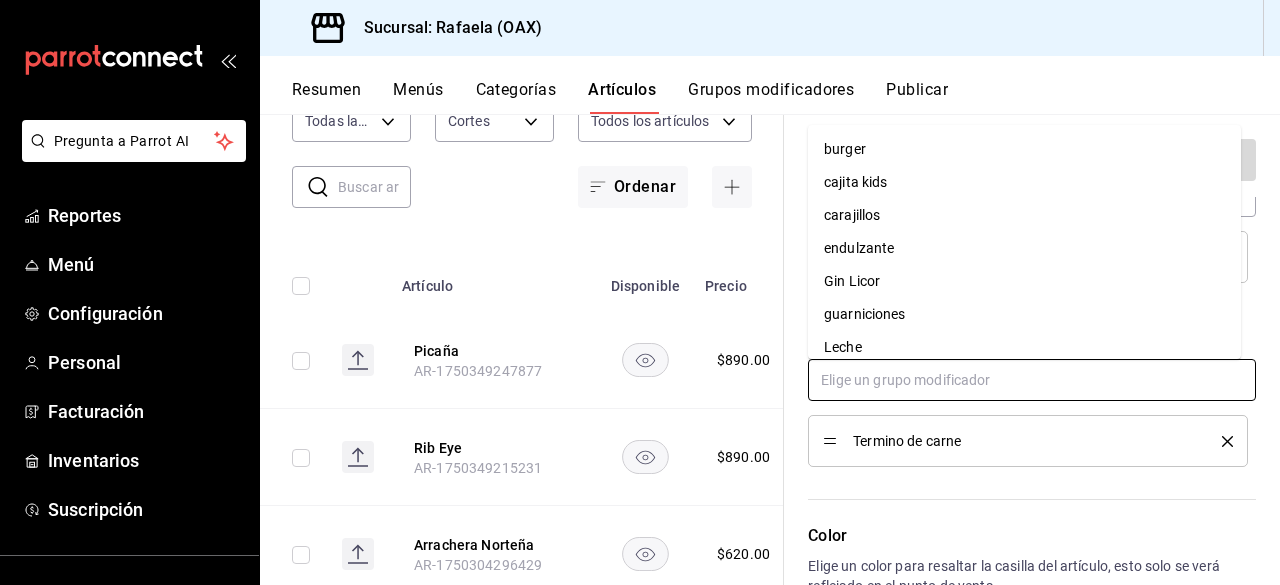 click at bounding box center [1032, 380] 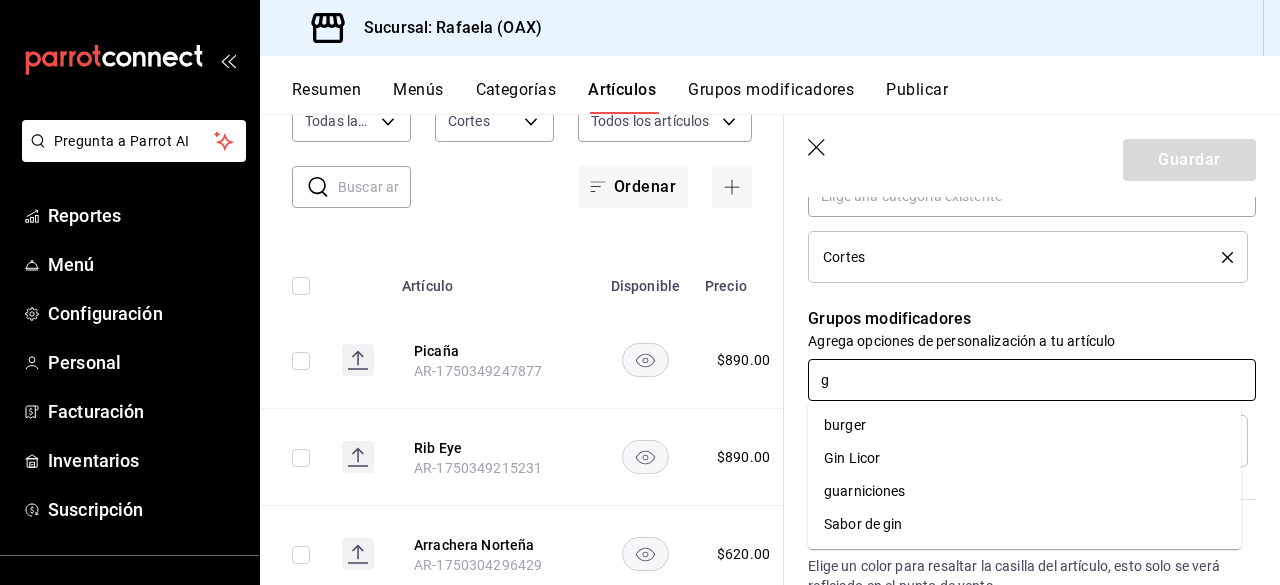 type on "gu" 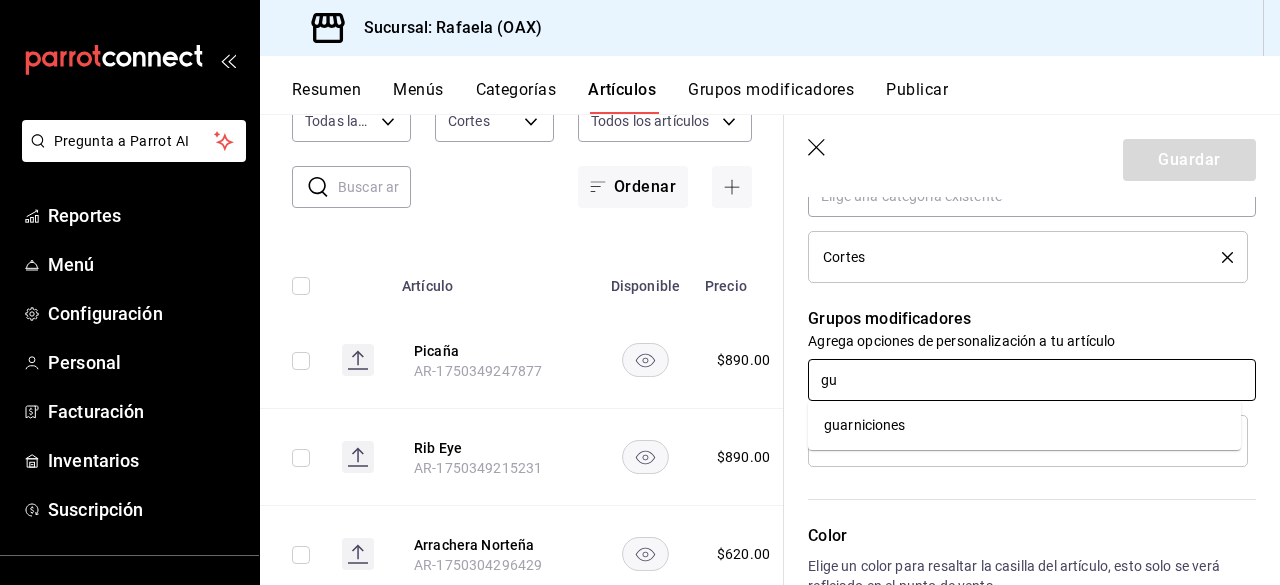 click on "guarniciones" at bounding box center [1024, 425] 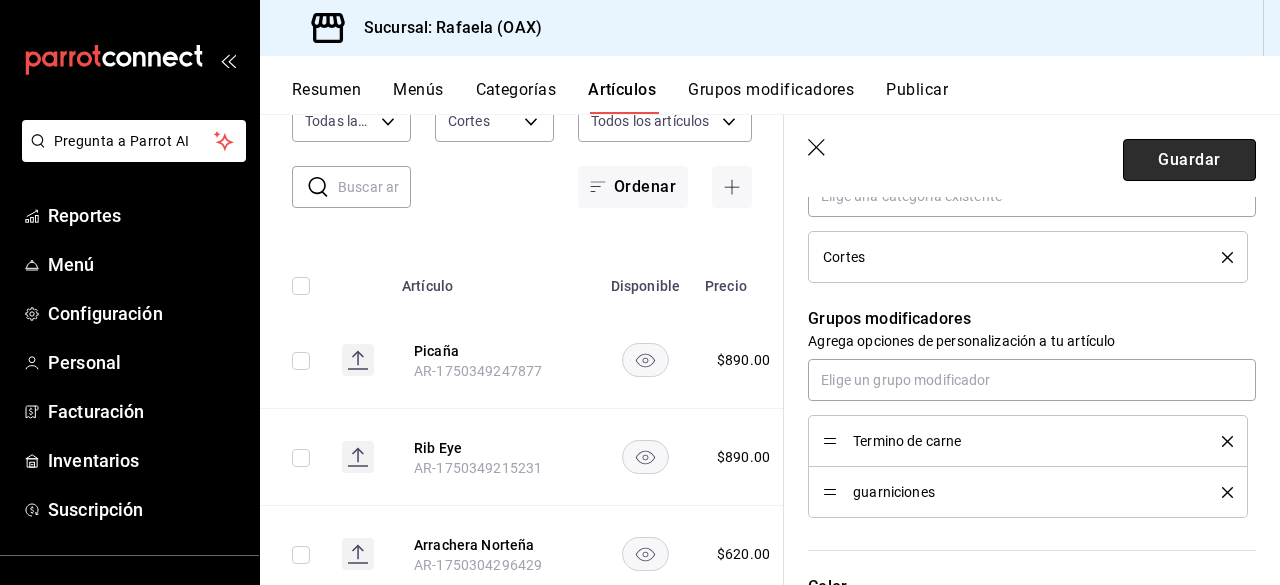 click on "Guardar" at bounding box center [1189, 160] 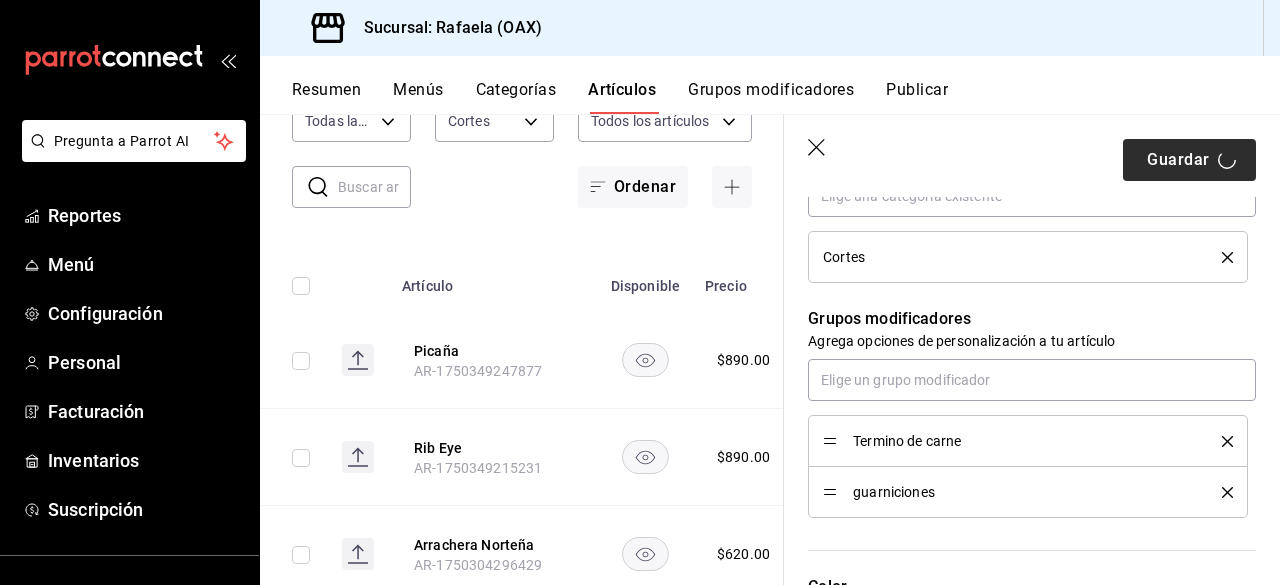 type on "x" 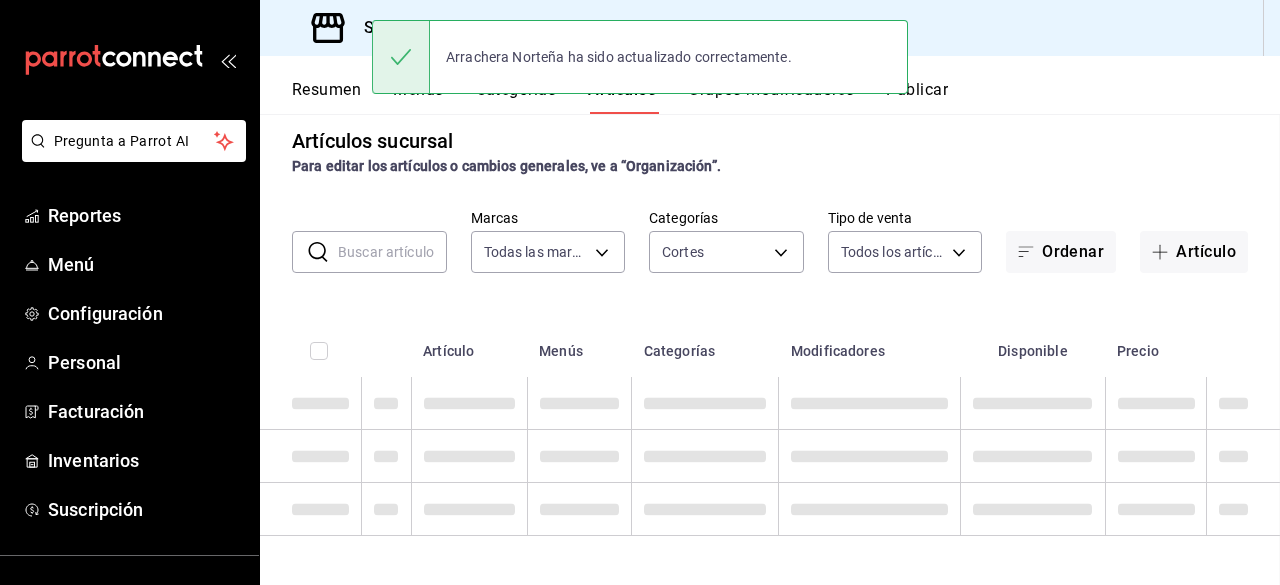 scroll, scrollTop: 20, scrollLeft: 0, axis: vertical 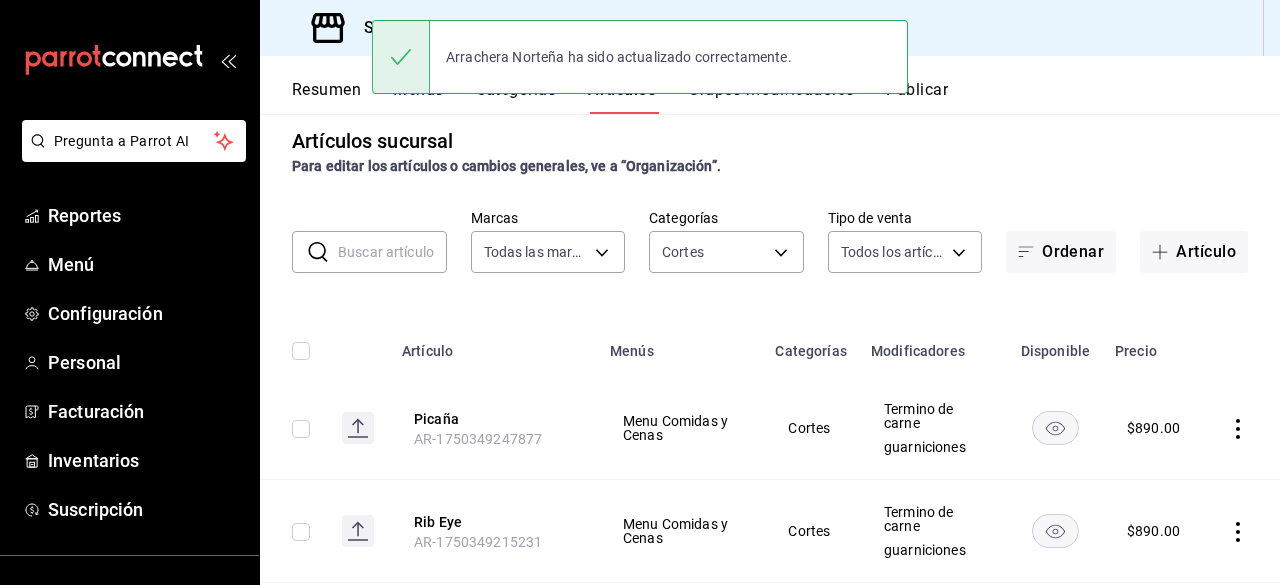 click on "Arrachera Norteña ha sido actualizado correctamente." at bounding box center (640, 57) 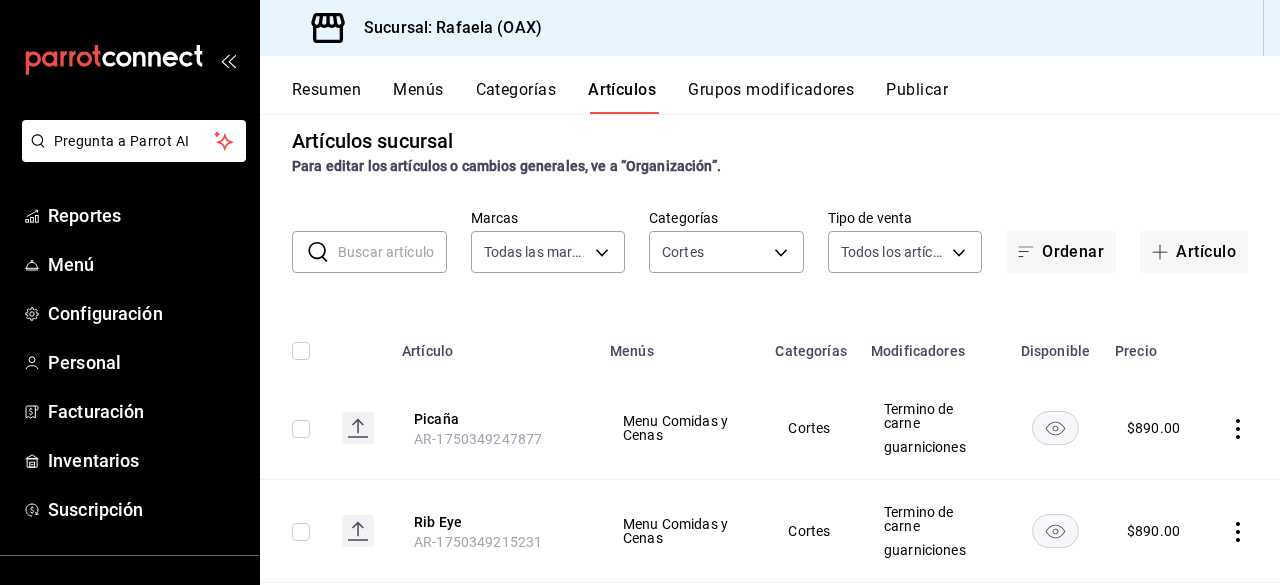 click on "Grupos modificadores" at bounding box center (771, 97) 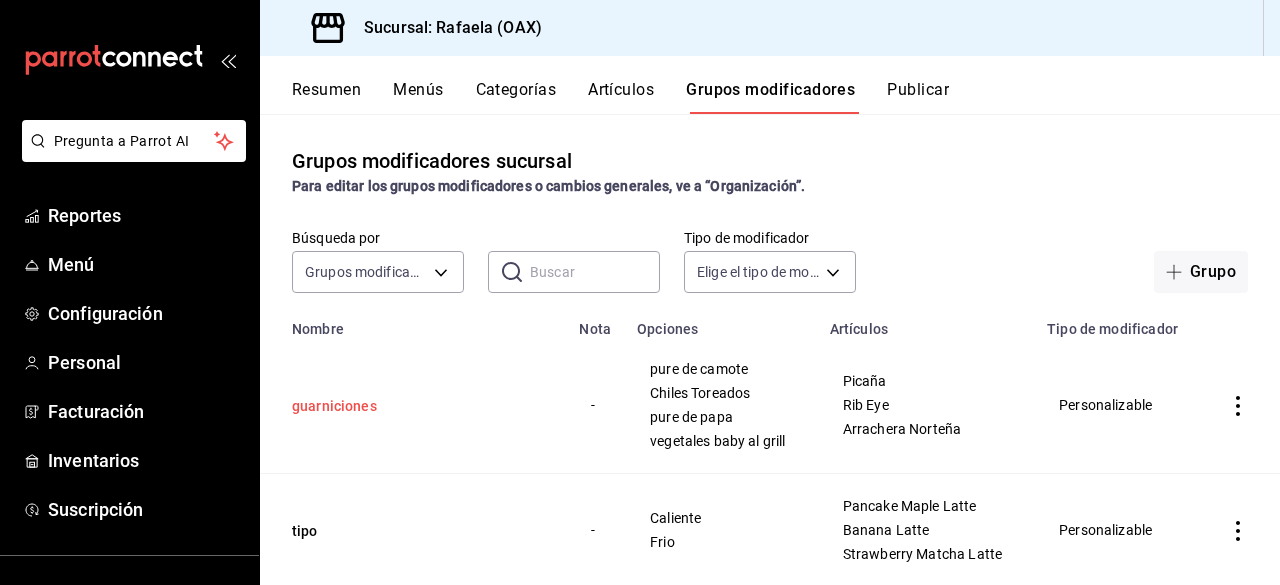 click on "guarniciones" at bounding box center [412, 406] 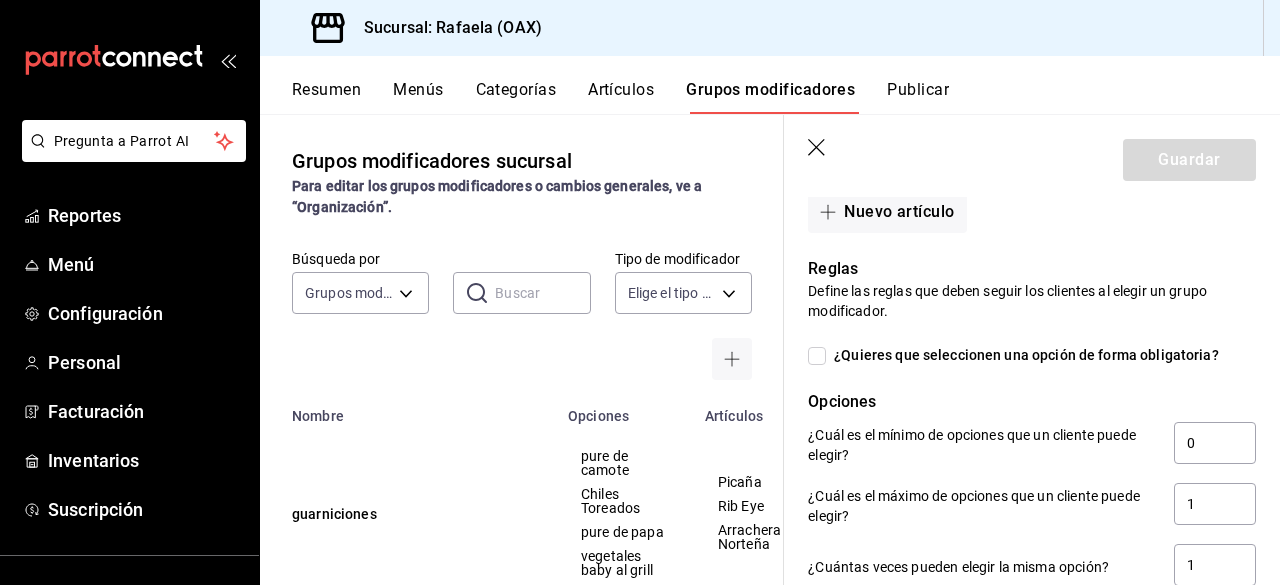 scroll, scrollTop: 1049, scrollLeft: 0, axis: vertical 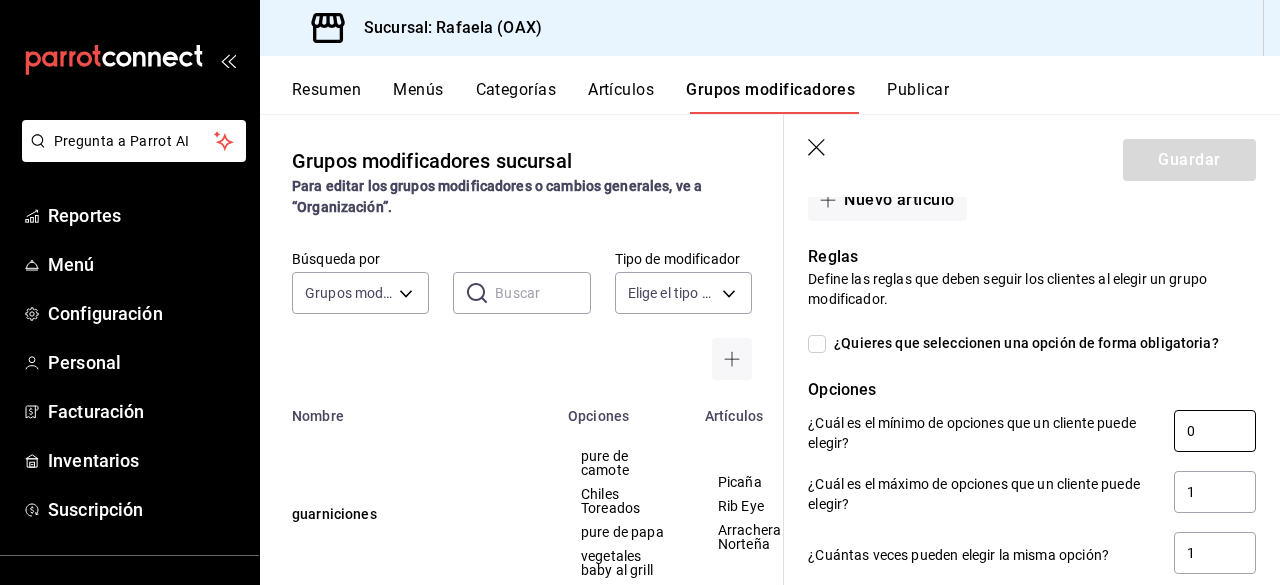 click on "0" at bounding box center [1215, 431] 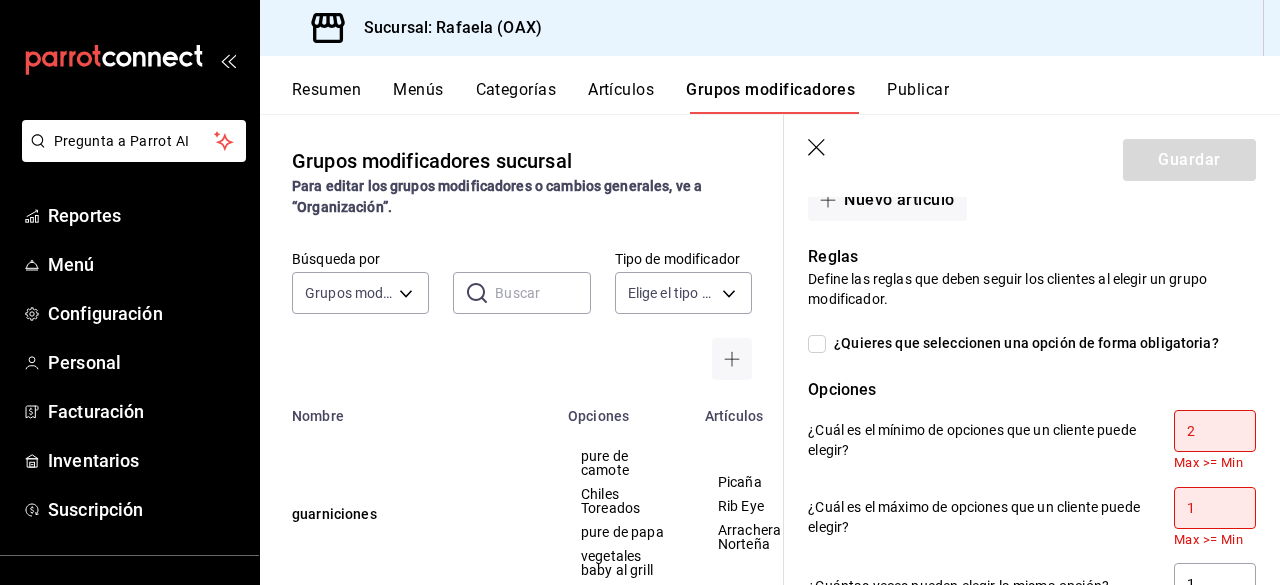 type on "2" 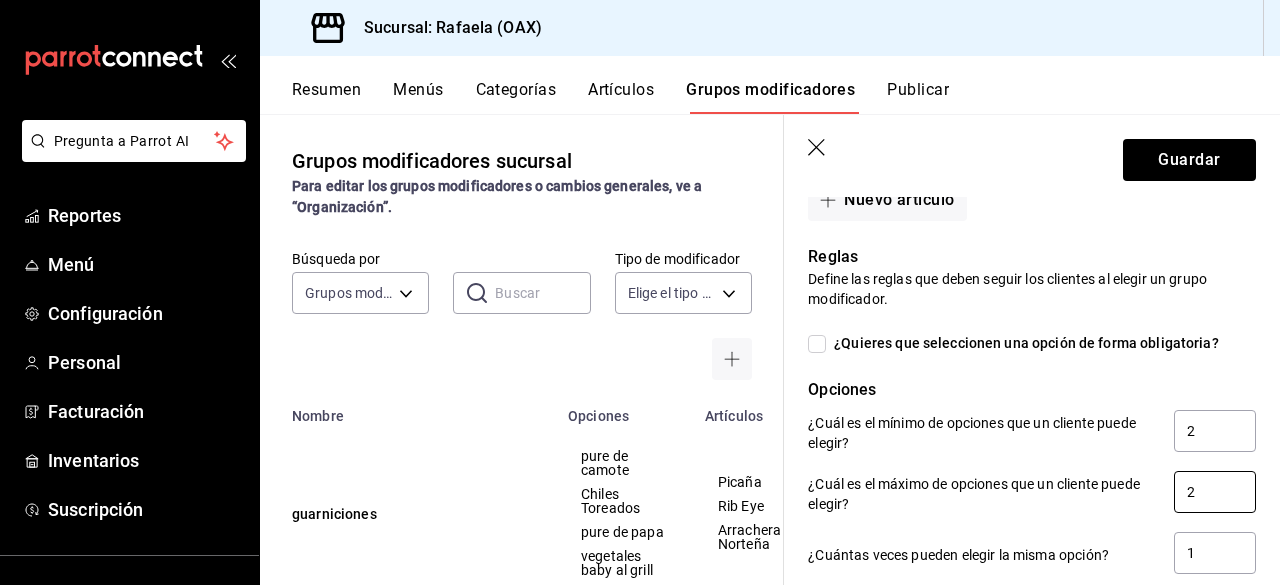 type on "2" 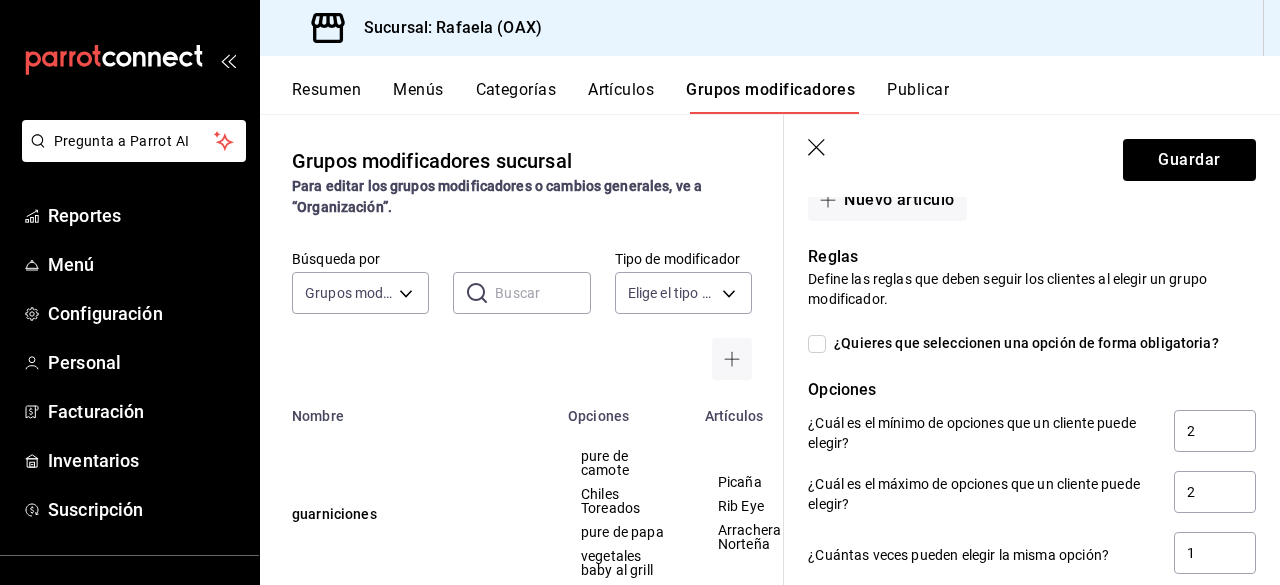 click on "¿Cuál es el mínimo de opciones que un cliente puede elegir?" at bounding box center [983, 433] 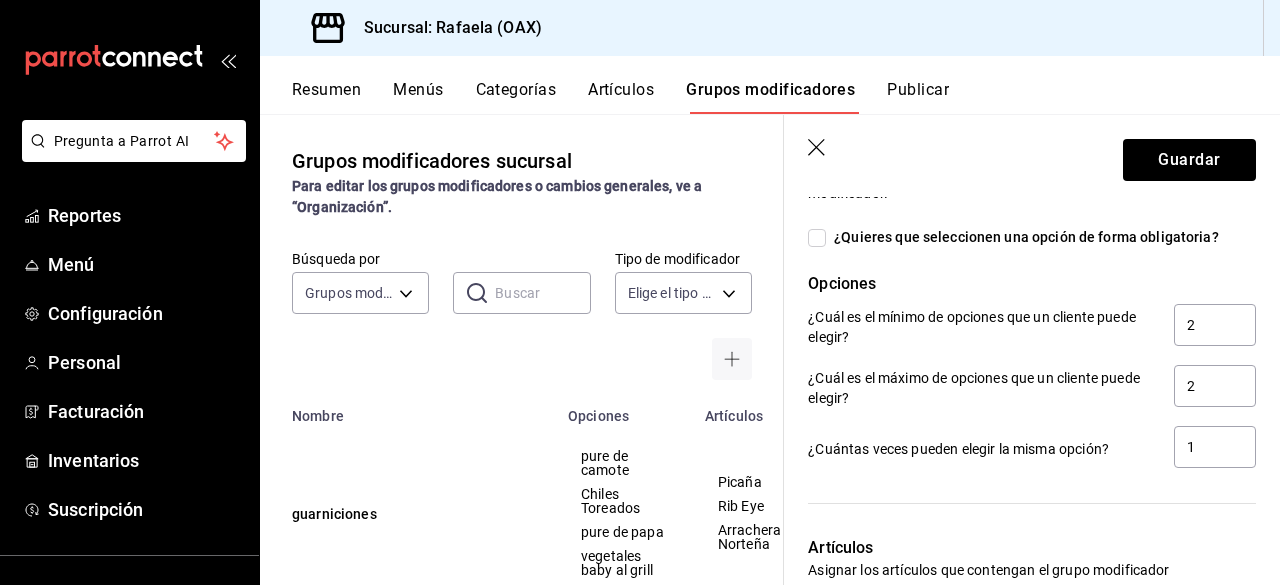 scroll, scrollTop: 1156, scrollLeft: 0, axis: vertical 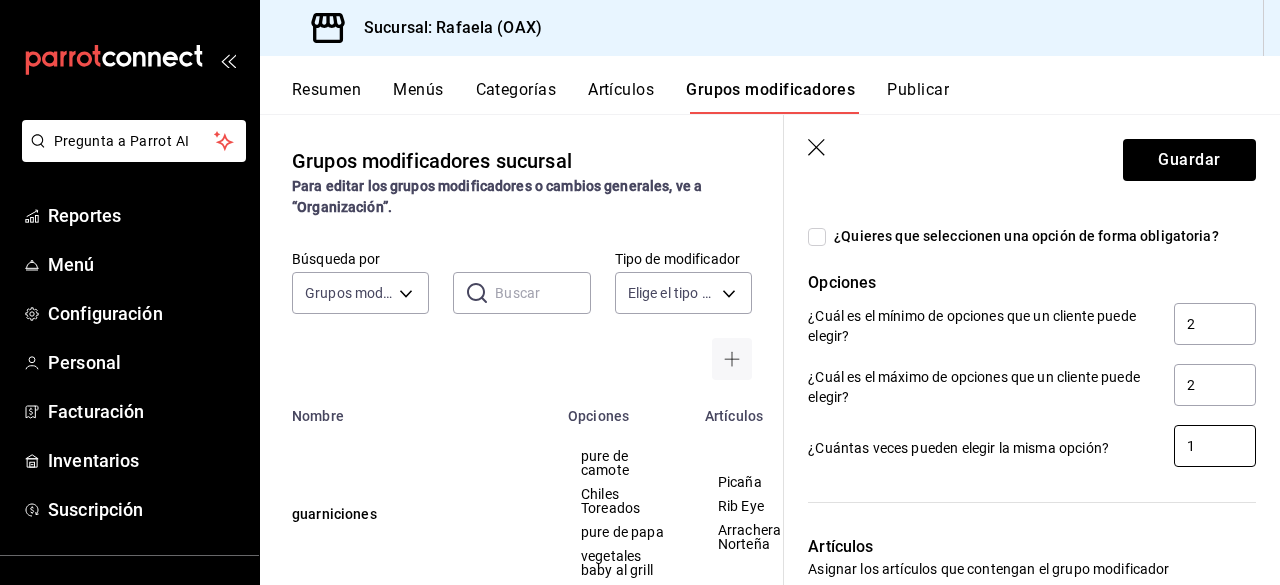 click on "1" at bounding box center (1215, 446) 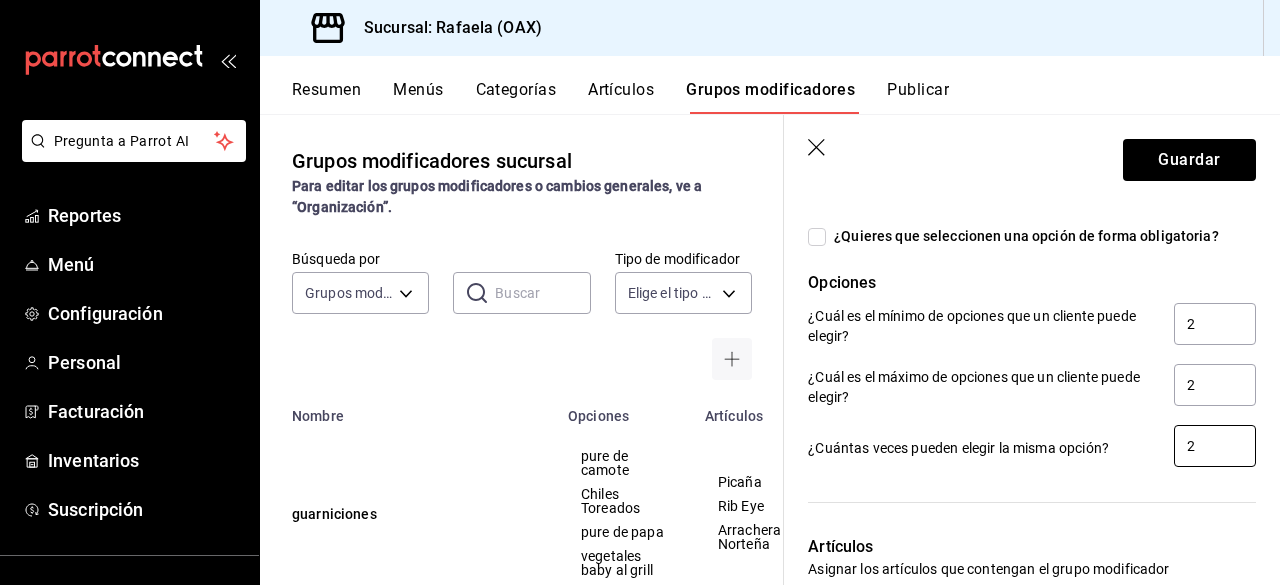 type on "2" 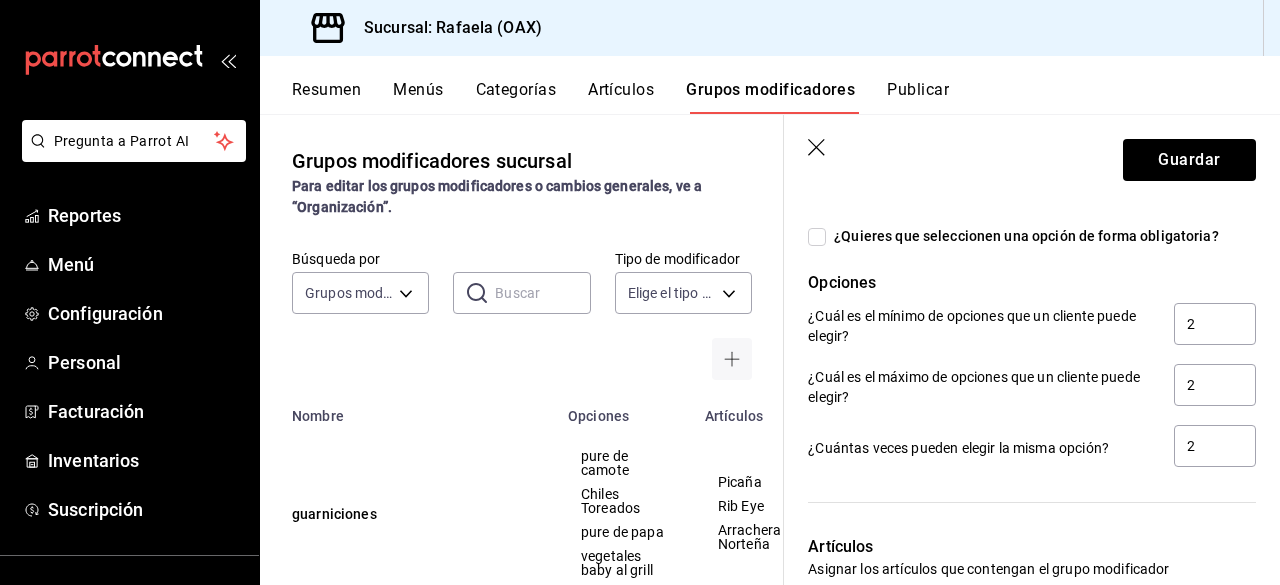 click on "Artículos" at bounding box center [1032, 547] 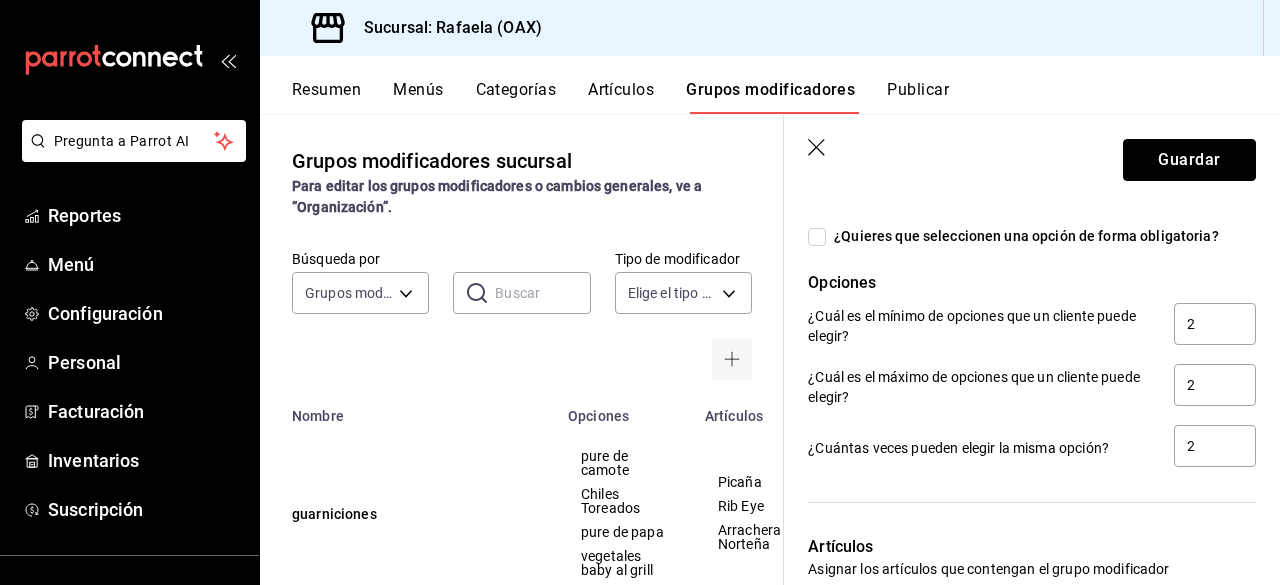 click on "Guardar" at bounding box center [1189, 160] 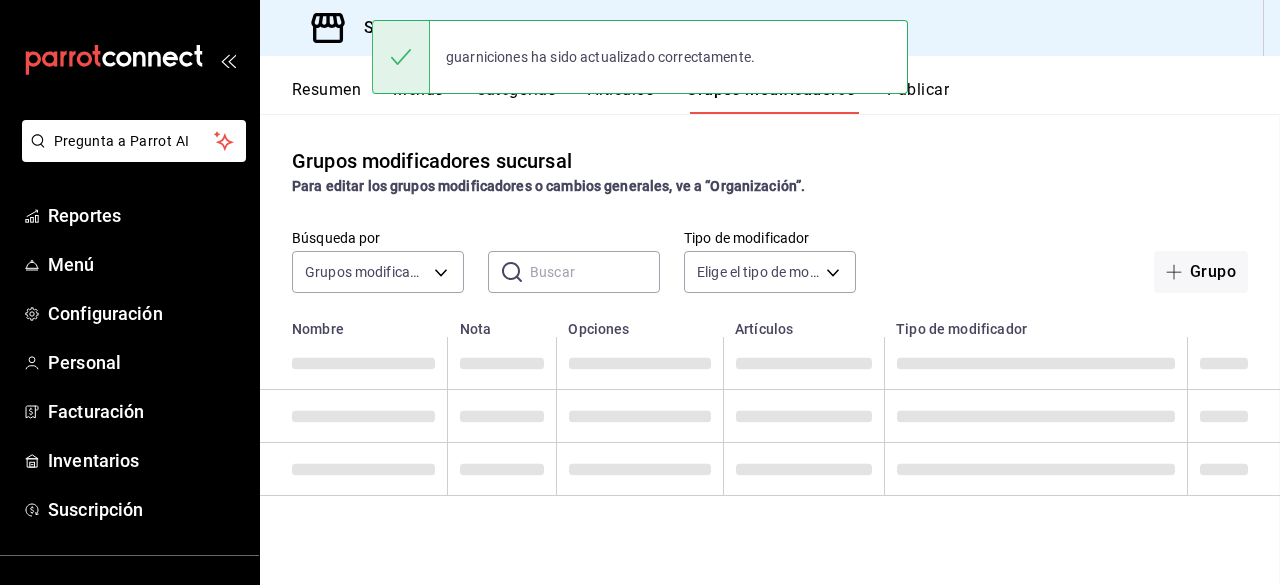 scroll, scrollTop: 0, scrollLeft: 0, axis: both 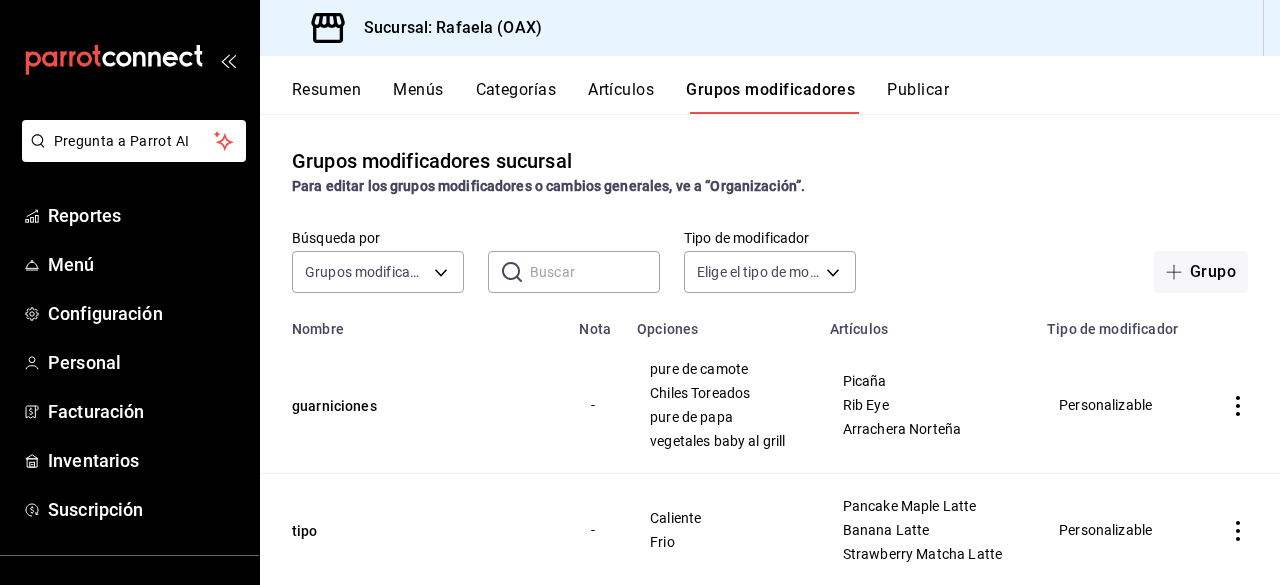 click on "Publicar" at bounding box center [918, 97] 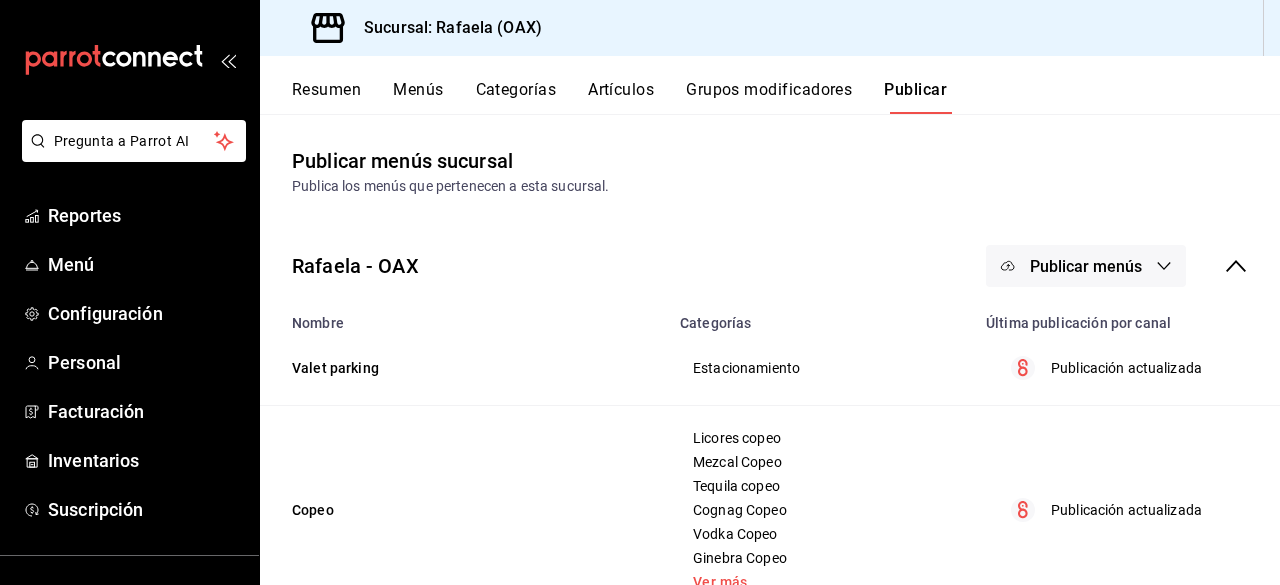 click on "Publicar menús" at bounding box center [1086, 266] 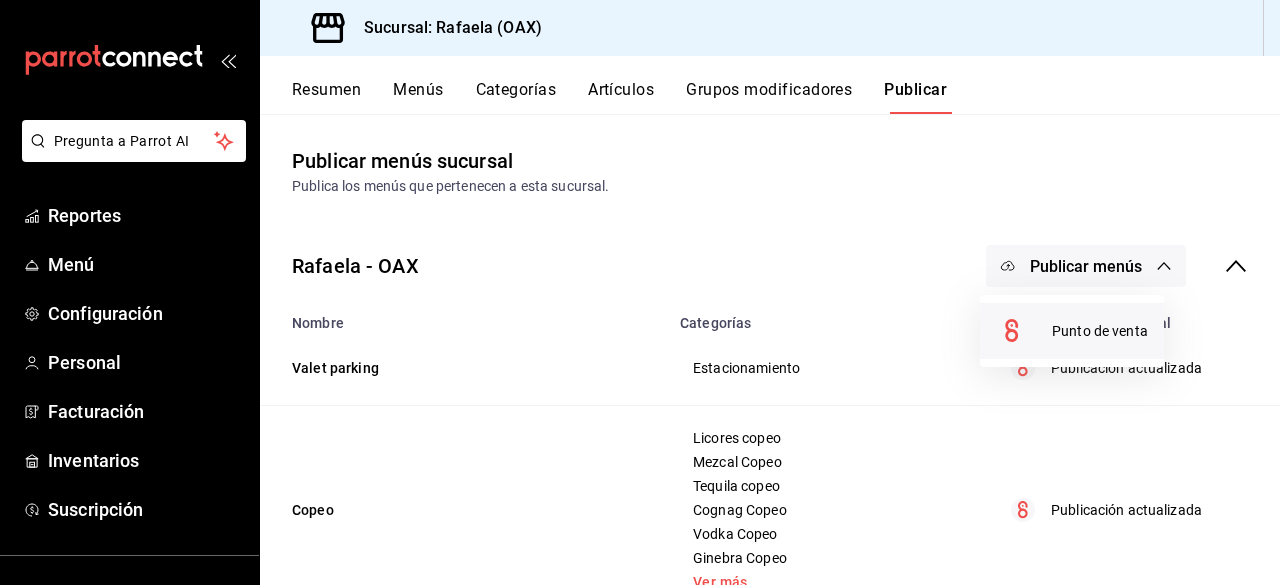 click on "Punto de venta" at bounding box center (1100, 331) 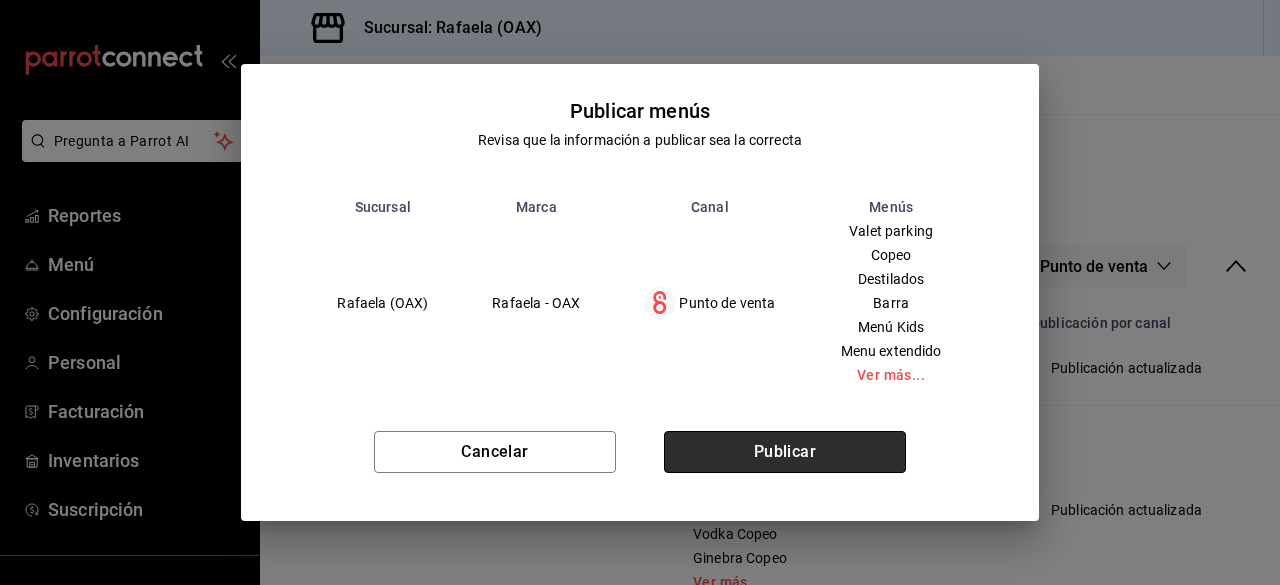click on "Publicar" at bounding box center (785, 452) 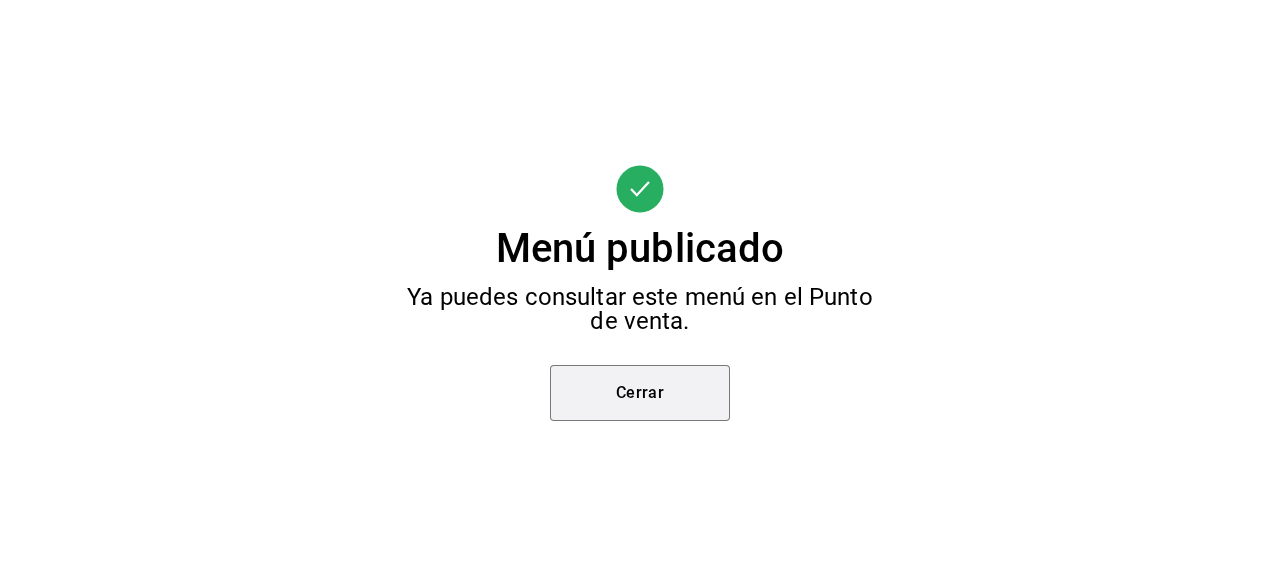 click on "Cerrar" at bounding box center (640, 393) 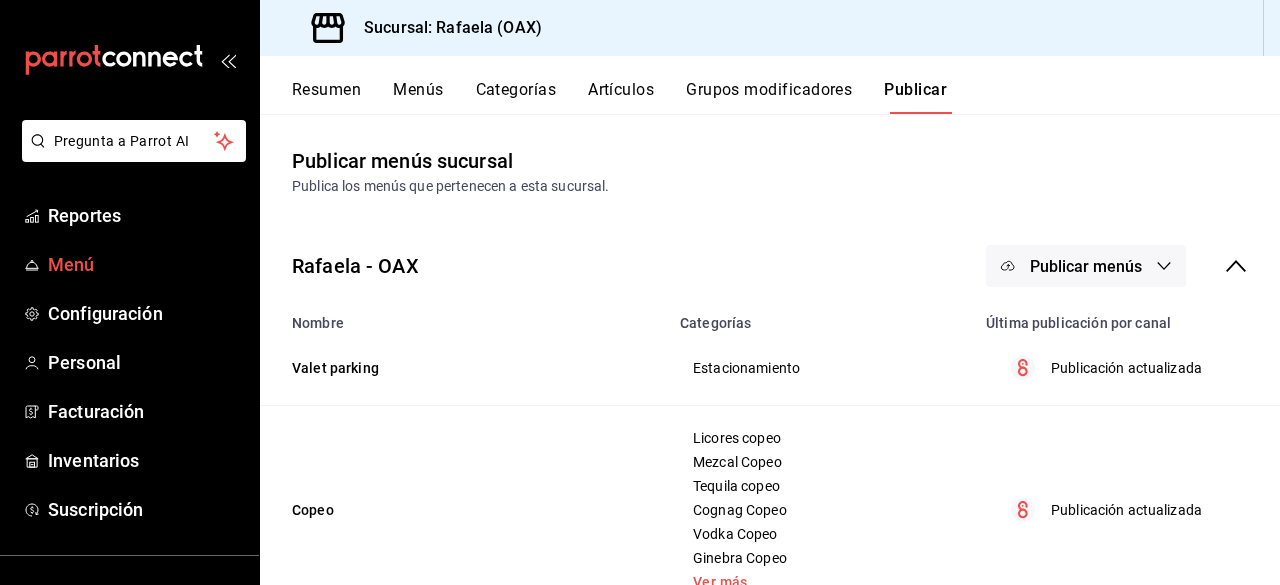 click on "Menú" at bounding box center [145, 264] 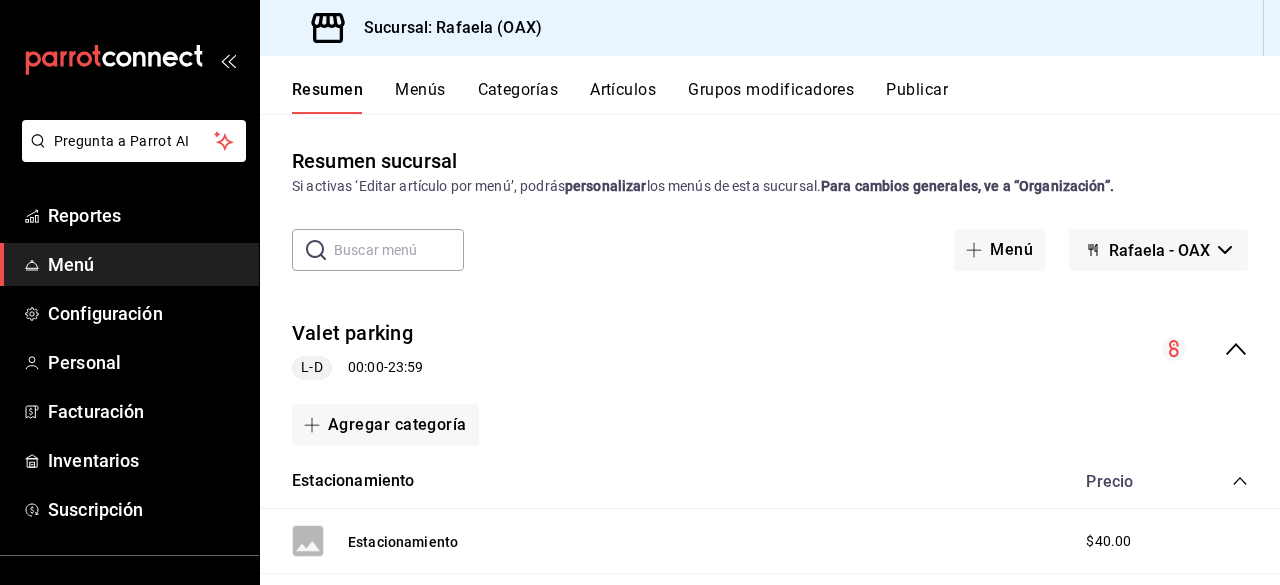 click on "Categorías" at bounding box center (518, 97) 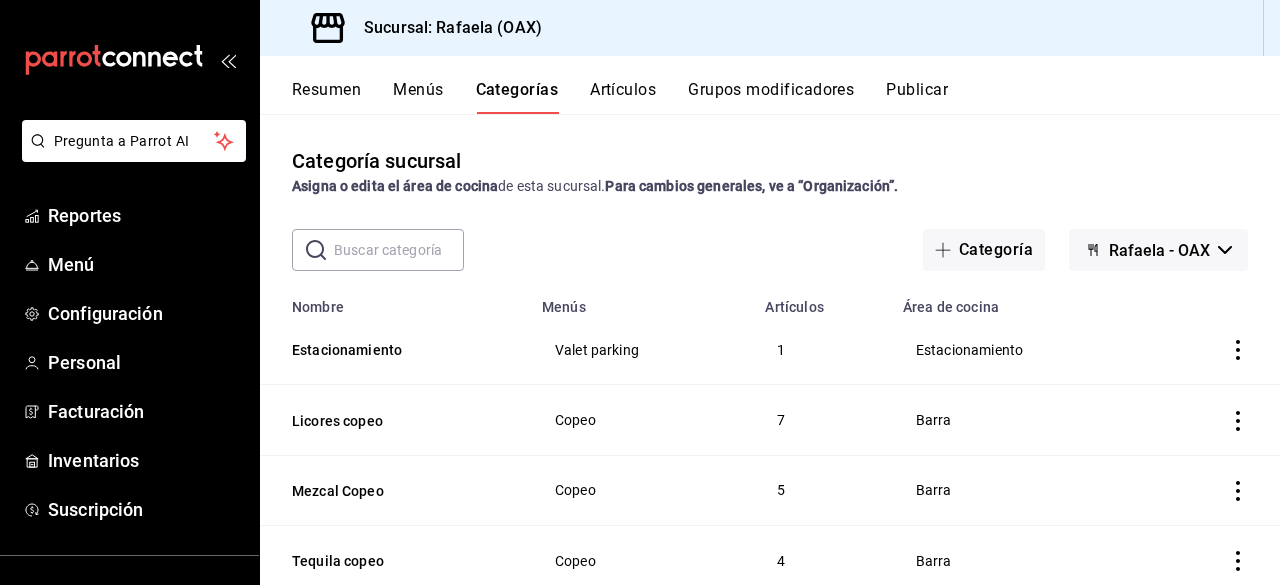 click on "Artículos" at bounding box center (623, 97) 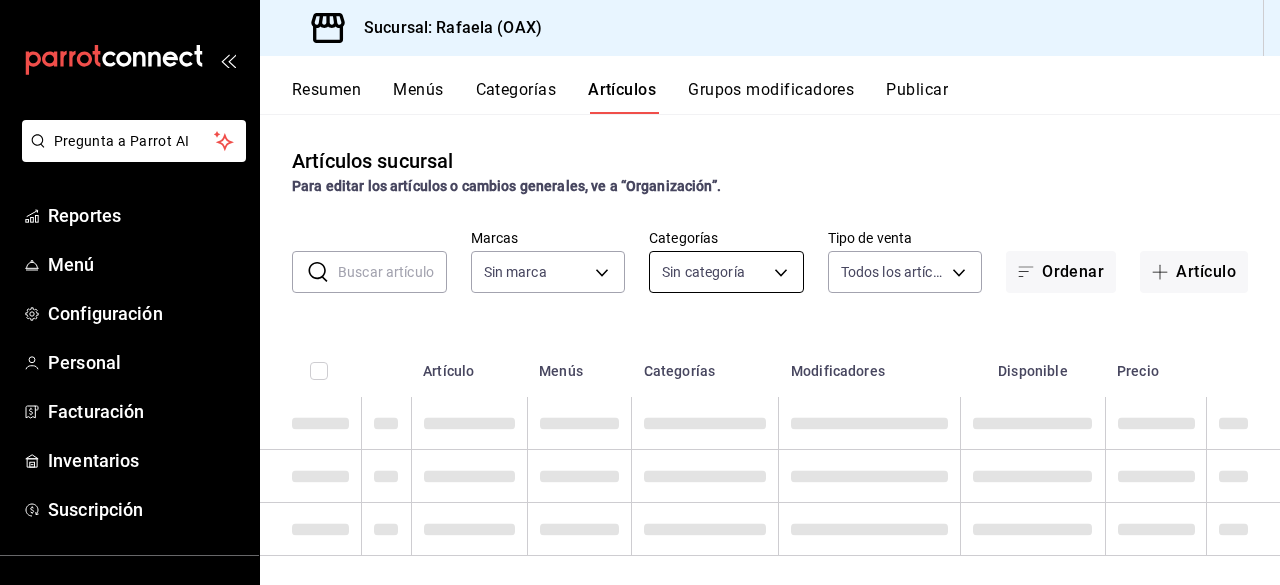 click on "Recomienda Parrot   Edith Ramirez" at bounding box center [640, 292] 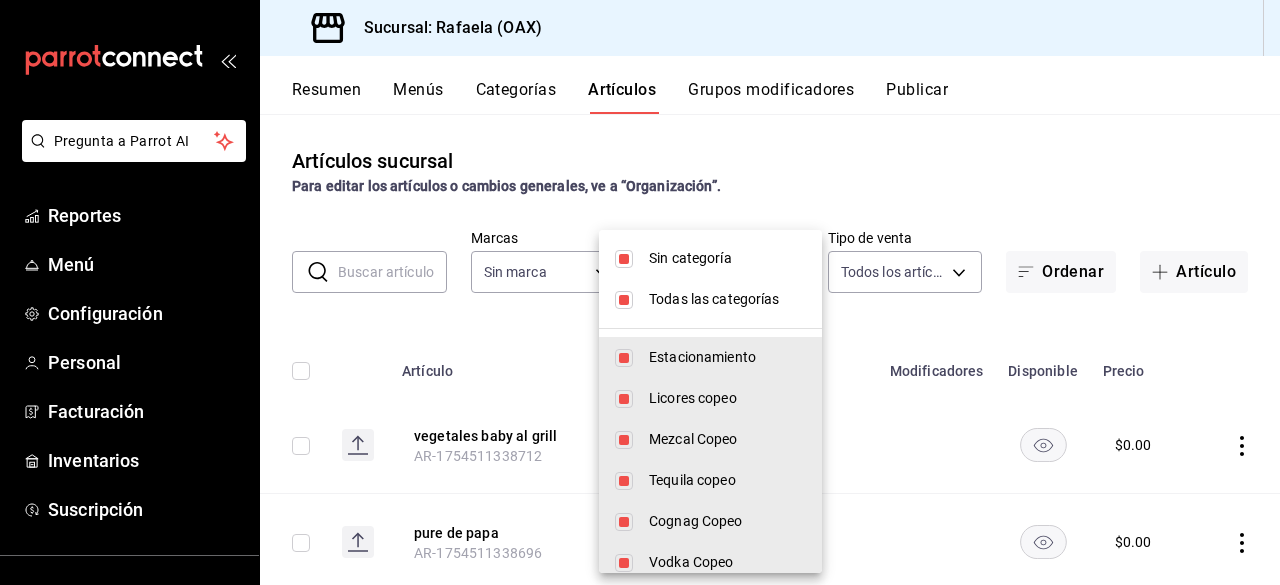 type on "b9b3d049-2be1-4ac2-b28c-b396277261f8,53139860-d7d2-4d39-aa52-4d46cf22222e,93cce190-bb6c-4afa-afe1-35afce066a85,3b4bf573-c2eb-47a6-b527-73756b6076d9,b18ee5b1-bc38-41ea-a5b0-dfe4090806be,e0074870-6b86-4ca8-a14b-1ab3509f507e,e463668d-6bb4-4257-8cf4-65e275dee748,d3d3a18d-ddf7-4277-a21a-a9e522d2ebce,ed7f7864-4e27-4c93-bfa8-72185e005ce9,e36196b1-ee1b-4187-b2bd-1b095dd94dfa,60b71861-6bad-4eb0-8d65-3dfe115a660a,6eb3c7ec-1f15-4246-b4e5-98cd4e0c6392,4f3313e9-7e05-416d-96ea-e07e9ab75ad5,a90eb96c-d30c-4777-8dae-57cf3ffcb911,857dd1f9-27fd-455e-ba2e-8b6b3afda3ab,8222e7c5-bce7-4993-803a-50f0cc8932e5,8a10b482-73e1-4a44-9de4-c7ae6034c244,d9a1b1b1-efa4-4e14-bef0-da16b0b4f81f,6bc09296-e9fd-485c-b631-6ea193c1391f,8a48c9d7-8179-4603-bc02-978696c7370b,325bc7d0-1436-4a1b-aafa-24651ad86368,6ee54bc7-37be-4cd7-ad77-93e375c39740,2186caf3-f251-470d-bde6-95754eac8492,cac3b7f0-0be3-4d65-a41a-fae1c09e549f,7a968ca6-2571-479b-81fd-f04809d88f91,3a346576-f385-46f3-bb77-5d38ab6eb313,9c898a36-176e-45e5-bd5b-d84332d8085c,dc8d60a0-c50c-4fef-a4e..." 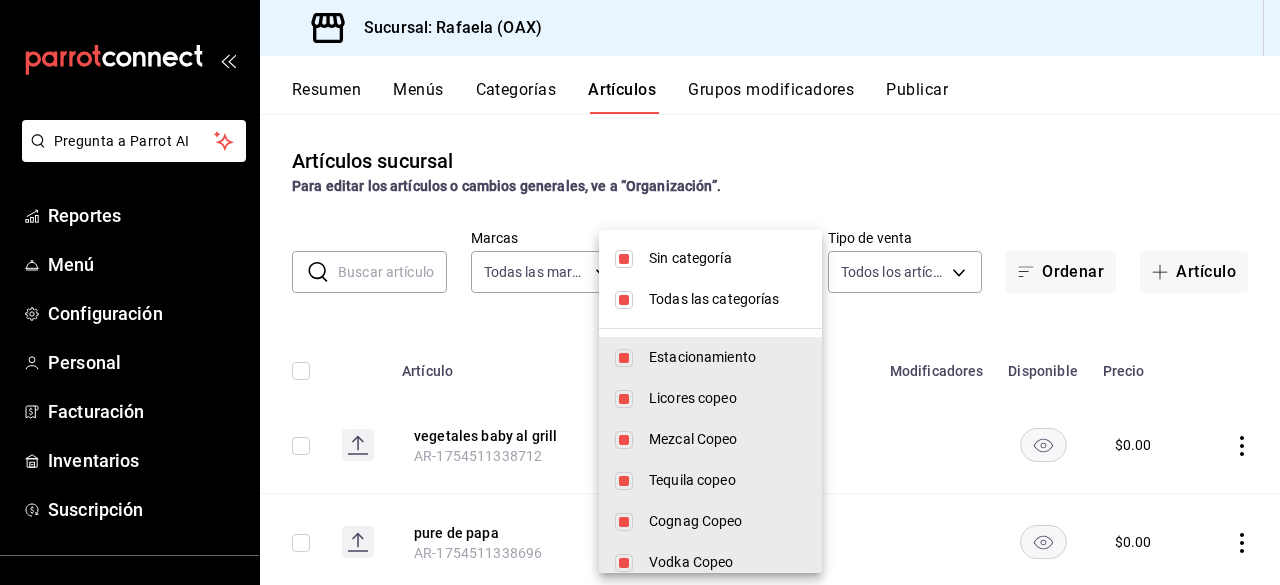 click on "Sin categoría" at bounding box center (727, 258) 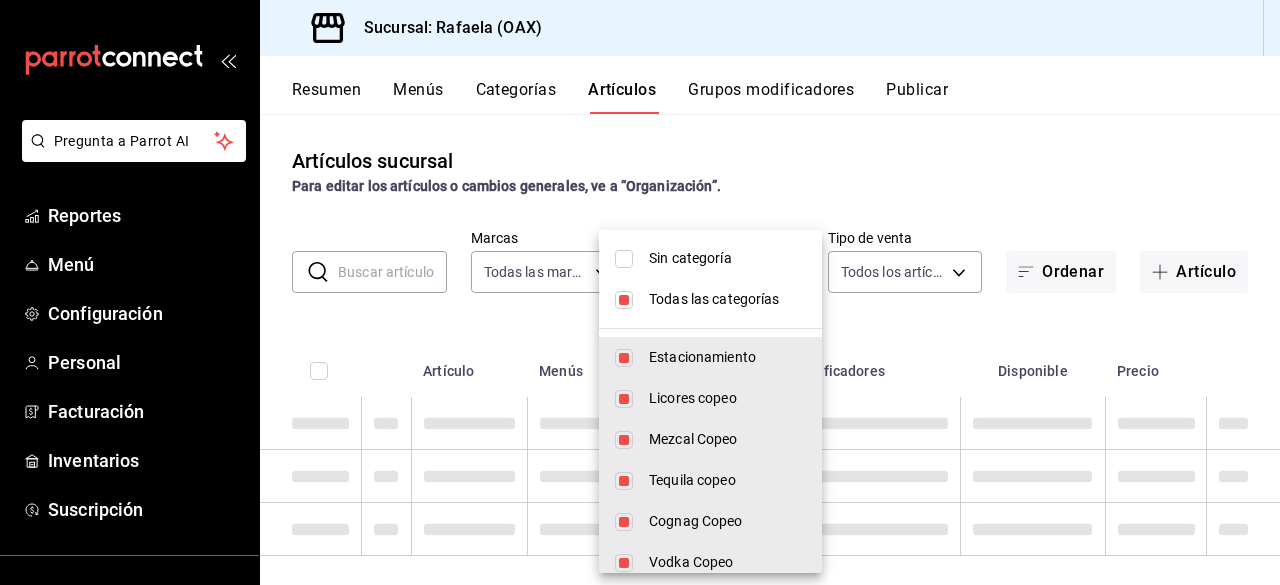 checkbox on "false" 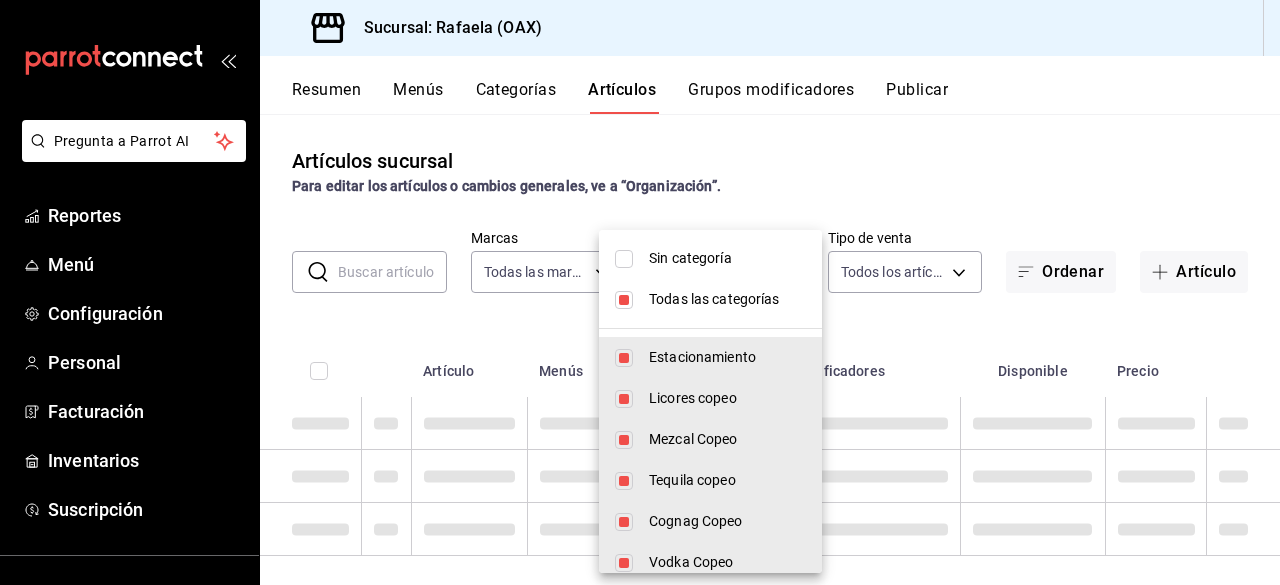 click on "Todas las categorías" at bounding box center (727, 299) 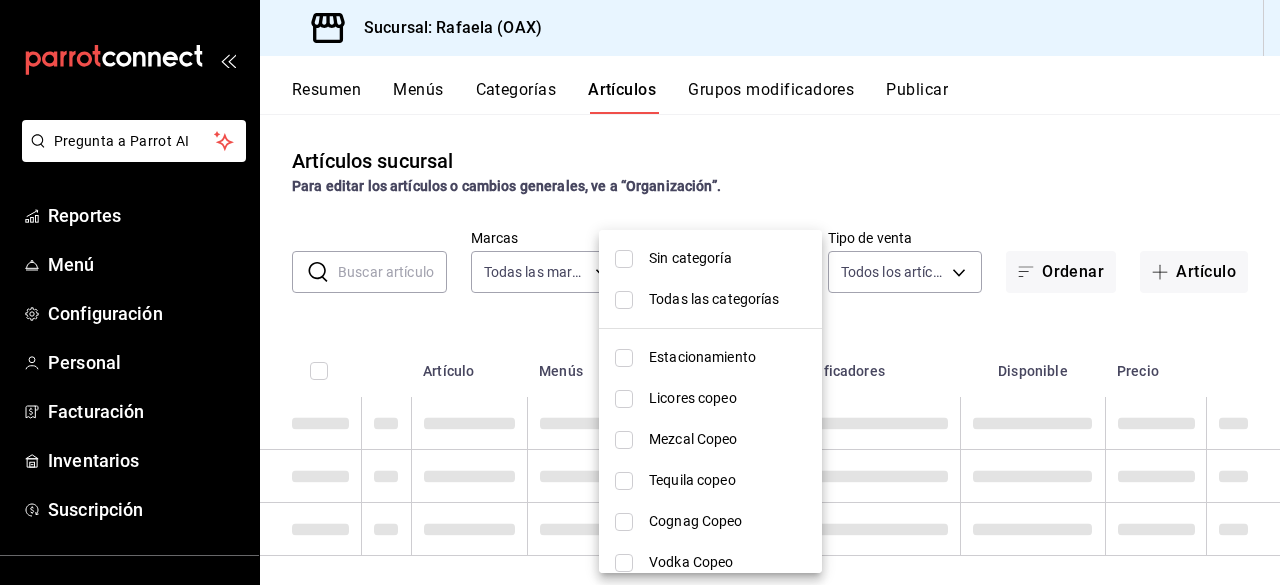 type 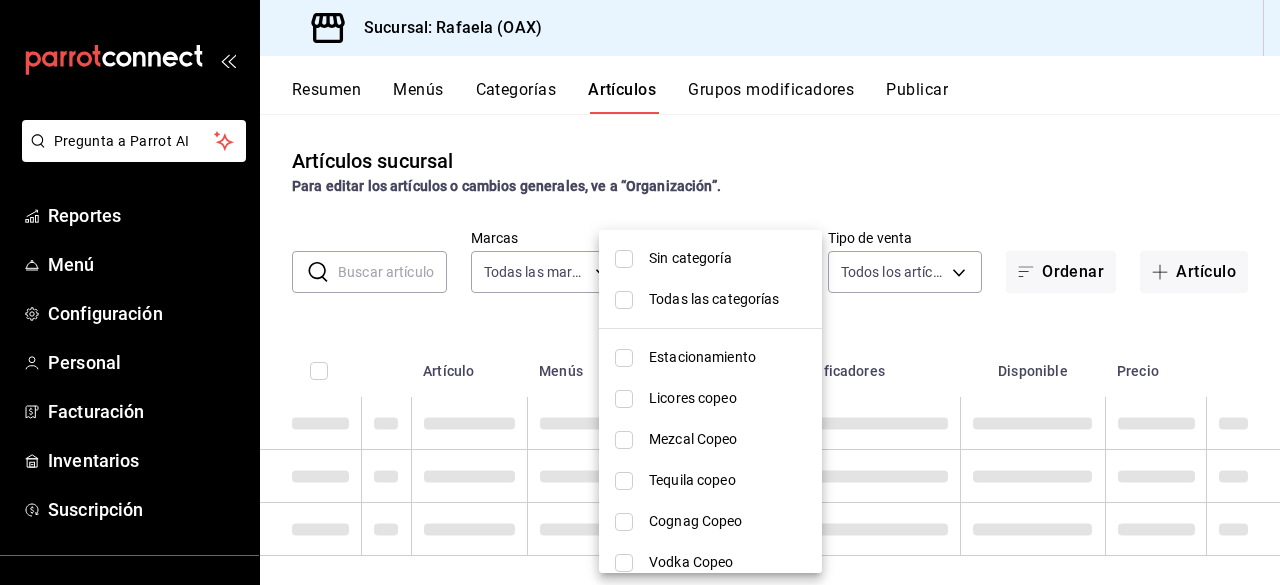 checkbox on "false" 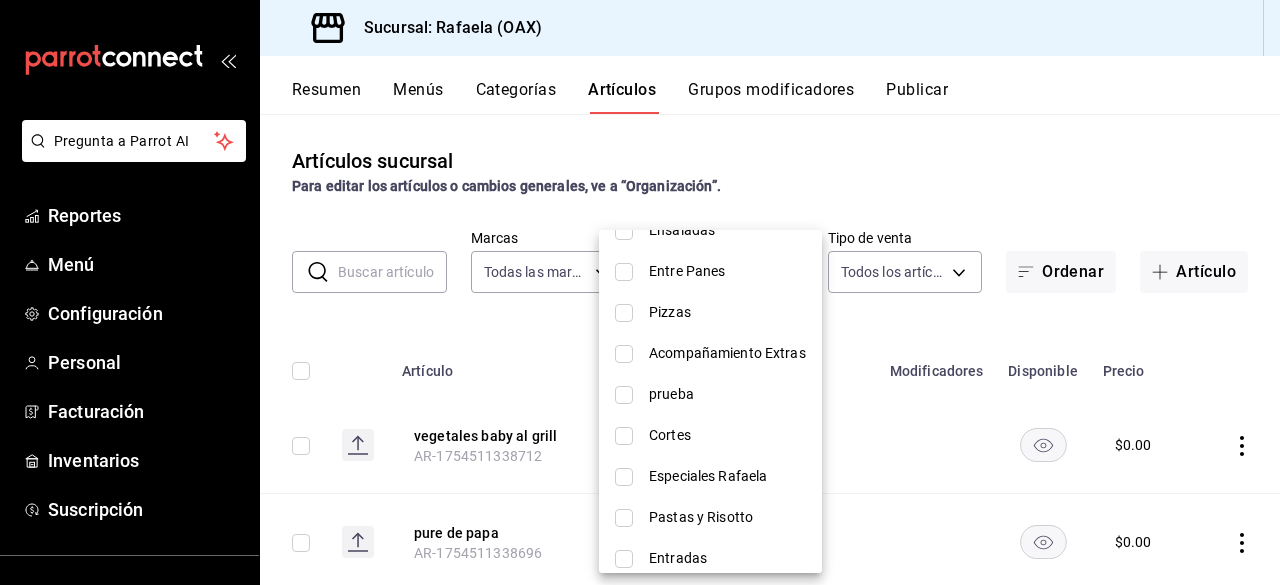 scroll, scrollTop: 1330, scrollLeft: 0, axis: vertical 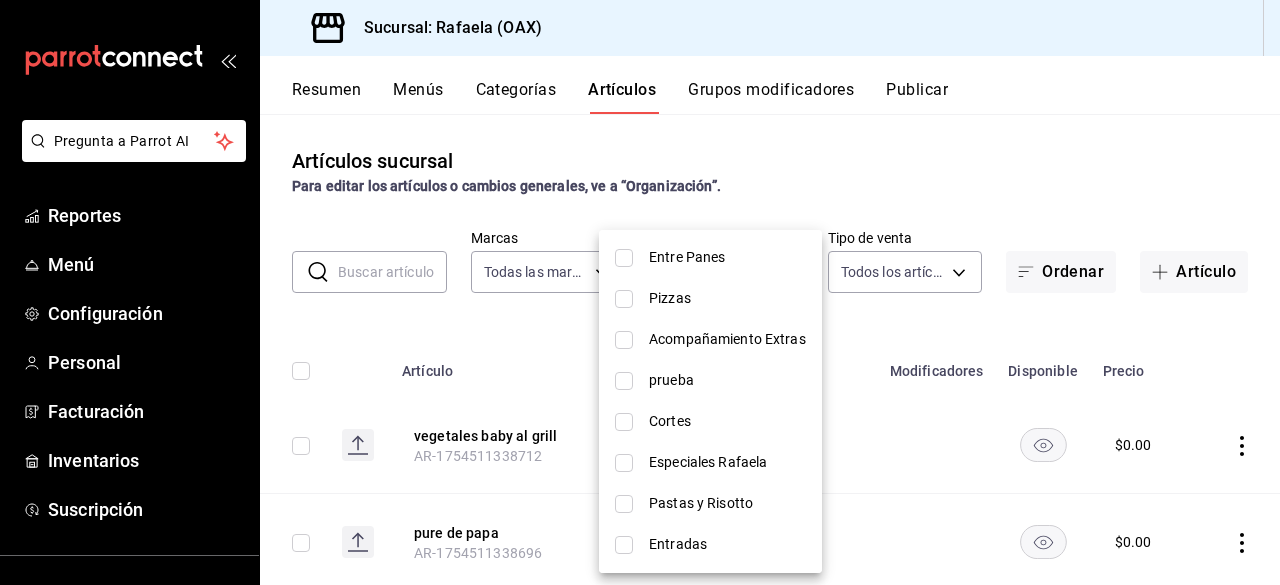 click on "Especiales Rafaela" at bounding box center [727, 462] 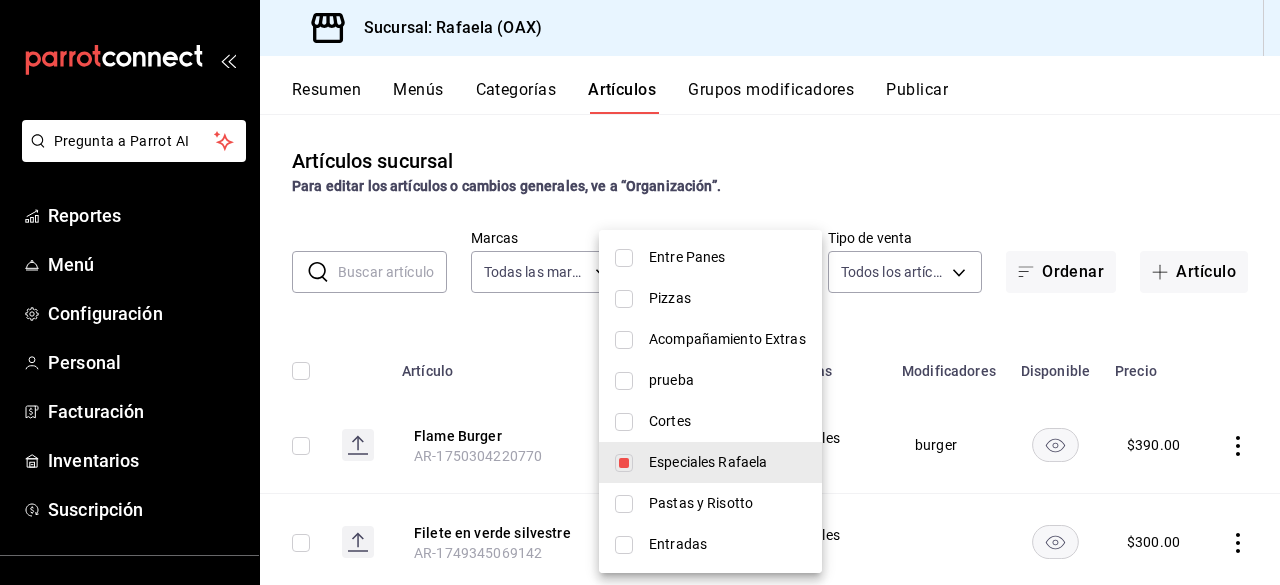 click at bounding box center [640, 292] 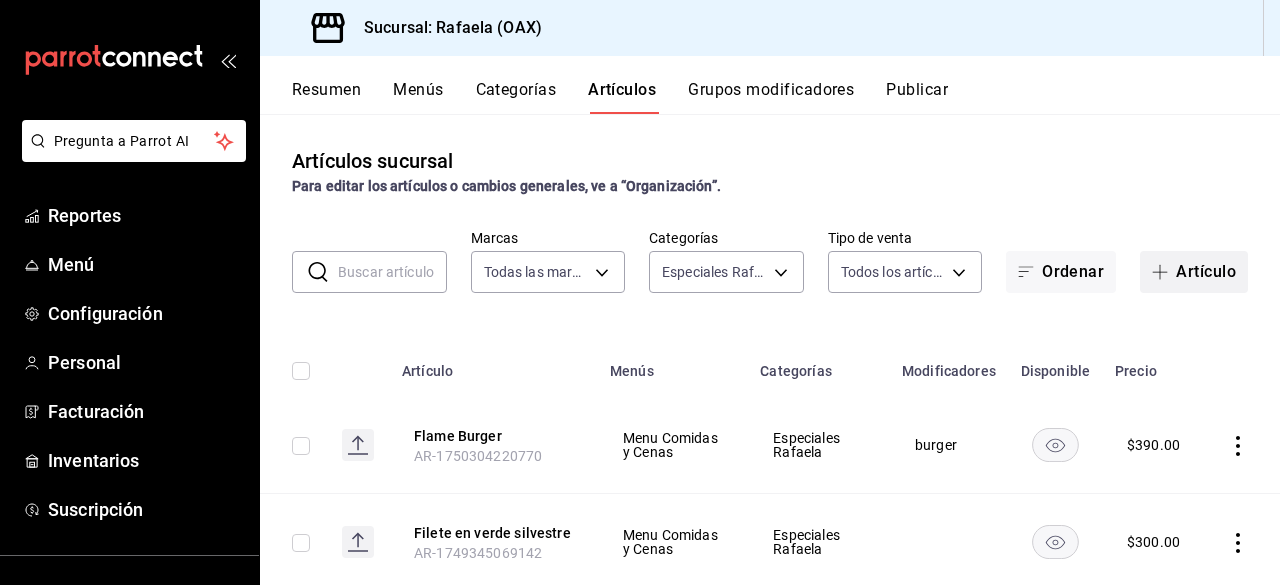 click on "Artículo" at bounding box center (1194, 272) 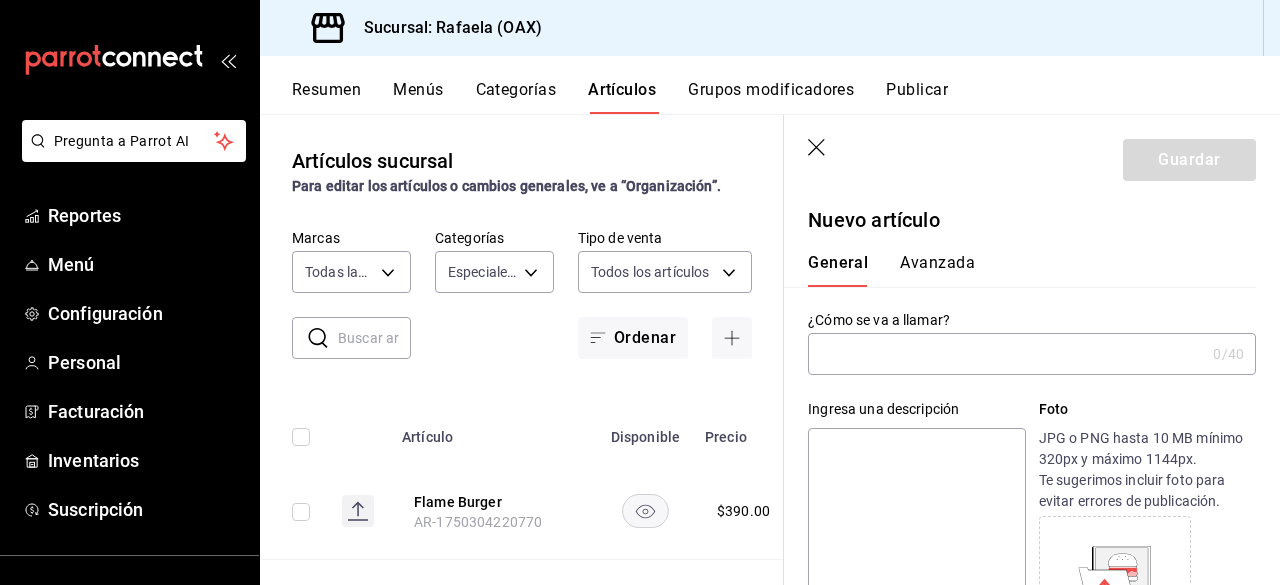click at bounding box center (1006, 354) 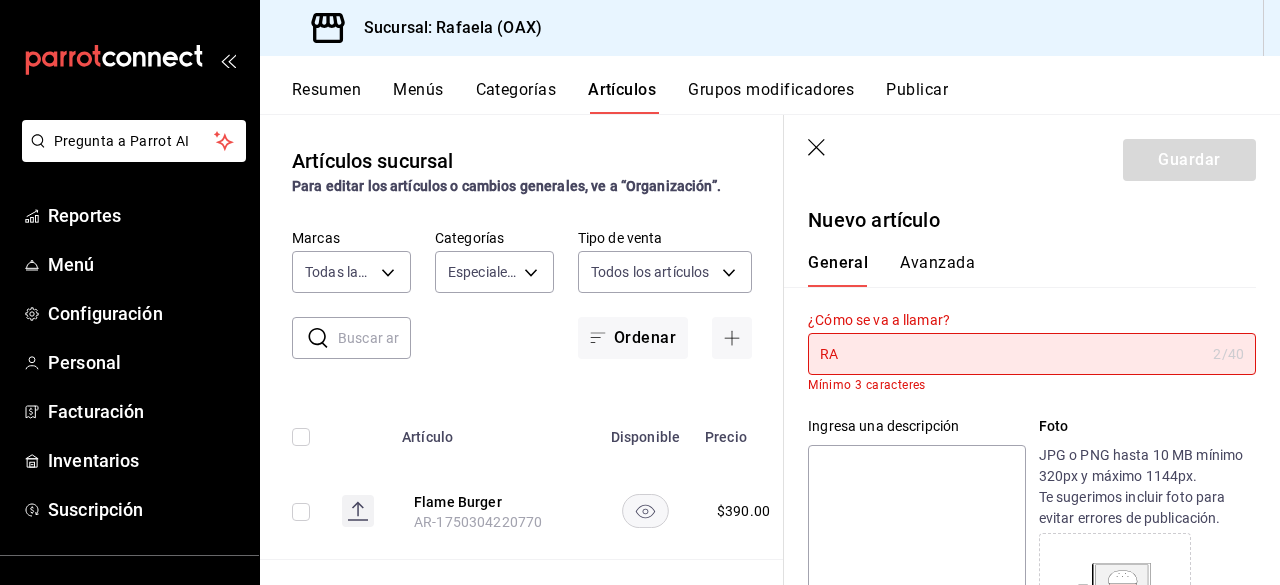 type on "R" 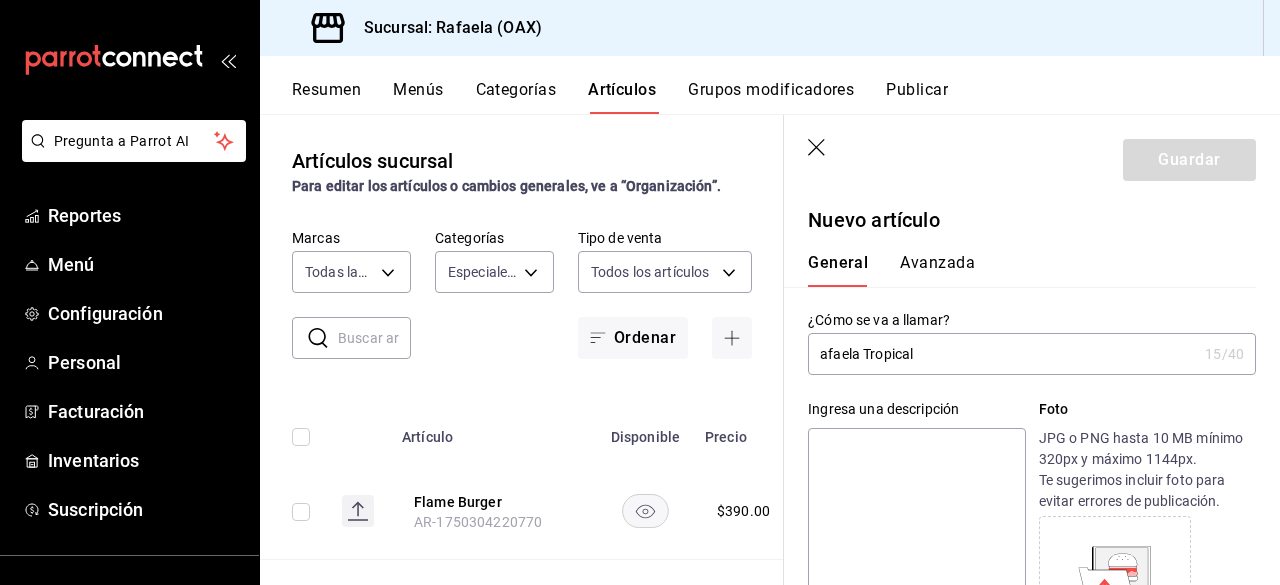 click on "afaela Tropical" at bounding box center (1002, 354) 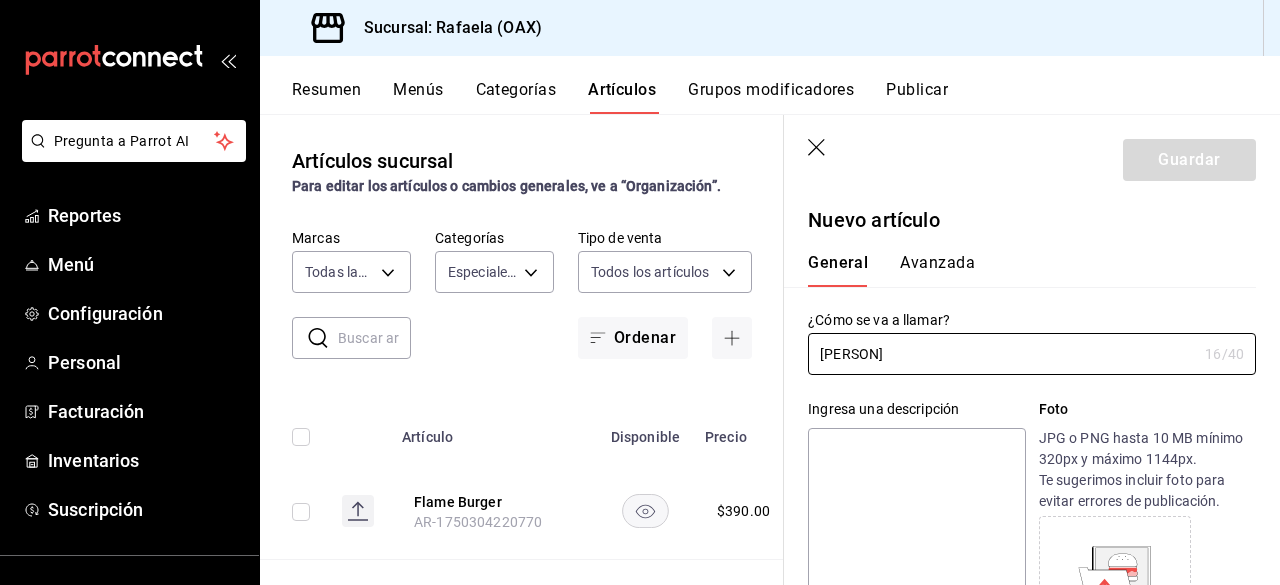 drag, startPoint x: 928, startPoint y: 363, endPoint x: 804, endPoint y: 350, distance: 124.67959 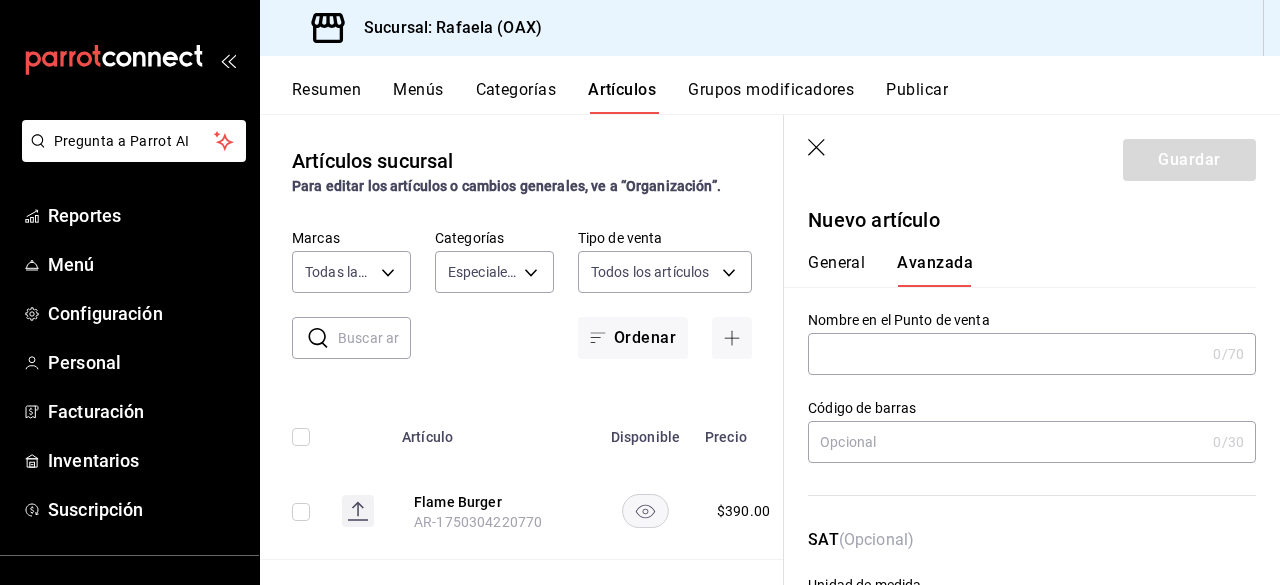 click at bounding box center (1006, 354) 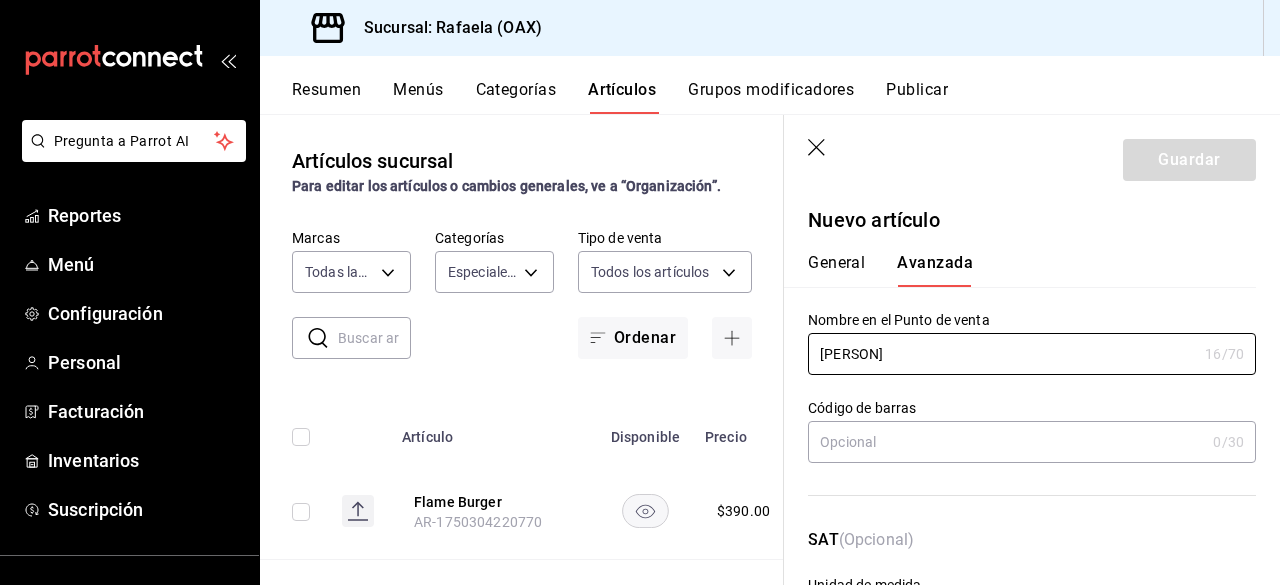 type on "[PERSON]" 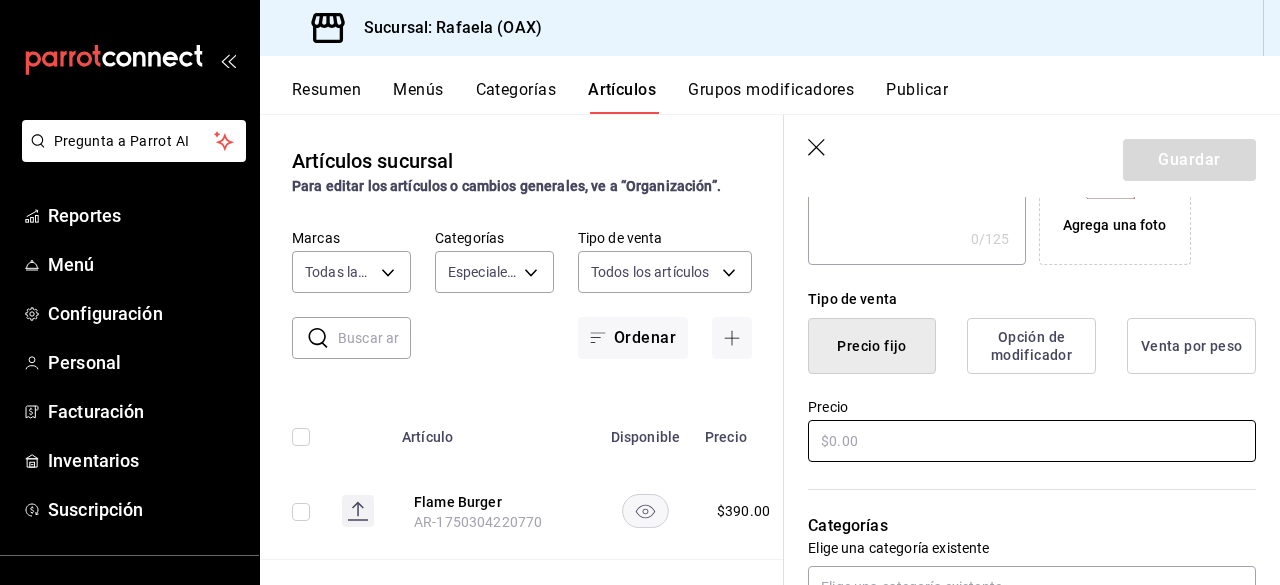 scroll, scrollTop: 423, scrollLeft: 0, axis: vertical 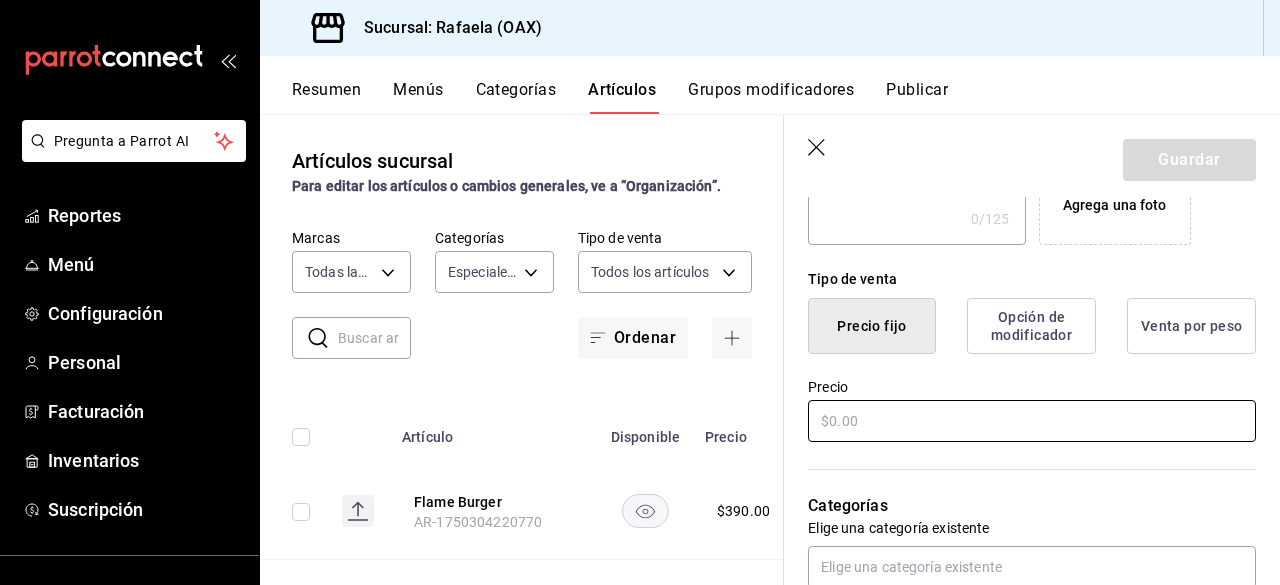 click at bounding box center (1032, 421) 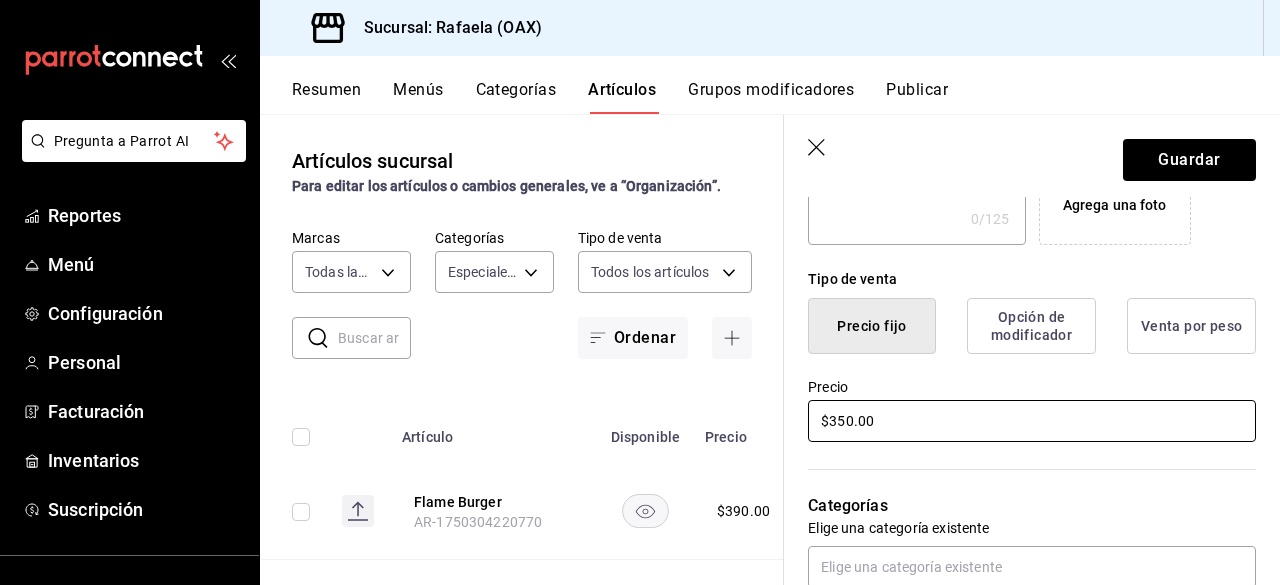 type on "$350.00" 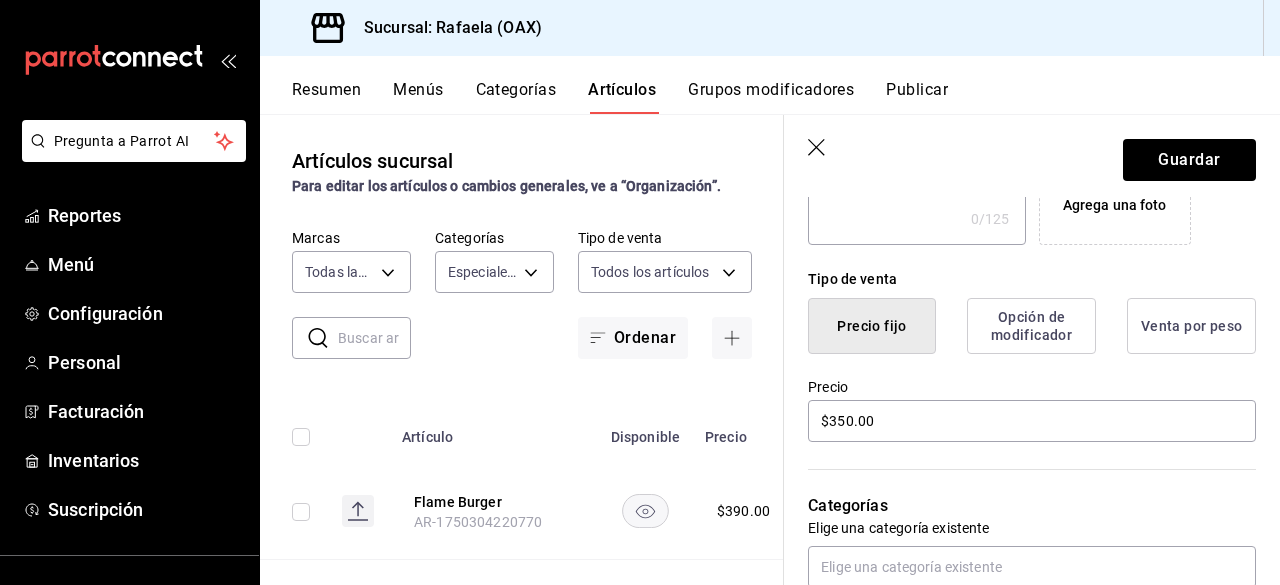 click on "Categorías Elige una categoría existente" at bounding box center [1020, 516] 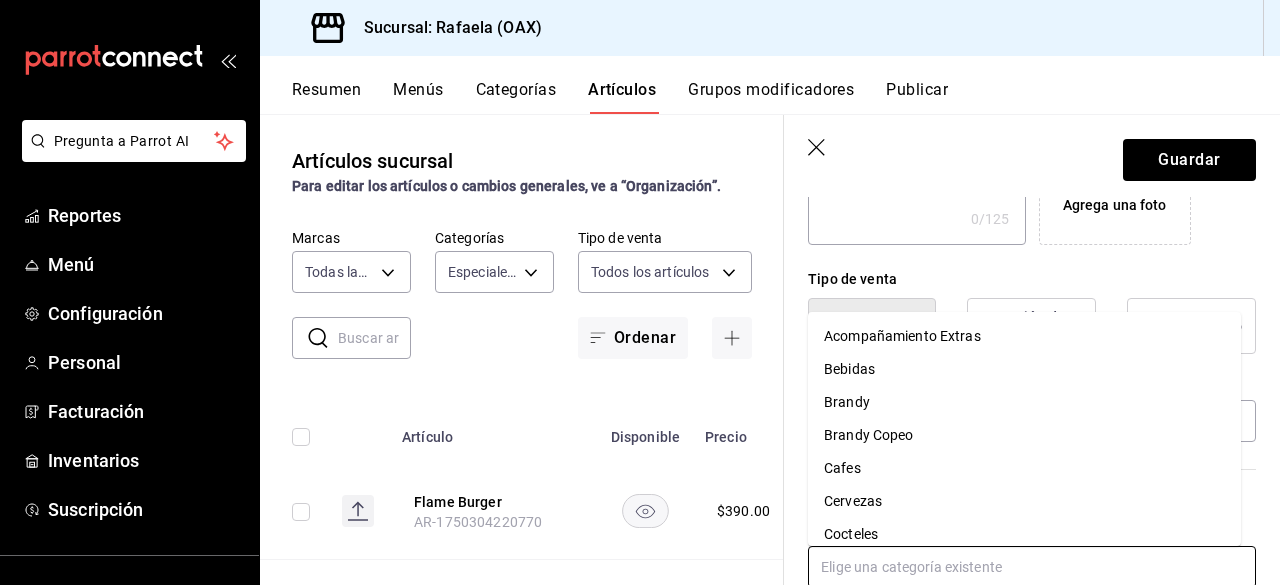 click at bounding box center (1032, 567) 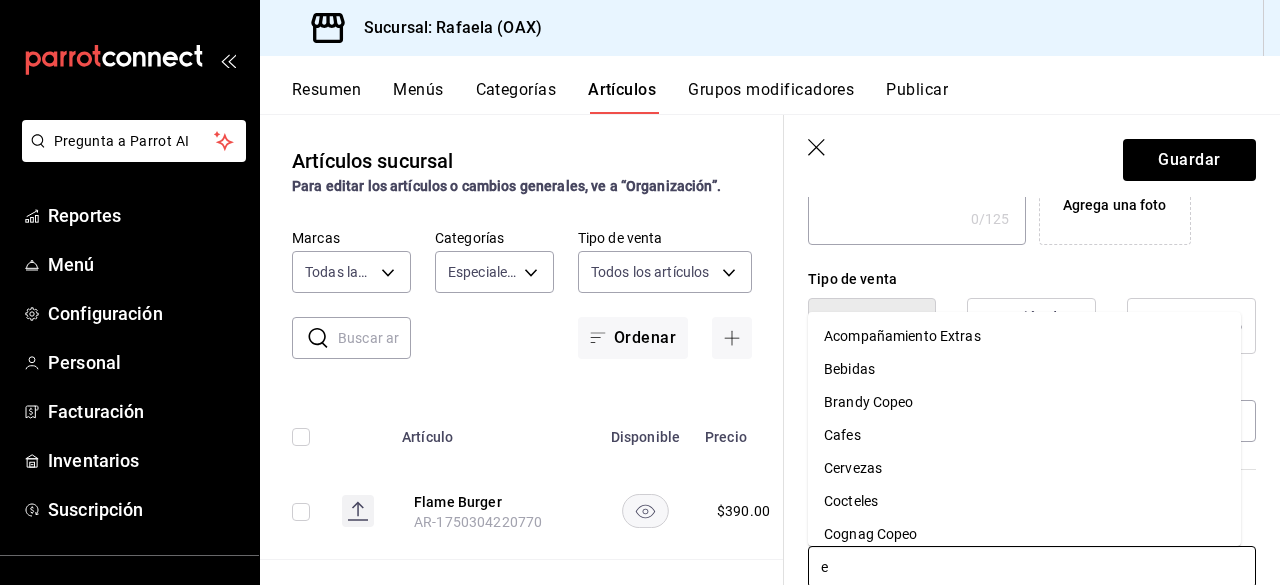type on "es" 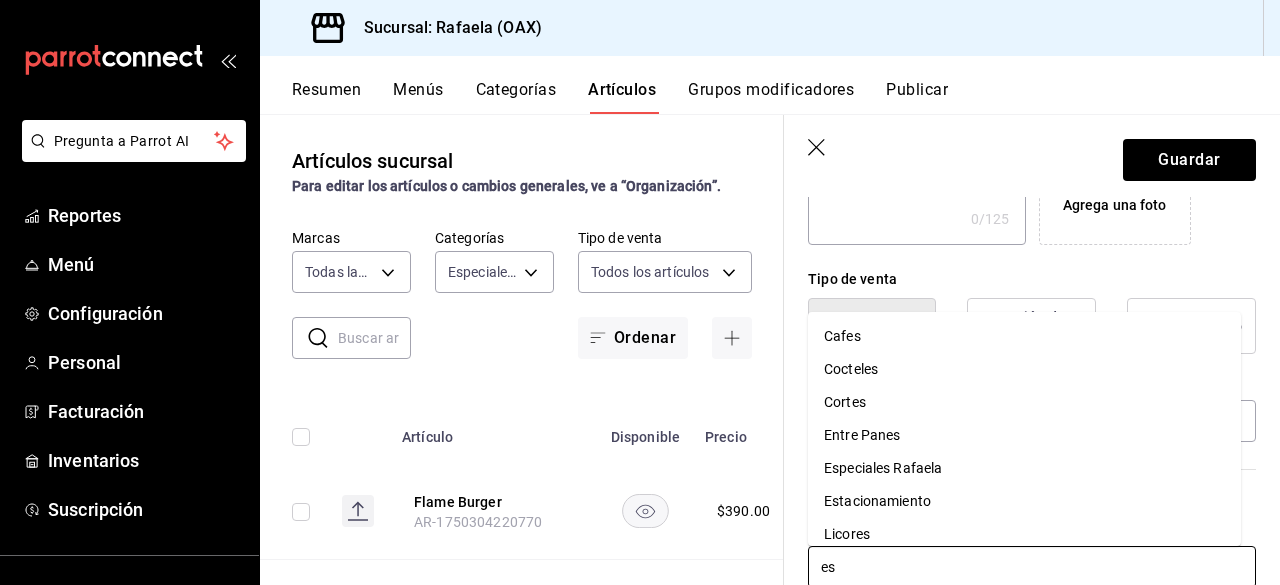click on "Especiales Rafaela" at bounding box center (1024, 468) 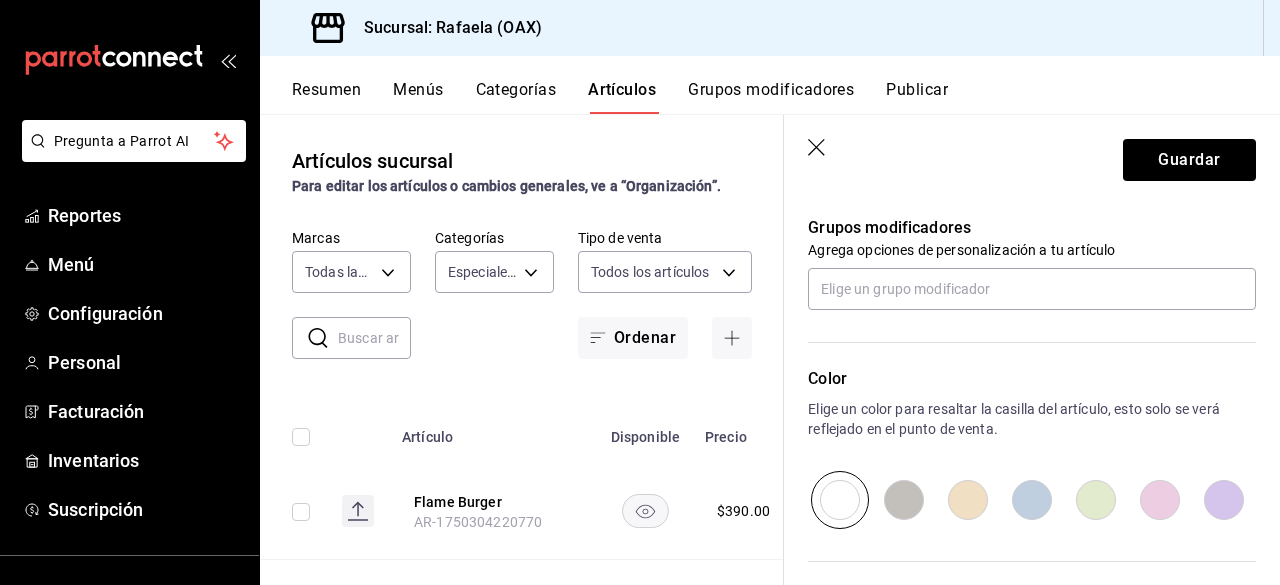 scroll, scrollTop: 884, scrollLeft: 0, axis: vertical 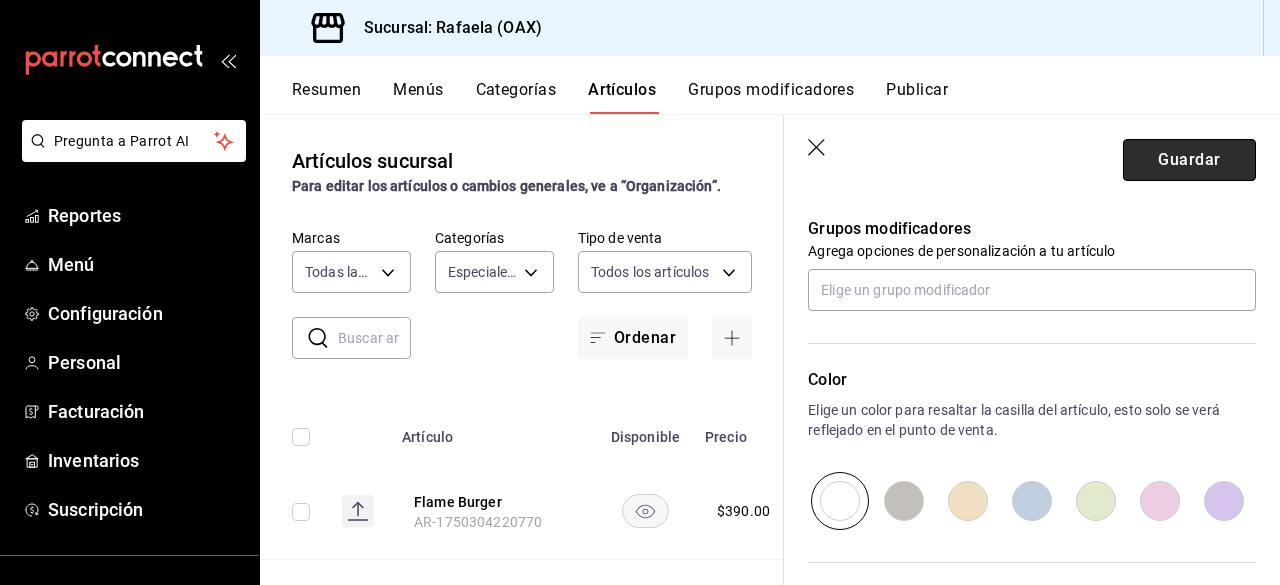 click on "Guardar" at bounding box center [1189, 160] 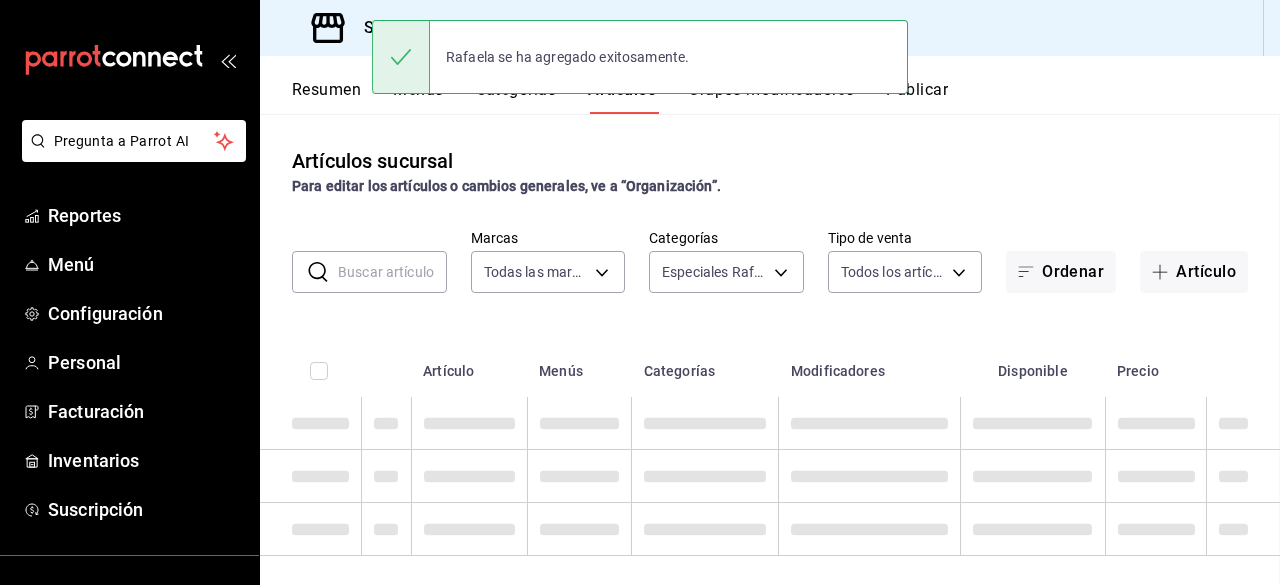 scroll, scrollTop: 0, scrollLeft: 0, axis: both 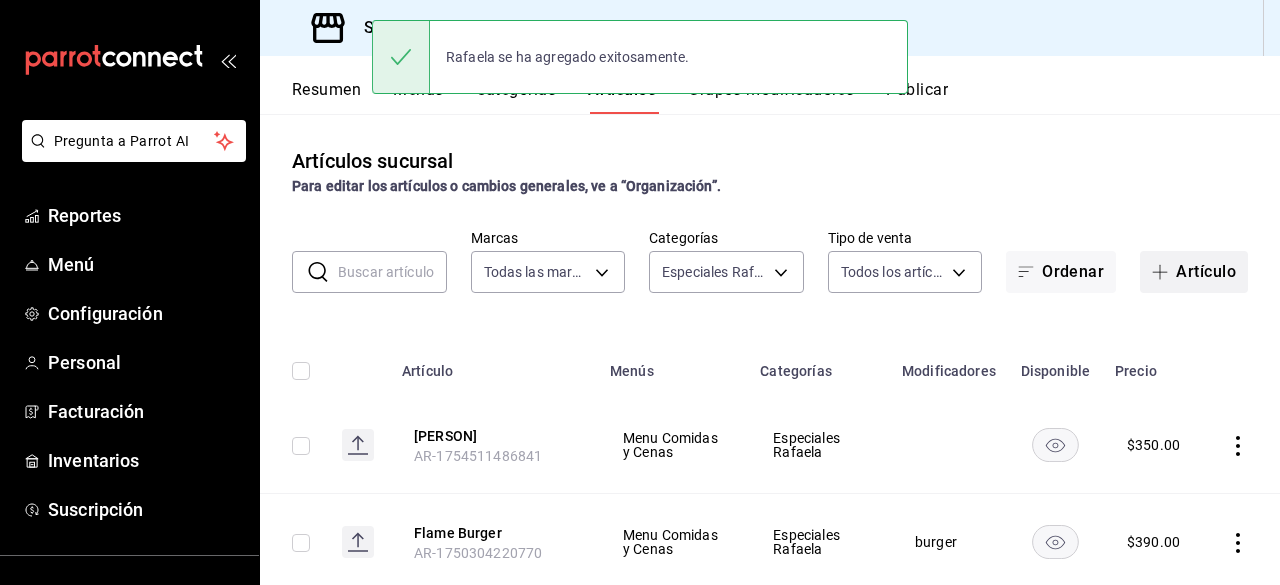 click on "Artículo" at bounding box center [1194, 272] 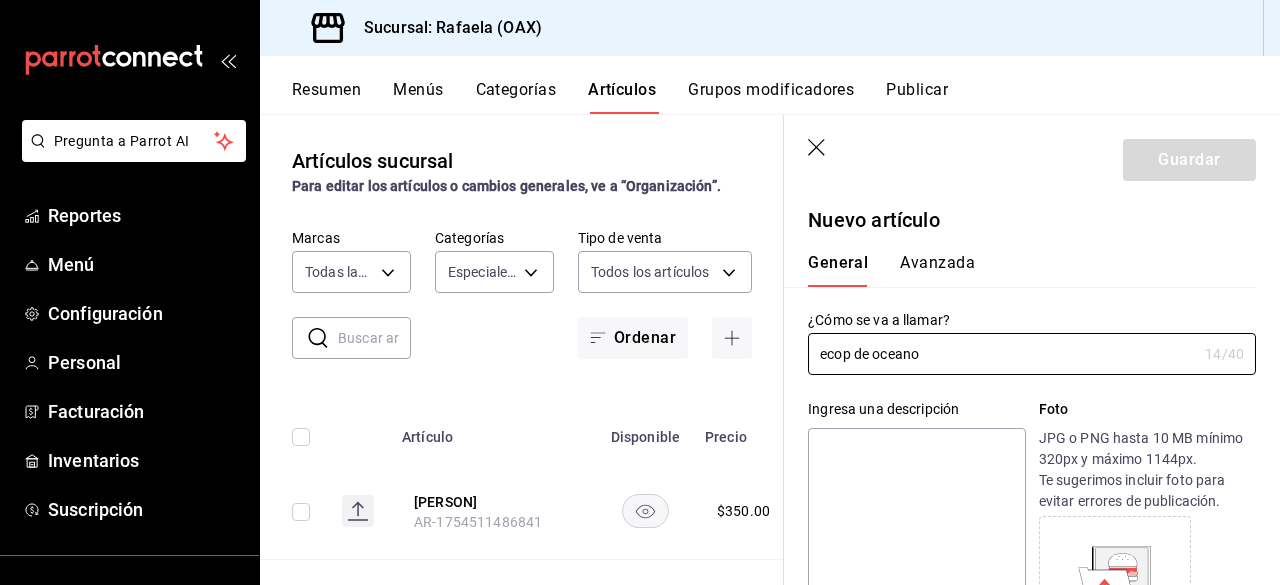 drag, startPoint x: 927, startPoint y: 351, endPoint x: 780, endPoint y: 352, distance: 147.0034 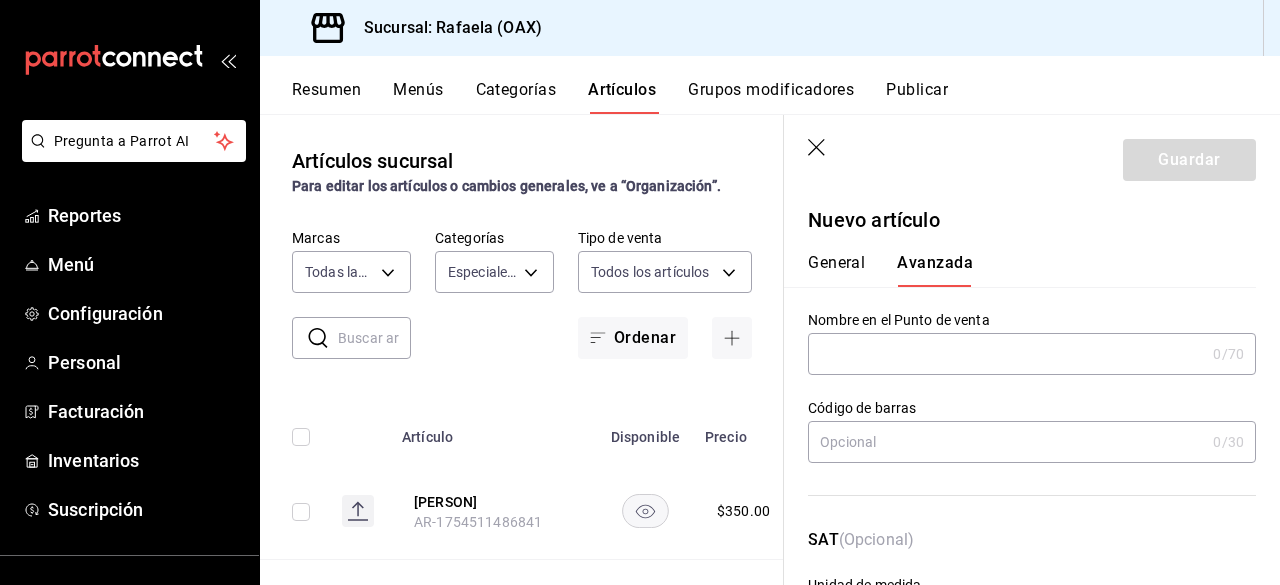 click at bounding box center (1006, 354) 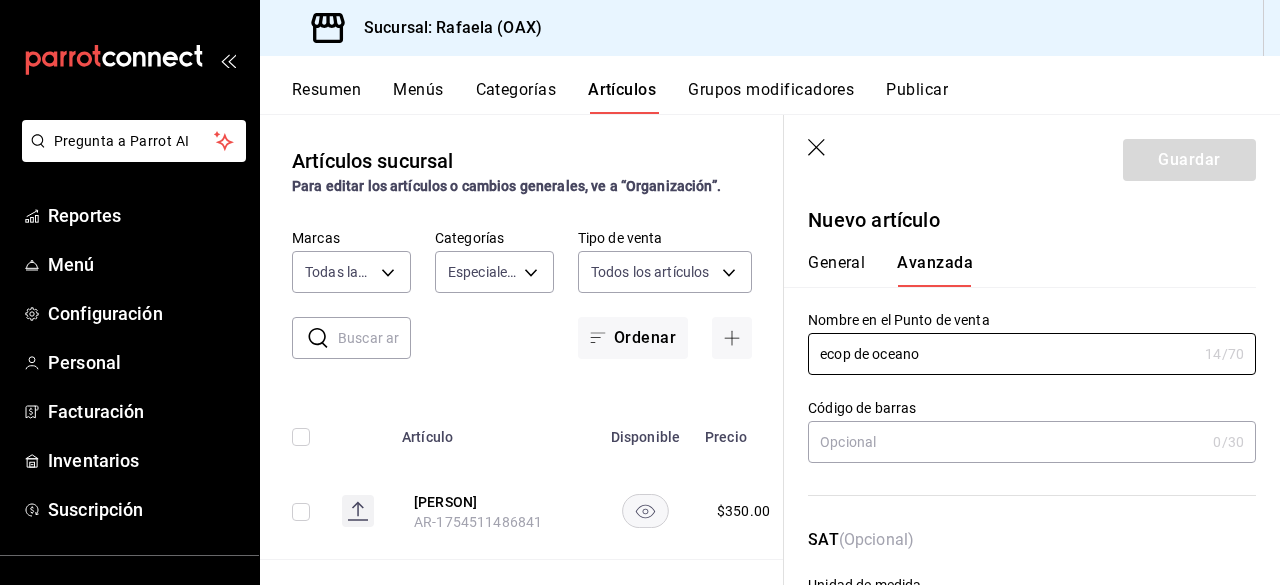 type on "ecop de oceano" 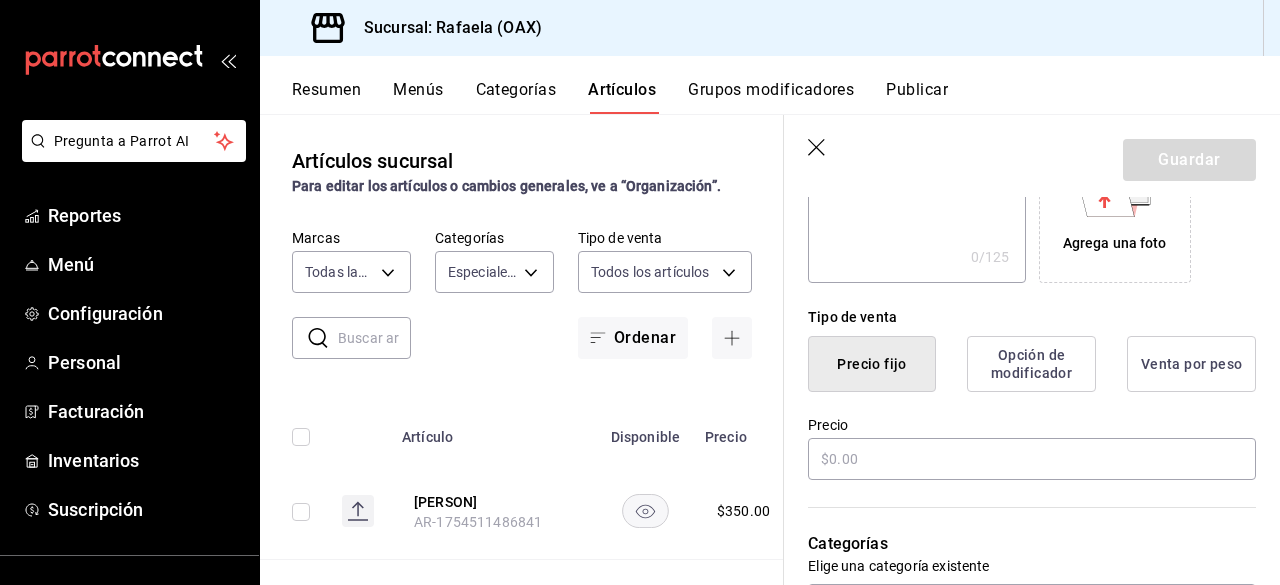 scroll, scrollTop: 389, scrollLeft: 0, axis: vertical 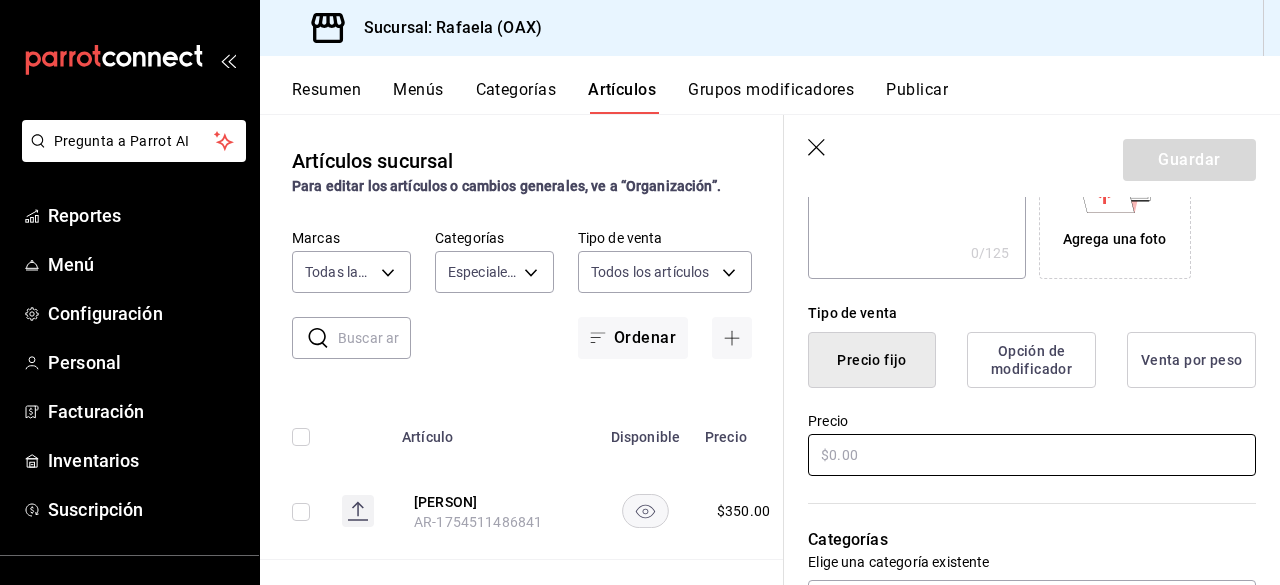click at bounding box center [1032, 455] 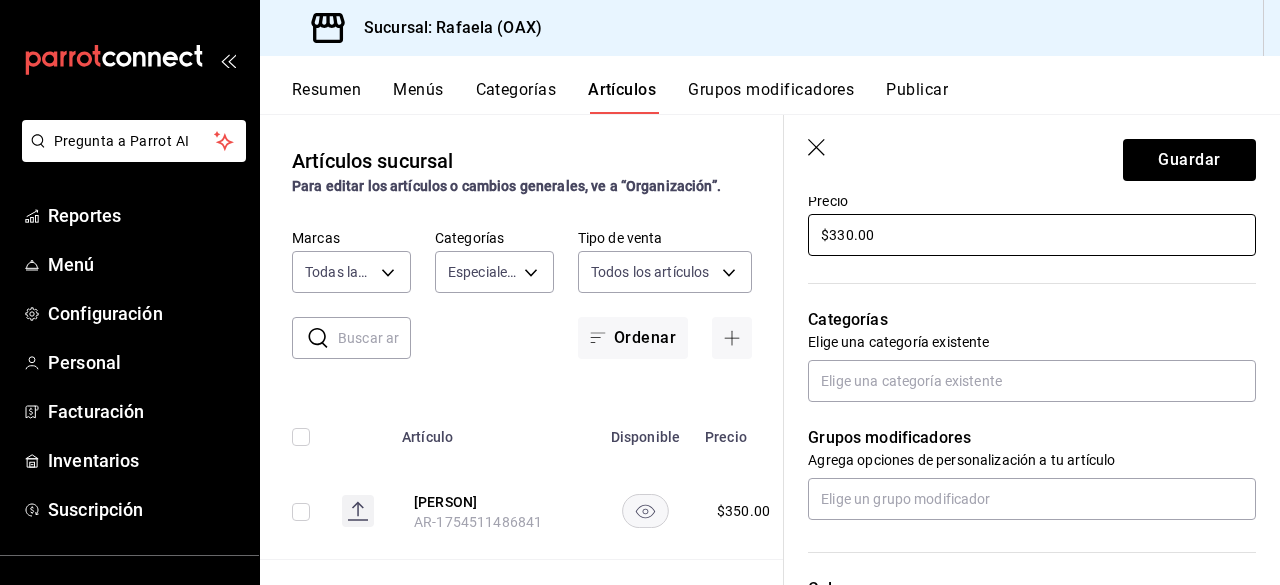 scroll, scrollTop: 614, scrollLeft: 0, axis: vertical 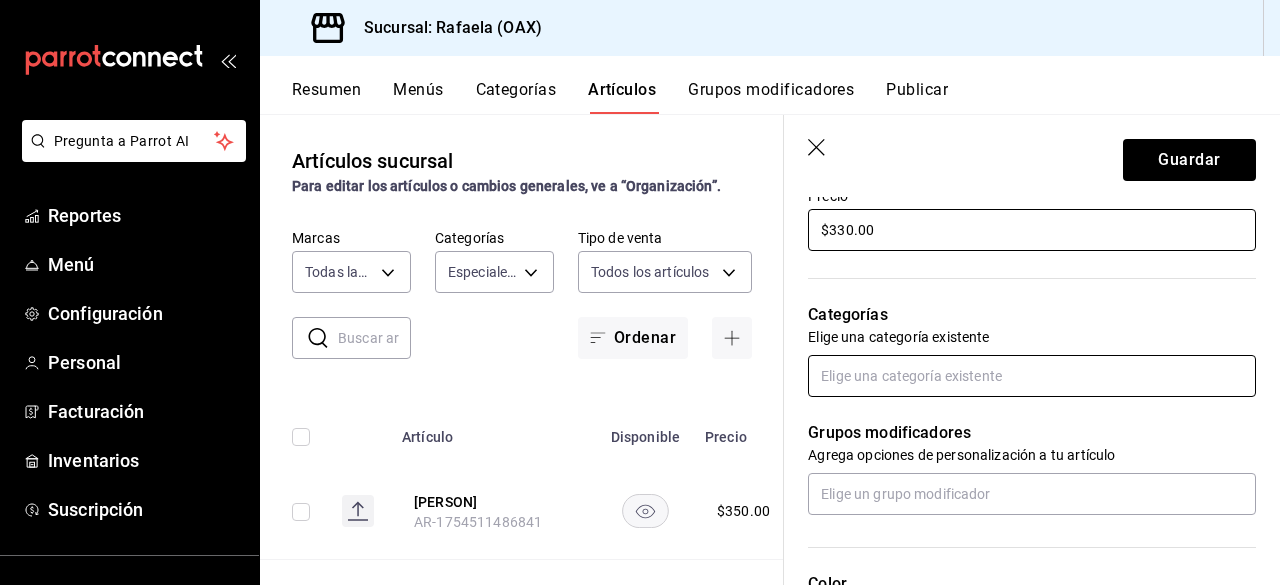 type on "$330.00" 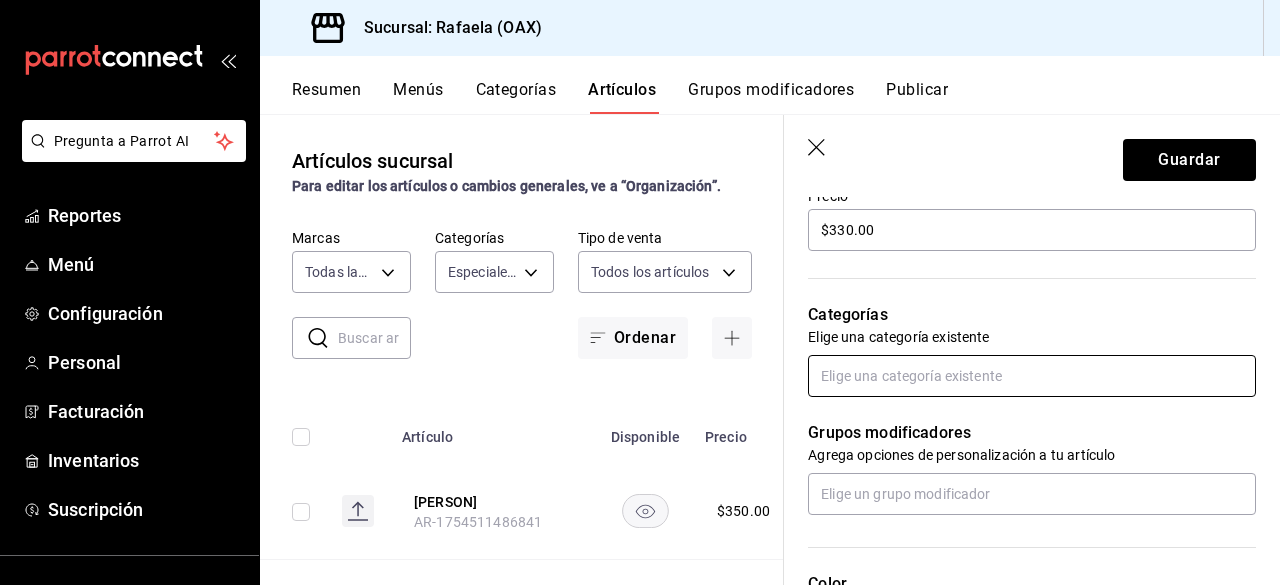 click at bounding box center [1032, 376] 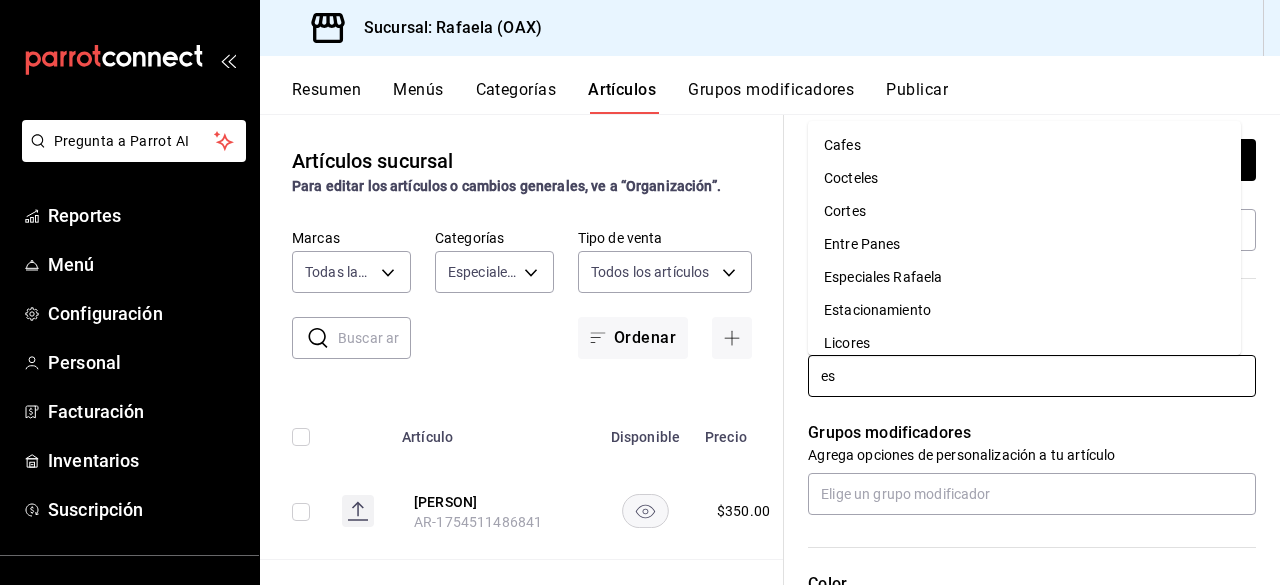 type on "esp" 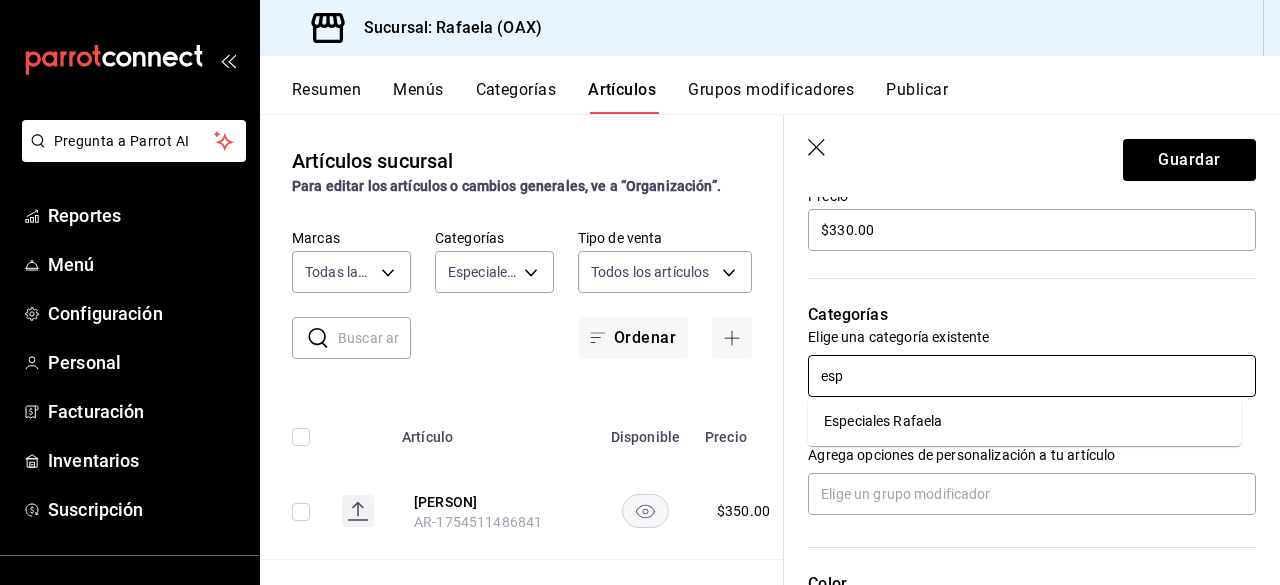 click on "Especiales Rafaela" at bounding box center (1024, 421) 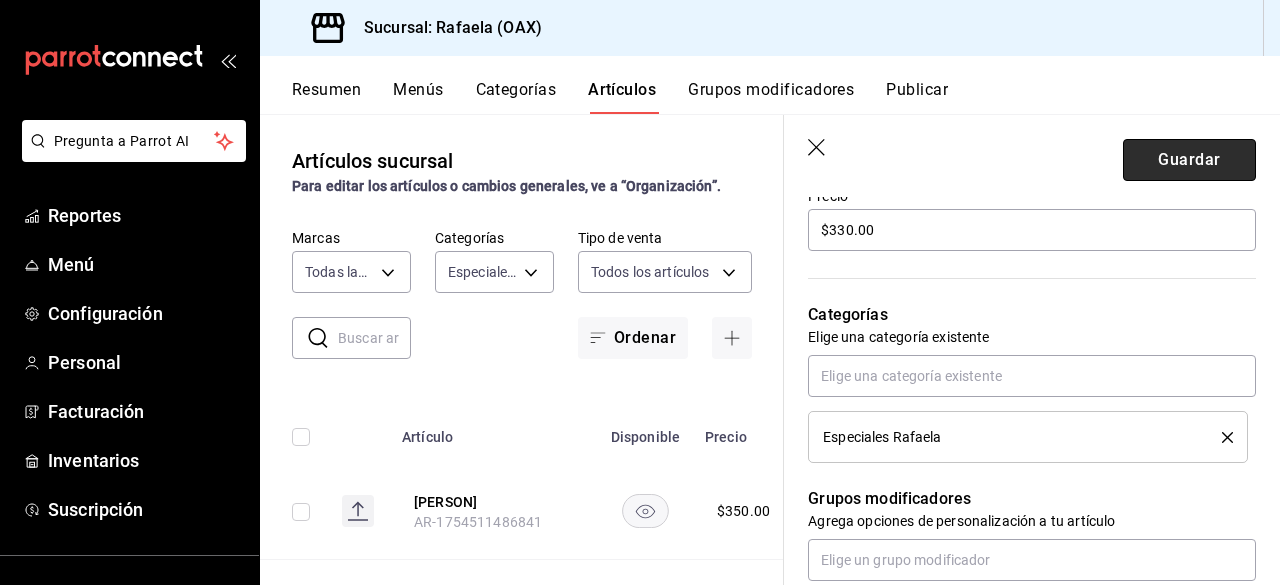 click on "Guardar" at bounding box center (1189, 160) 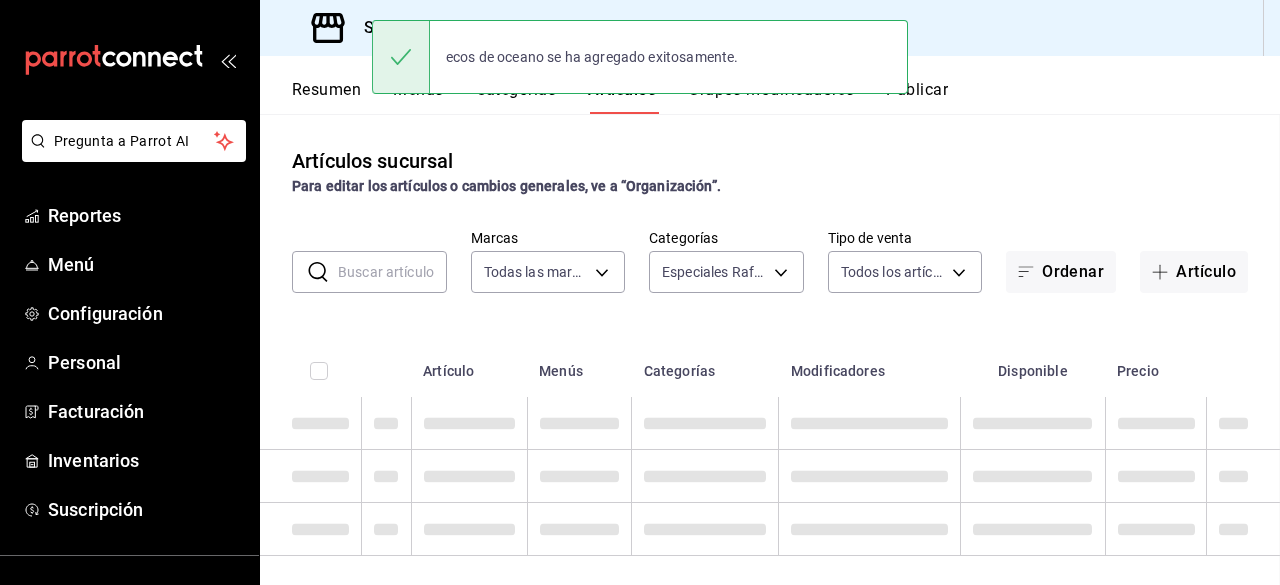 scroll, scrollTop: 0, scrollLeft: 0, axis: both 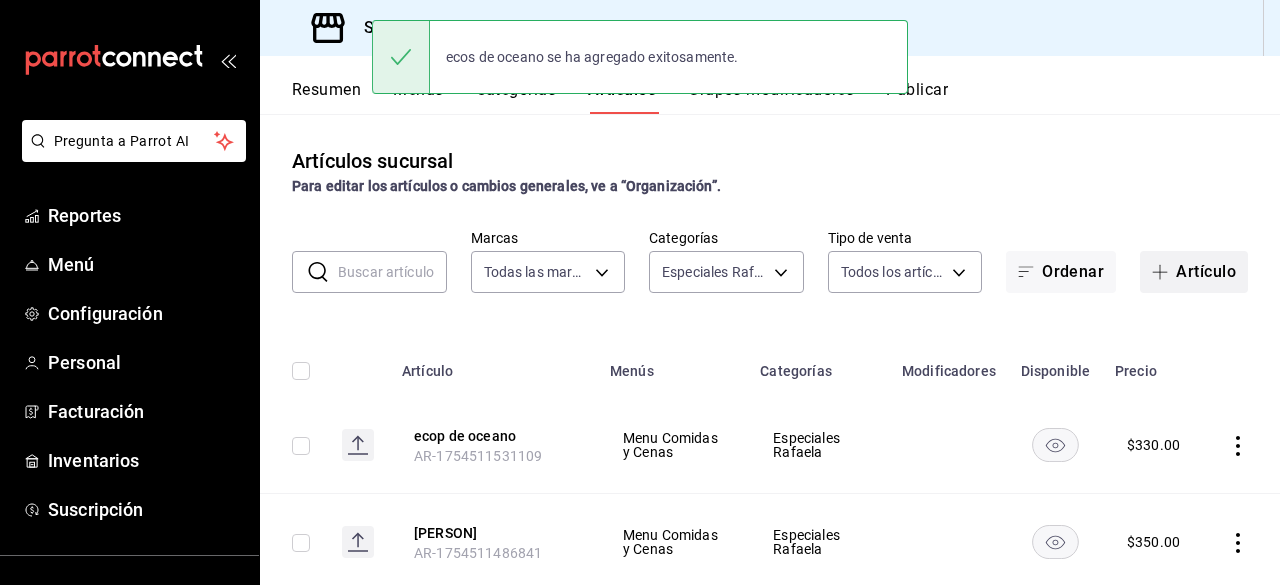 click on "Artículo" at bounding box center [1194, 272] 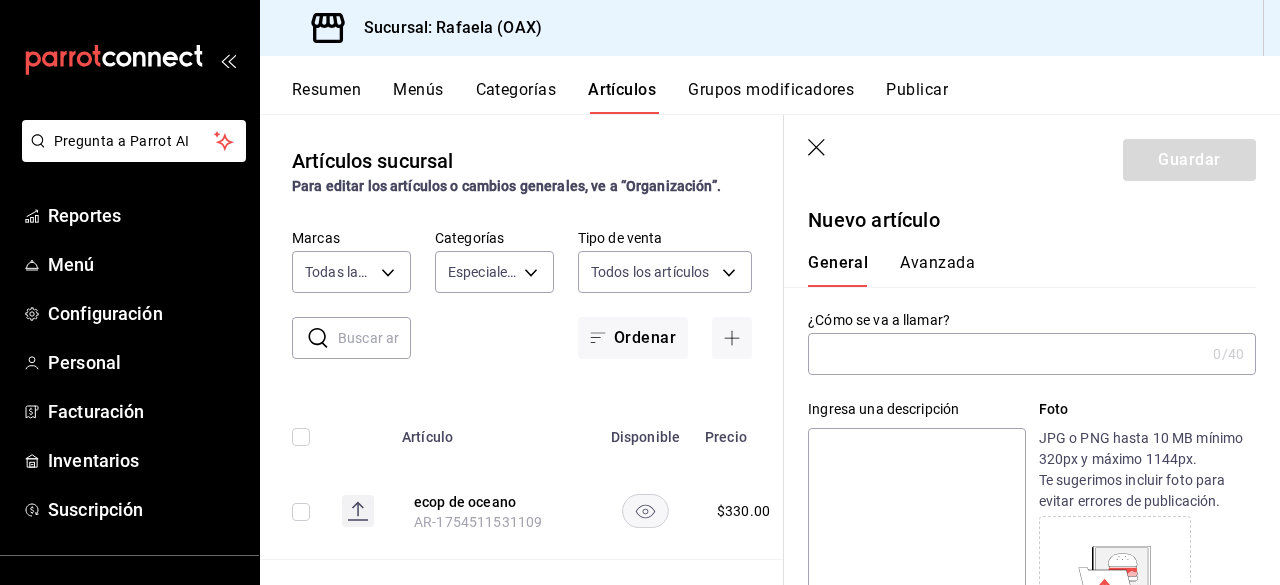 click at bounding box center [1006, 354] 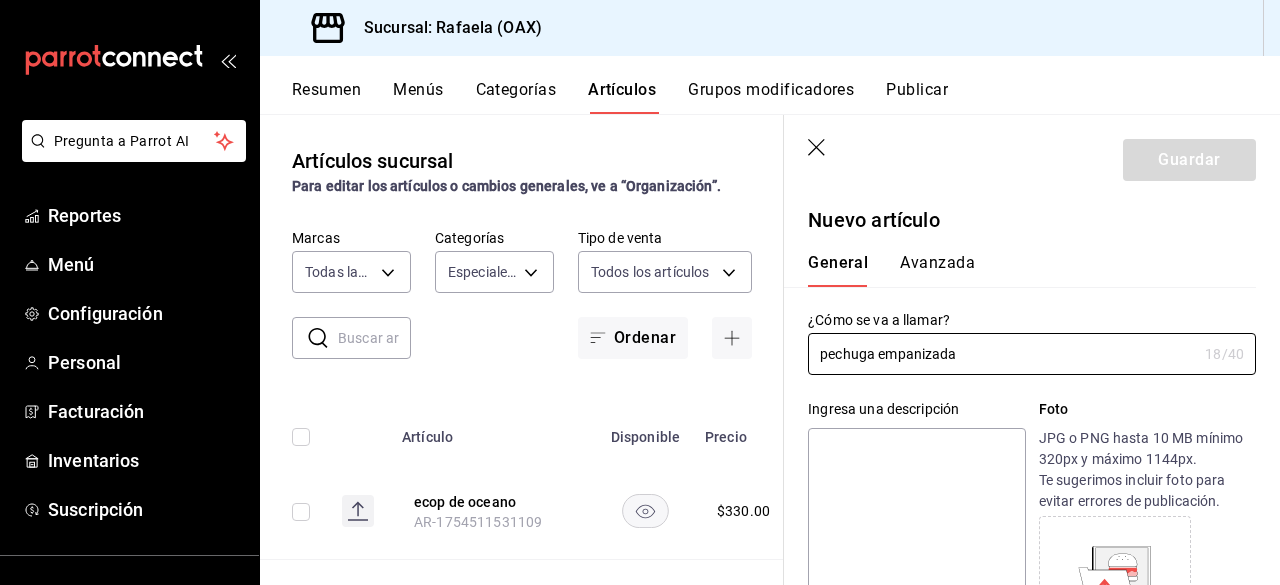 drag, startPoint x: 991, startPoint y: 358, endPoint x: 785, endPoint y: 337, distance: 207.06763 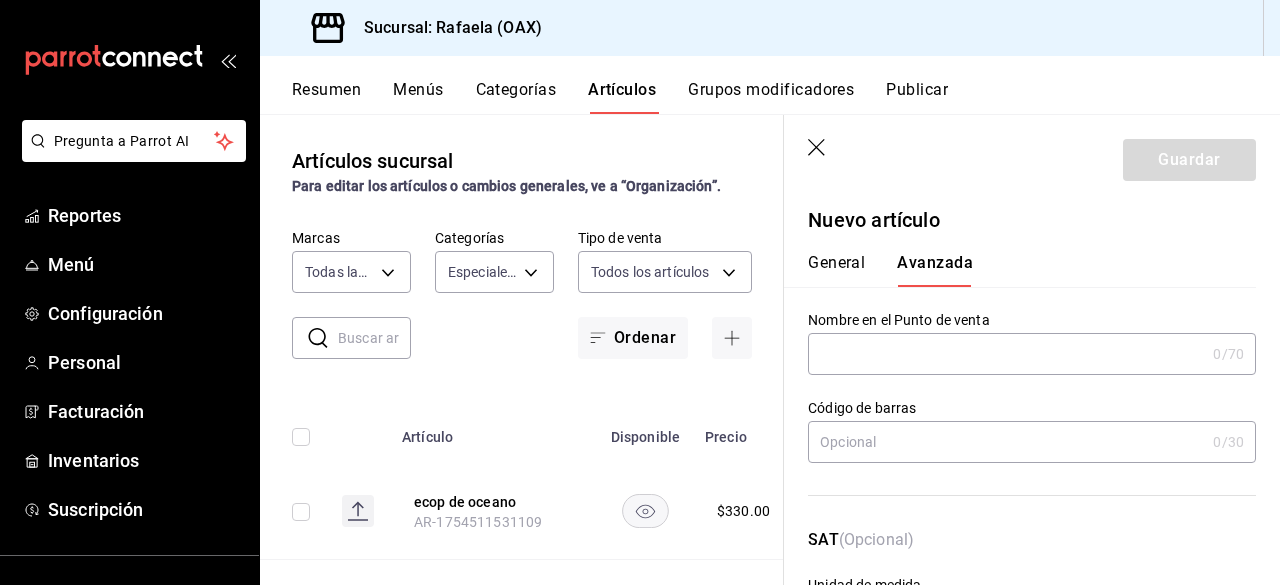 click at bounding box center [1006, 354] 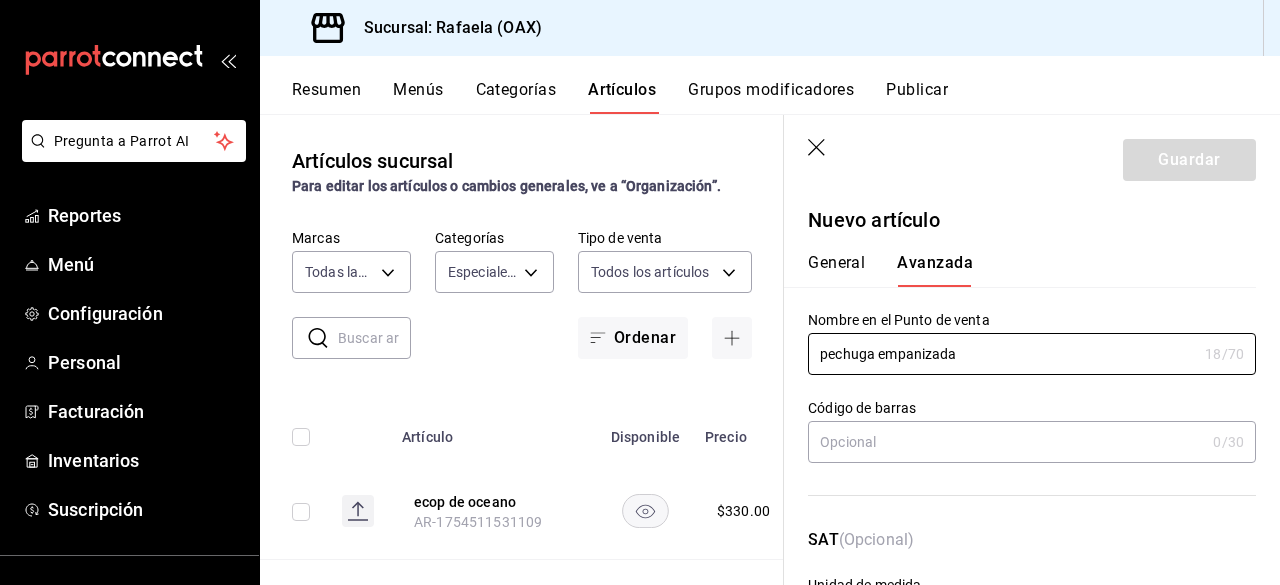 type on "pechuga empanizada" 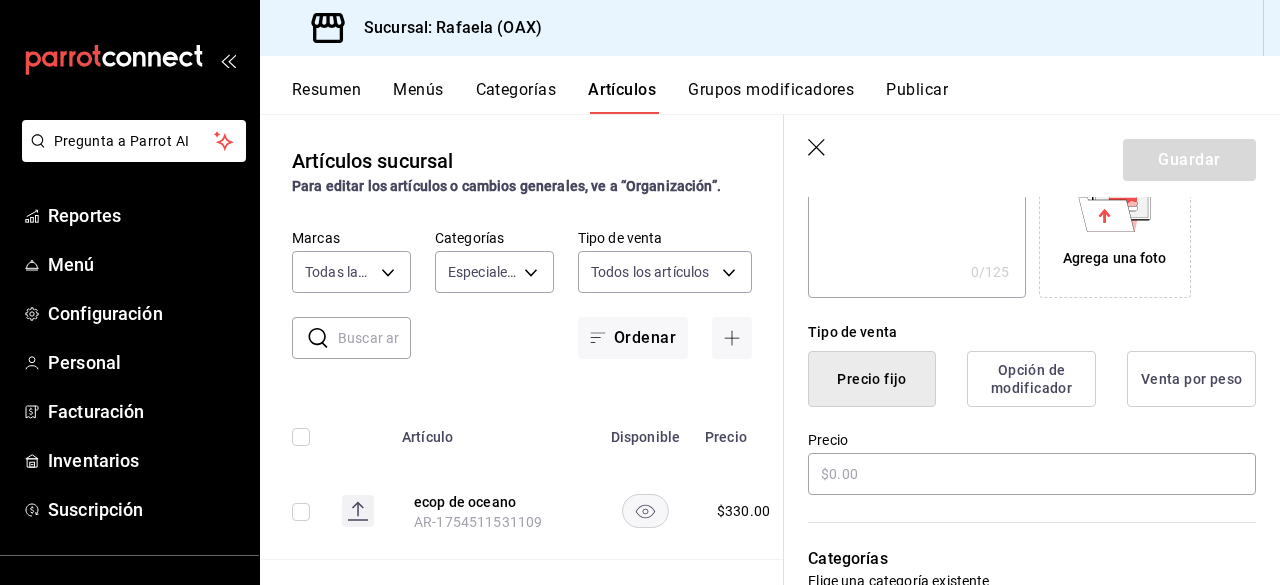 scroll, scrollTop: 387, scrollLeft: 0, axis: vertical 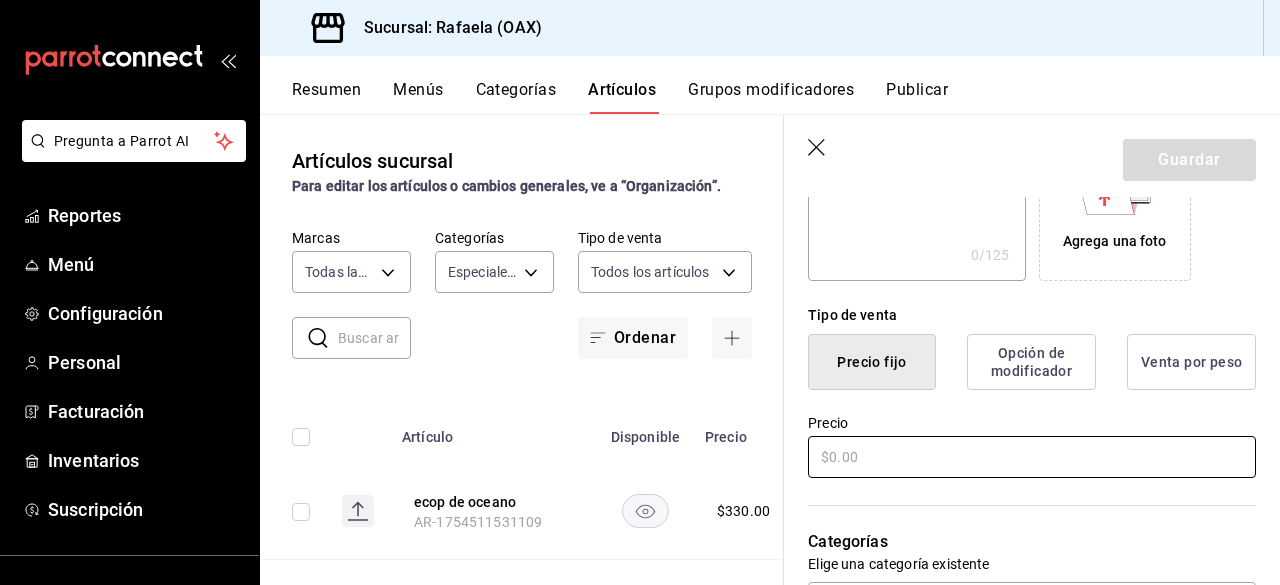 click at bounding box center (1032, 457) 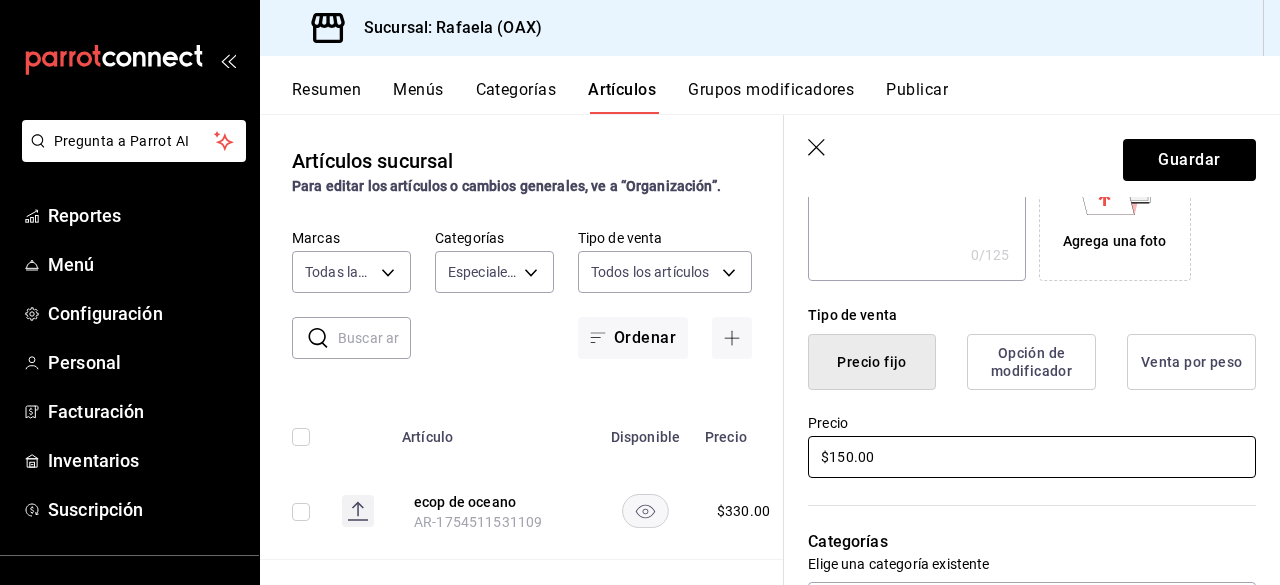 type on "$150.00" 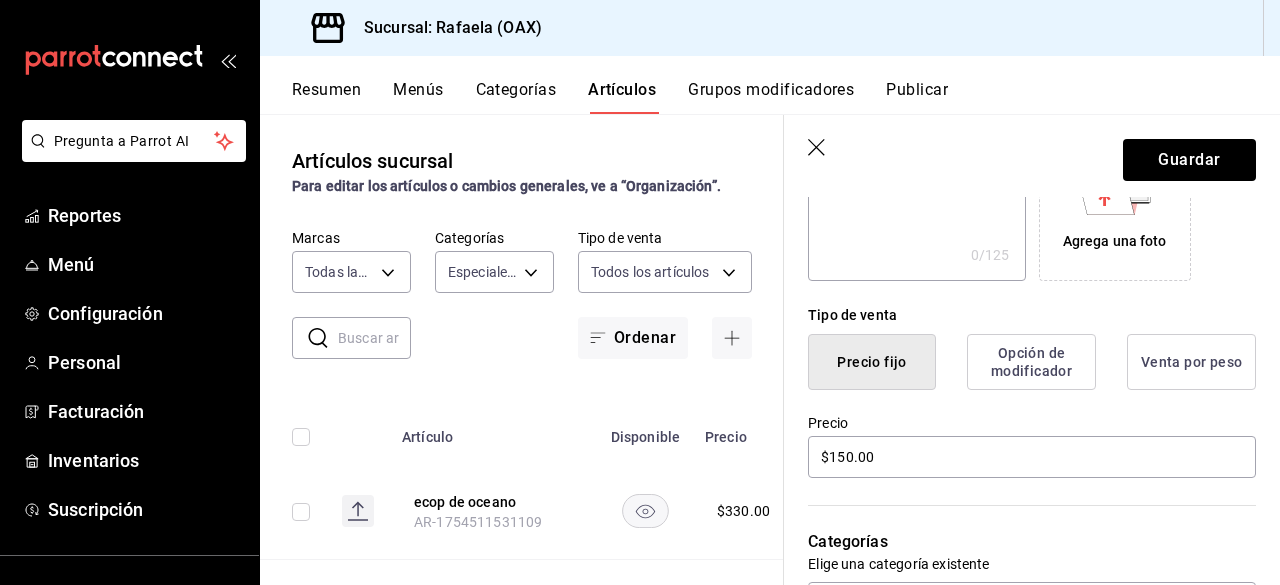 click on "Categorías Elige una categoría existente" at bounding box center [1020, 552] 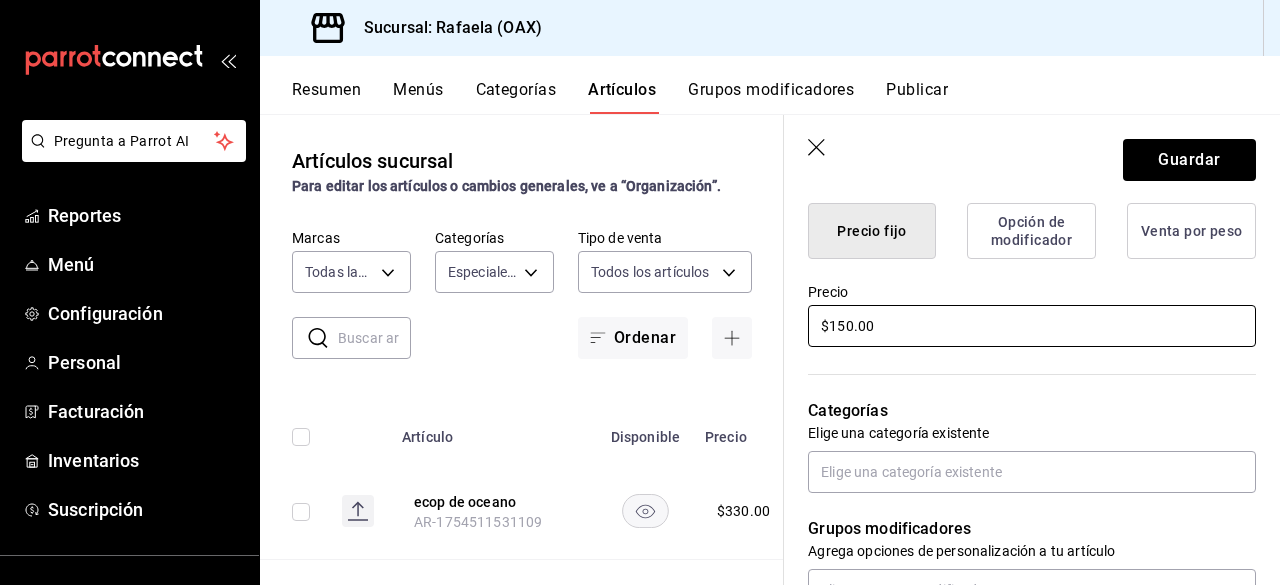 scroll, scrollTop: 553, scrollLeft: 0, axis: vertical 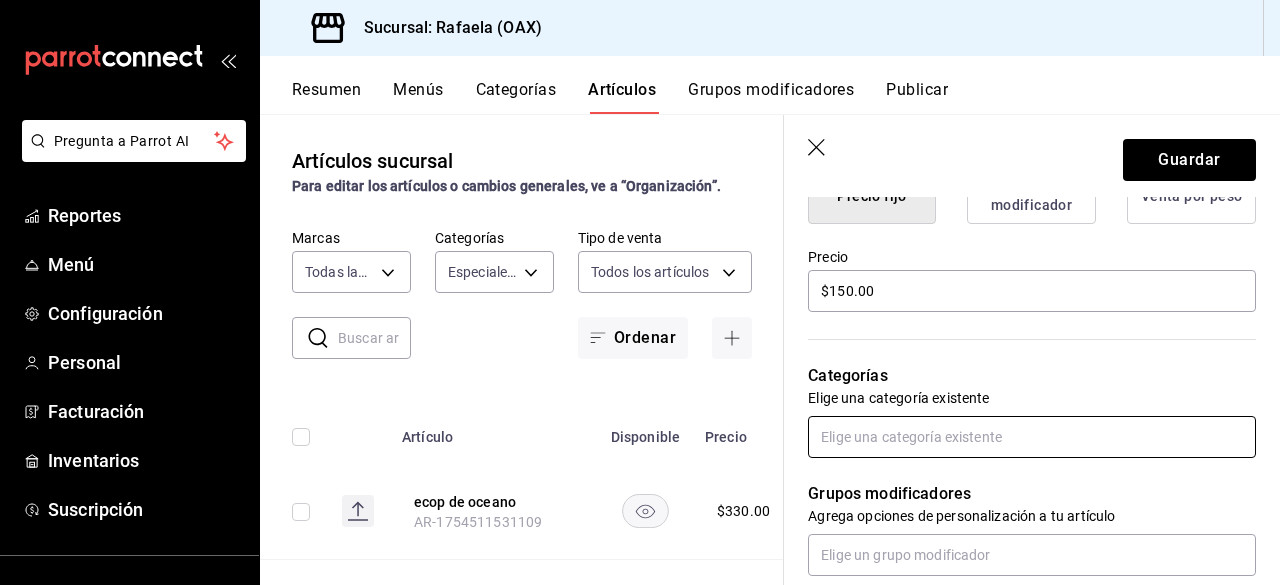 click at bounding box center [1032, 437] 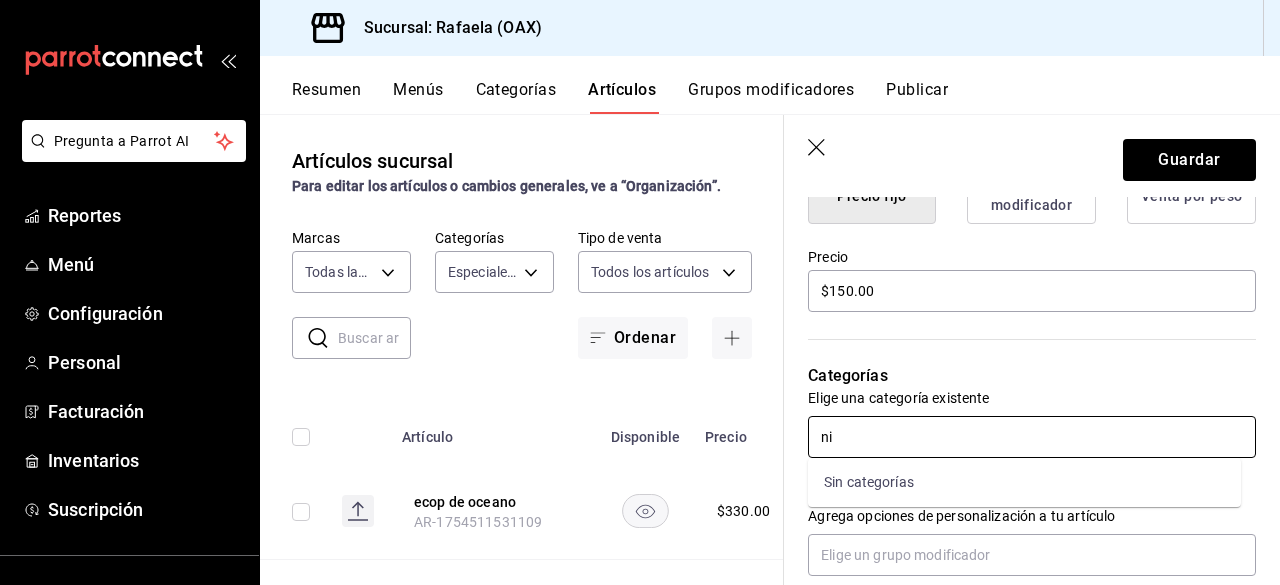 type on "n" 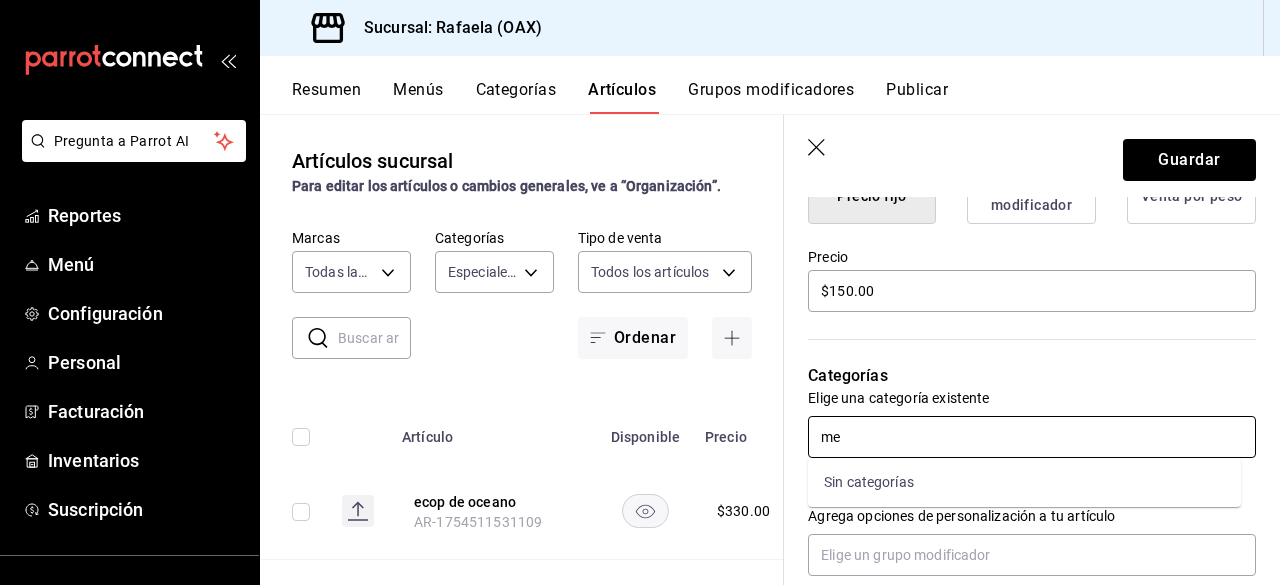 type on "m" 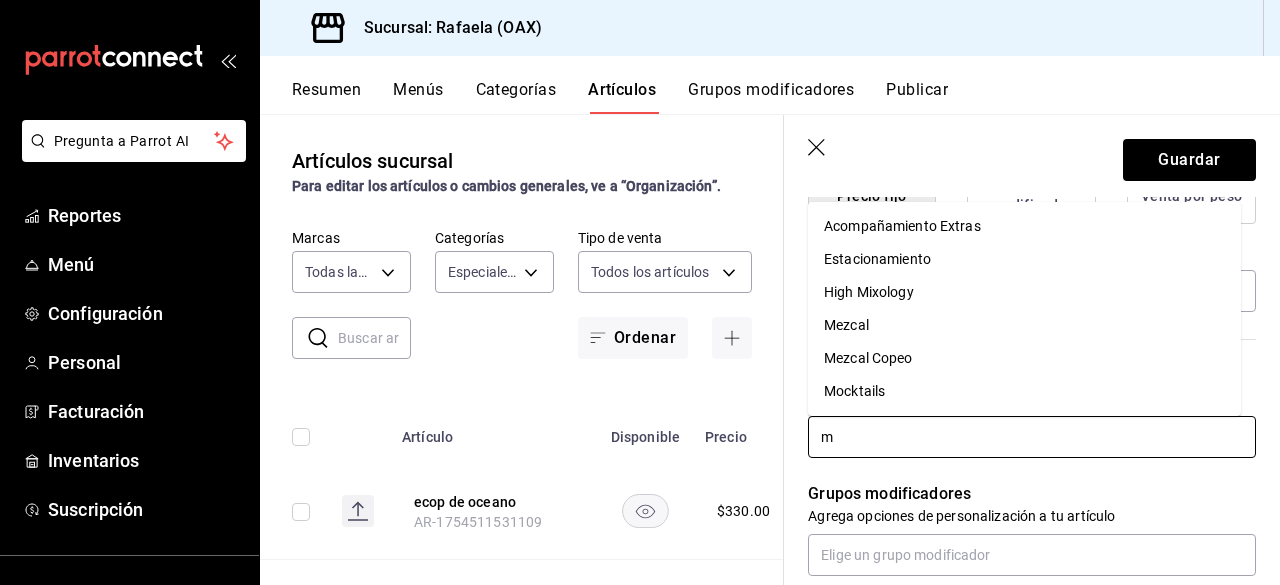 type 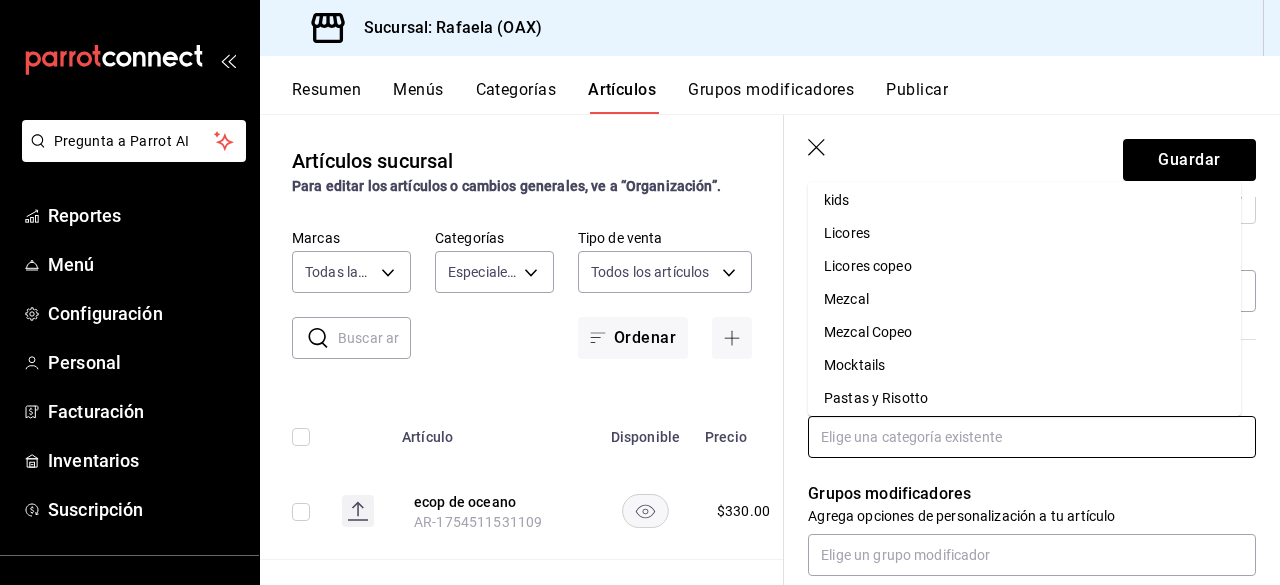 scroll, scrollTop: 552, scrollLeft: 0, axis: vertical 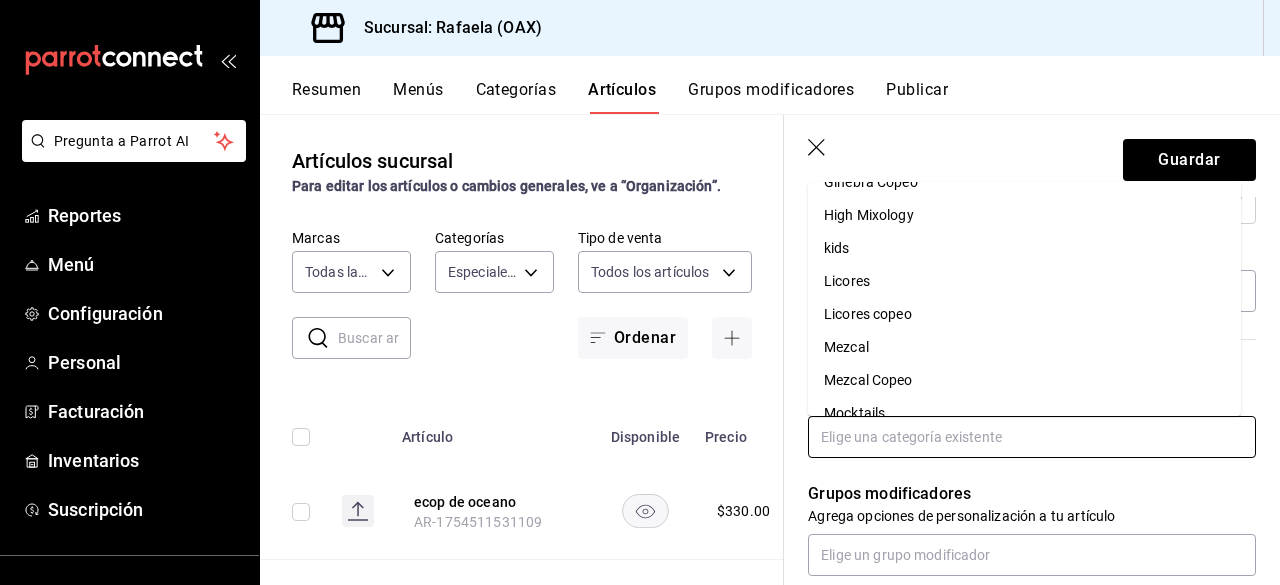 click on "kids" at bounding box center [1024, 248] 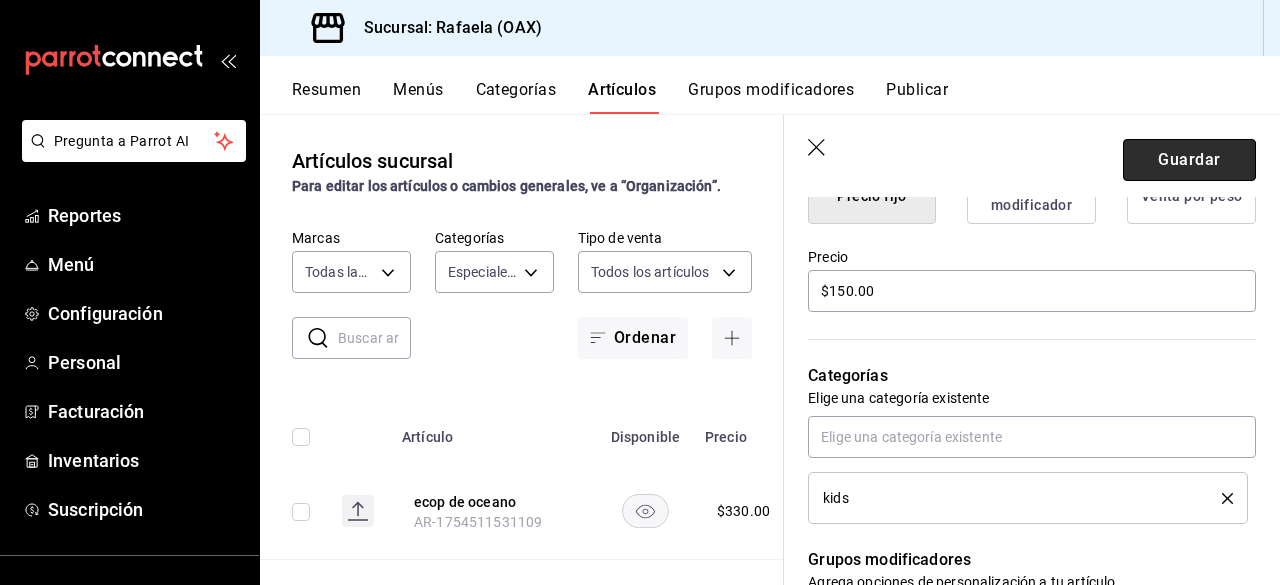 click on "Guardar" at bounding box center [1189, 160] 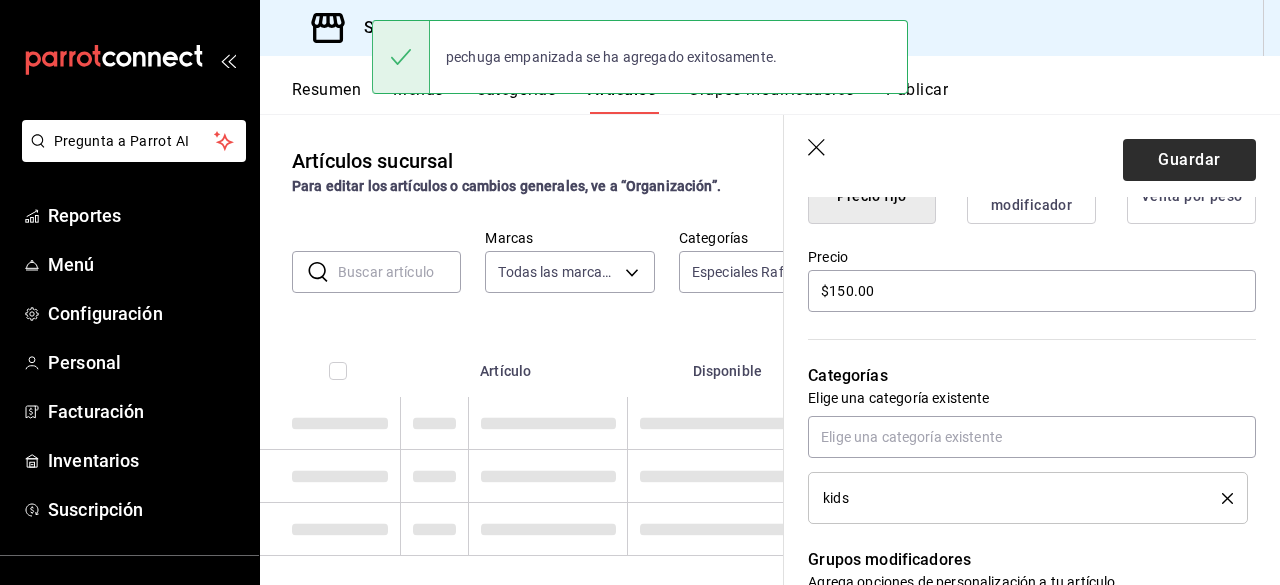 scroll, scrollTop: 0, scrollLeft: 0, axis: both 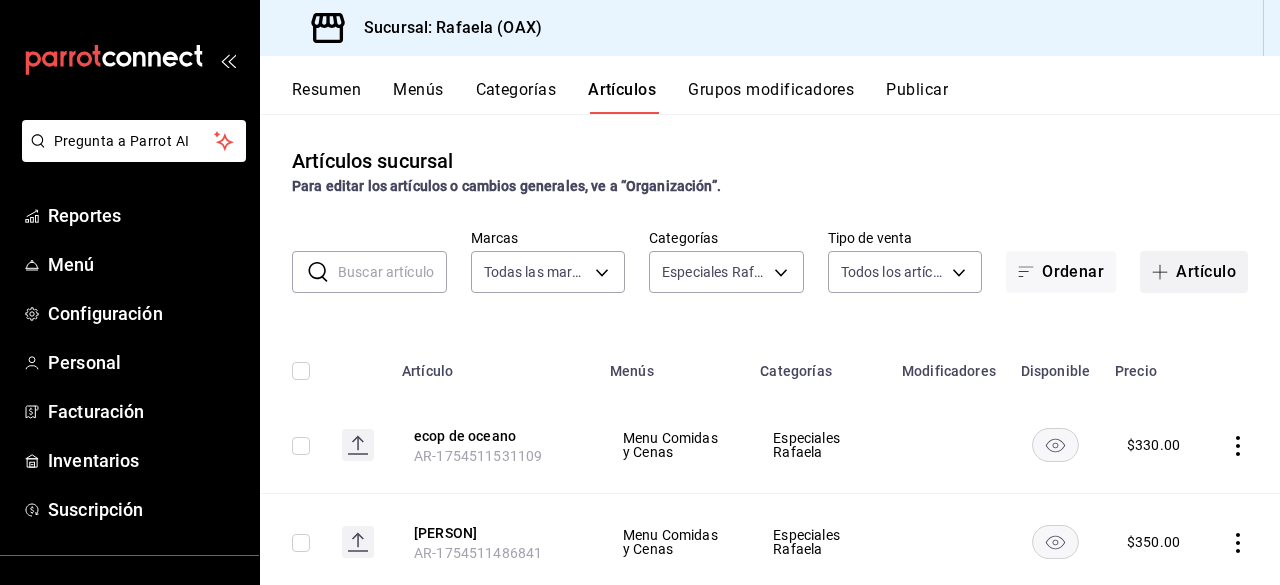 click at bounding box center (1164, 272) 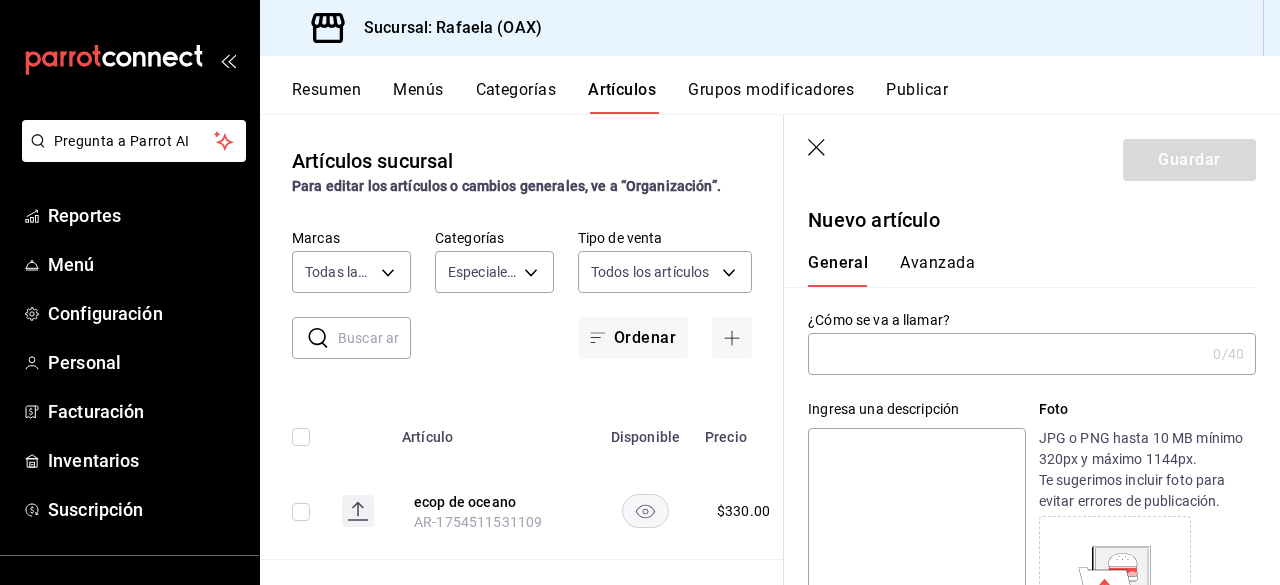 click at bounding box center (1006, 354) 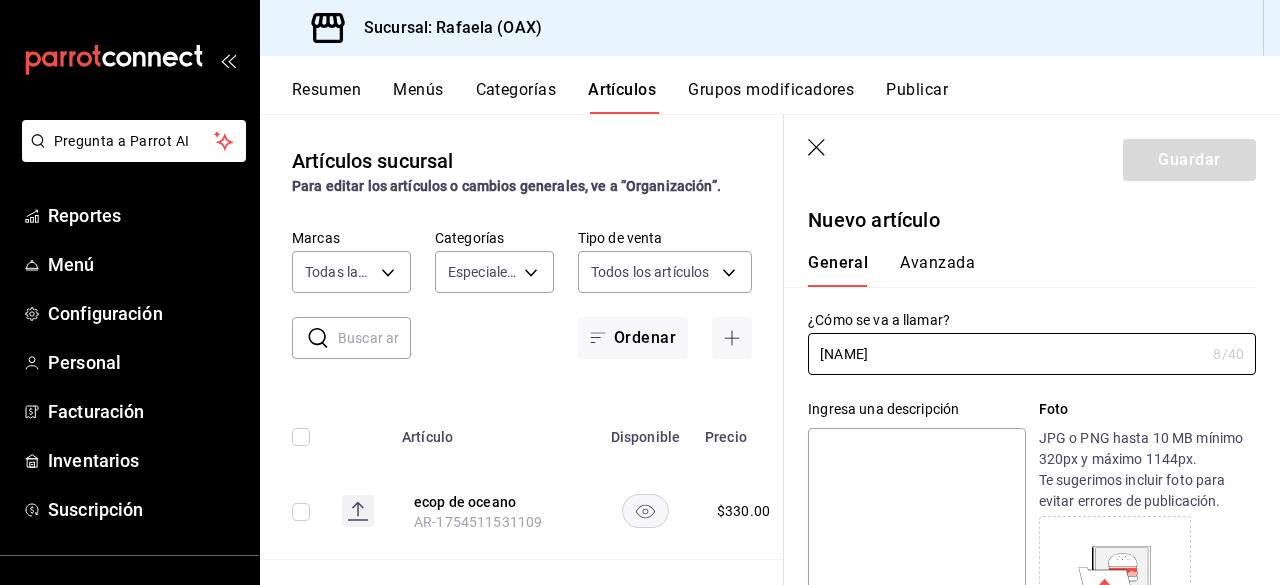 drag, startPoint x: 908, startPoint y: 355, endPoint x: 758, endPoint y: 353, distance: 150.01334 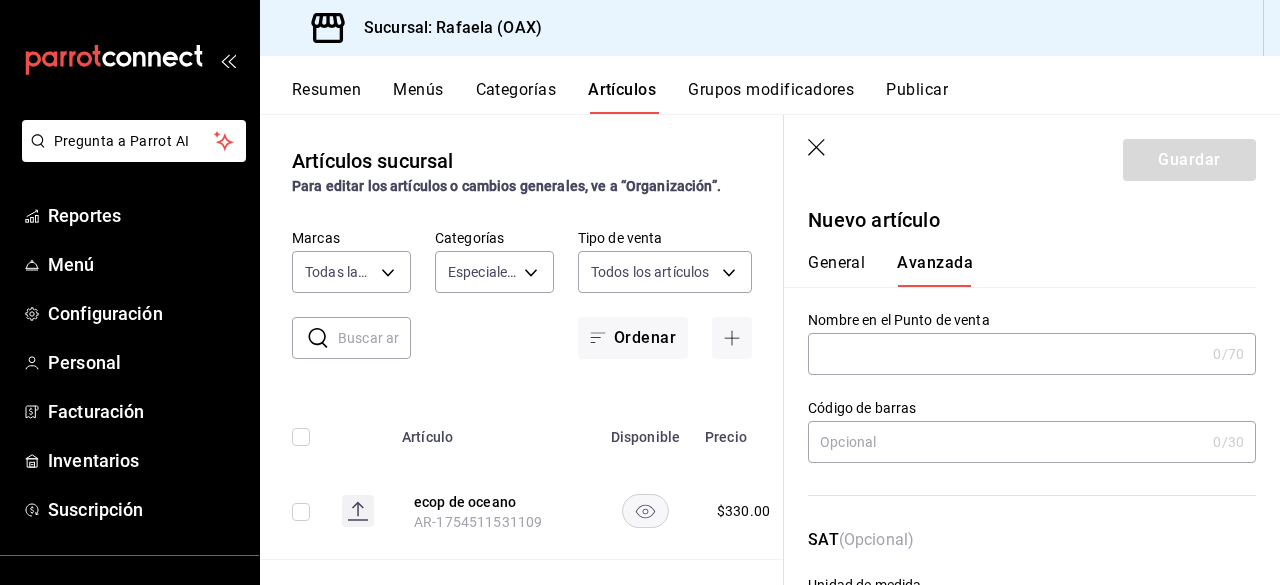 click at bounding box center [1006, 354] 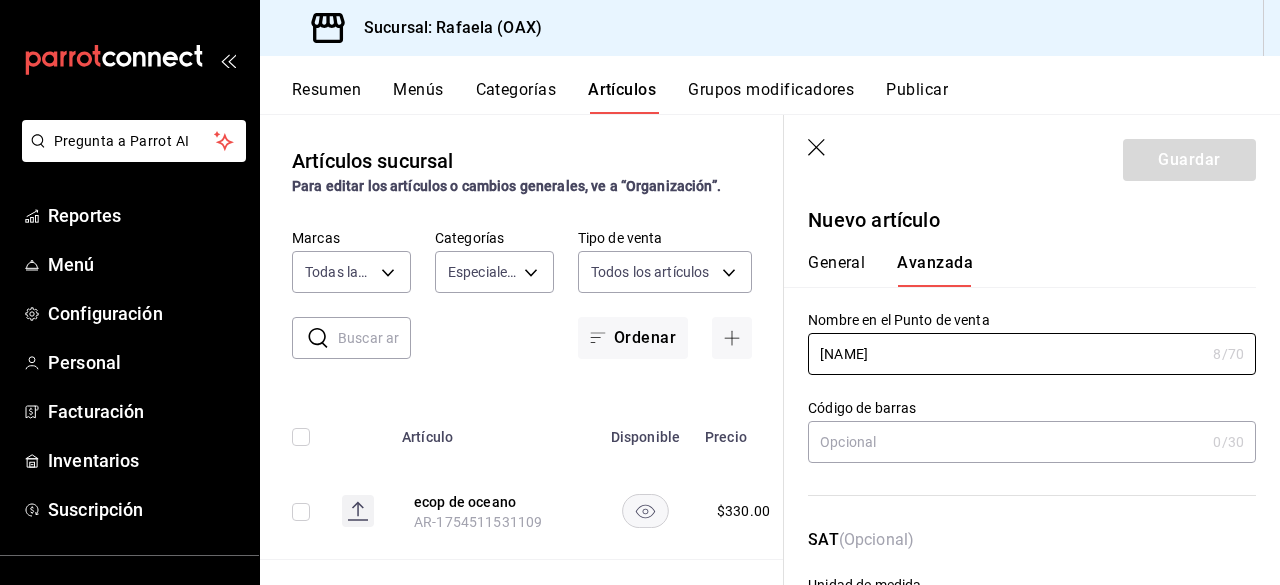 type on "[NAME]" 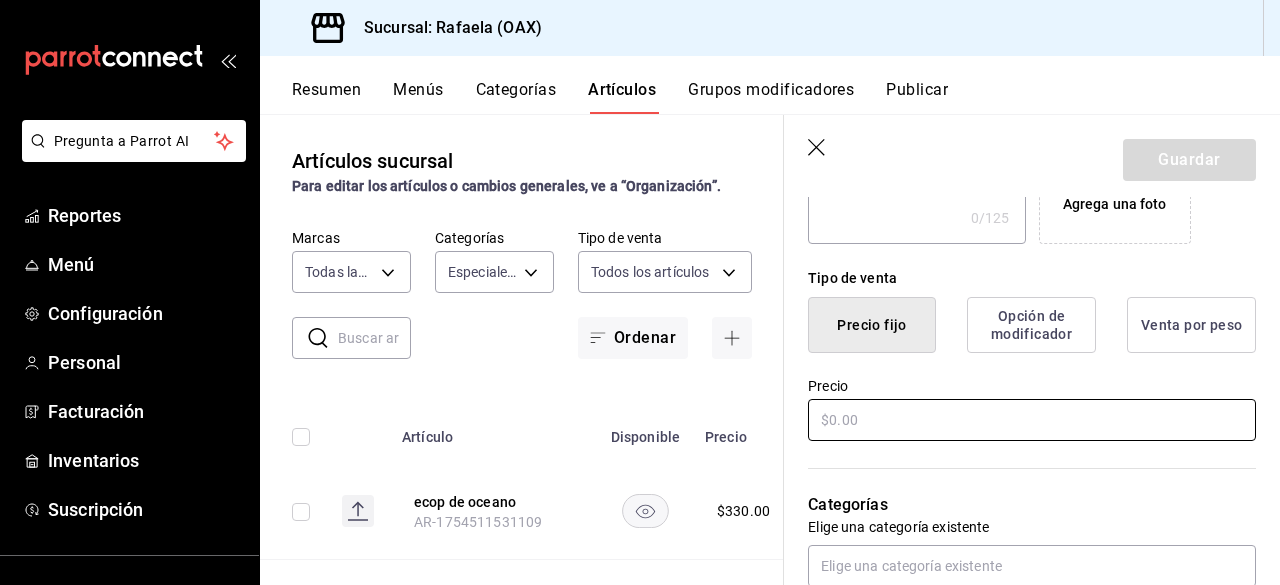 scroll, scrollTop: 440, scrollLeft: 0, axis: vertical 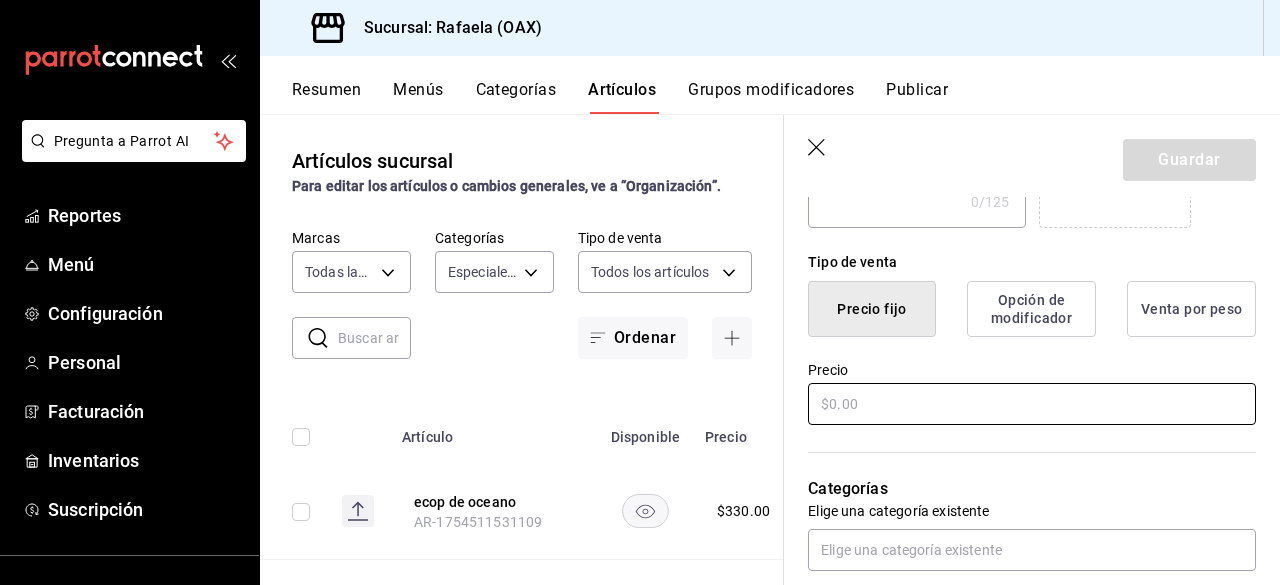 click at bounding box center [1032, 404] 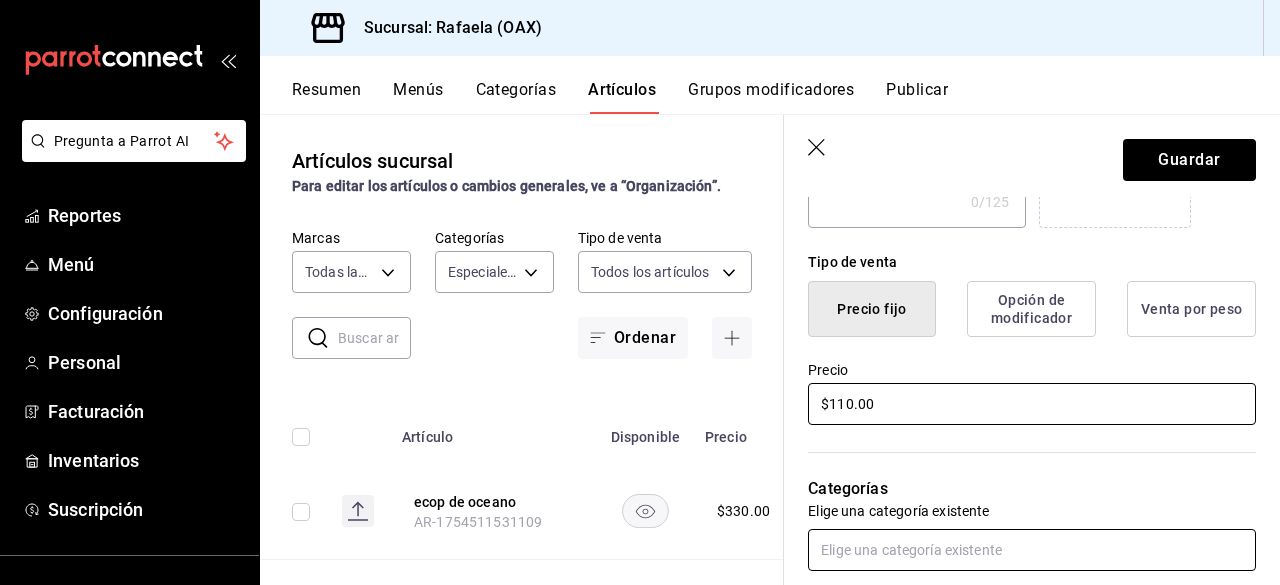 type on "$110.00" 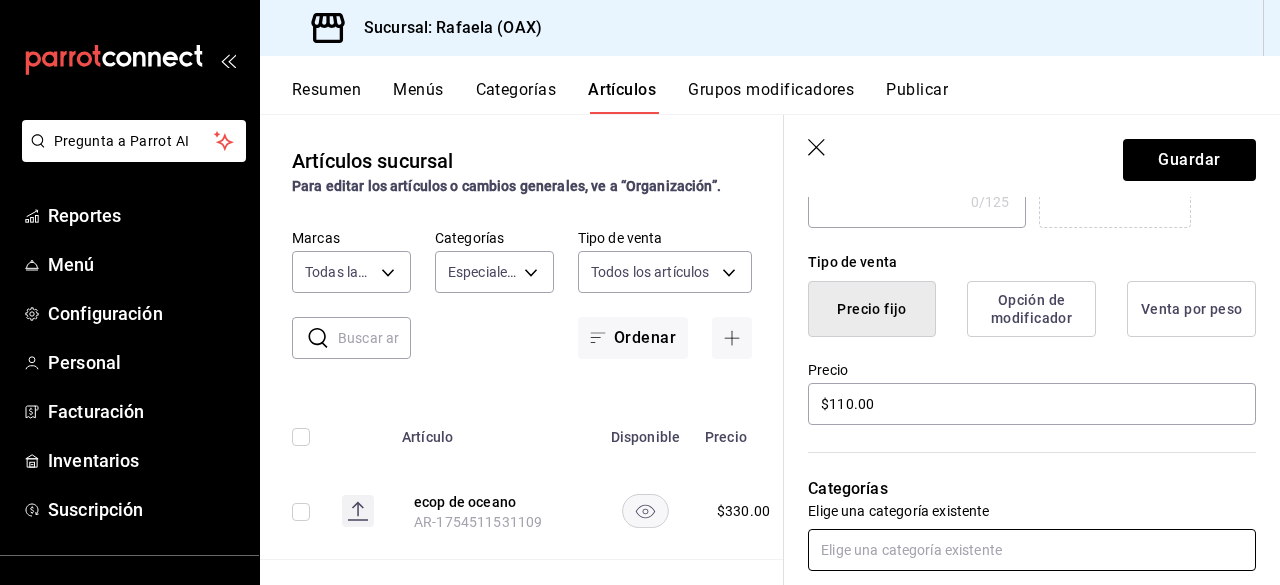 click at bounding box center [1032, 550] 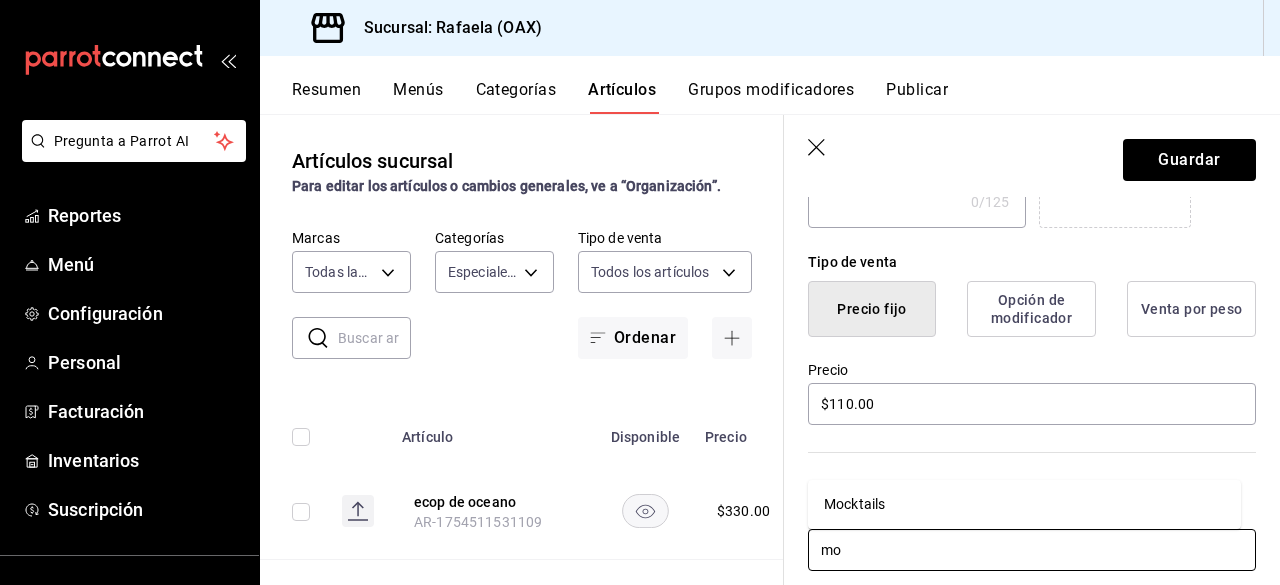 type on "moc" 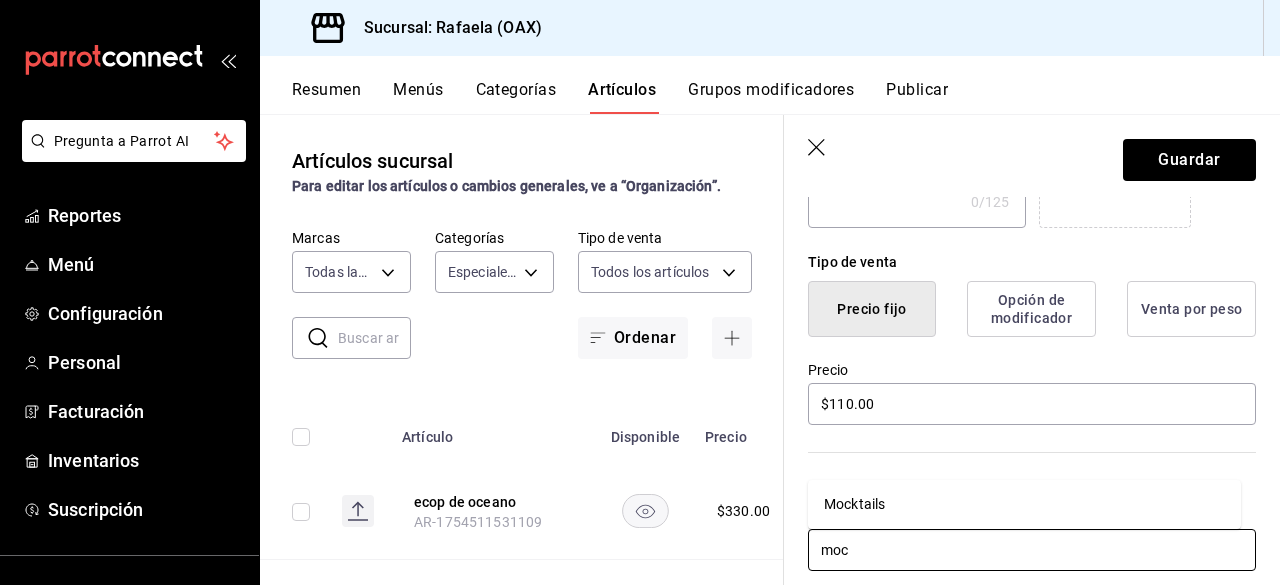 click on "Mocktails" at bounding box center [1024, 504] 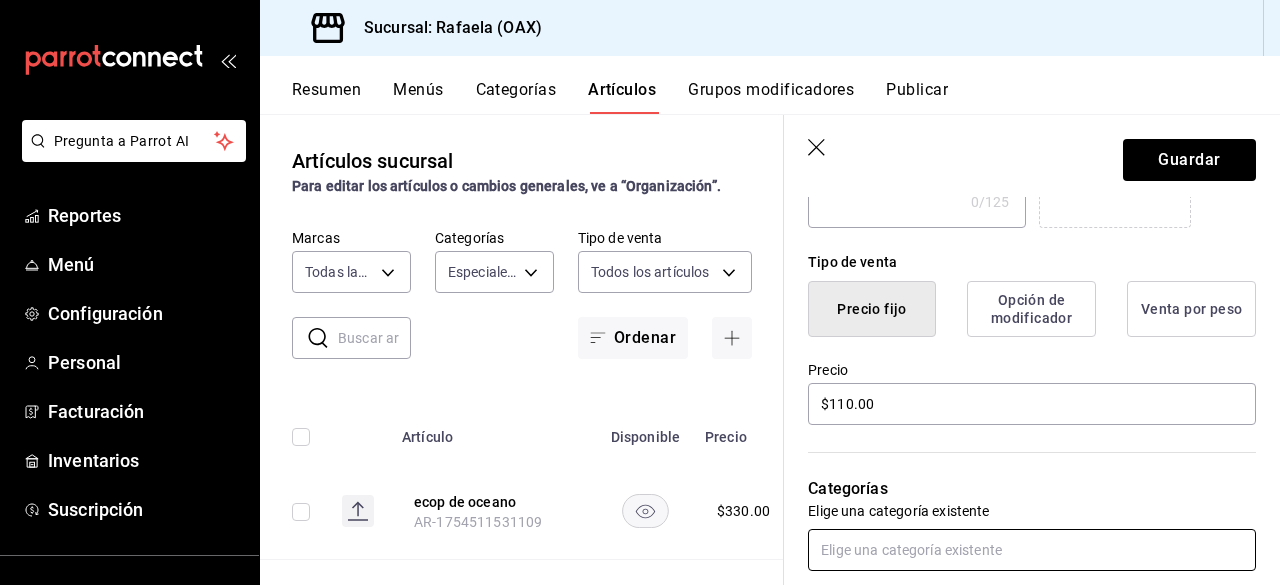 scroll, scrollTop: 578, scrollLeft: 0, axis: vertical 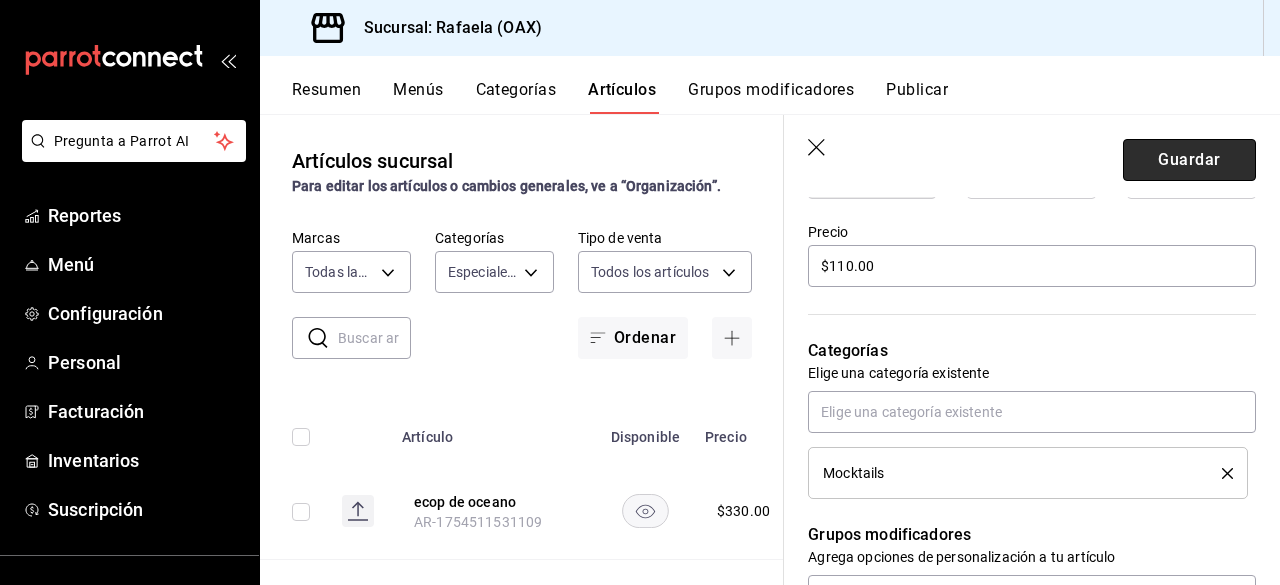 click on "Guardar" at bounding box center (1189, 160) 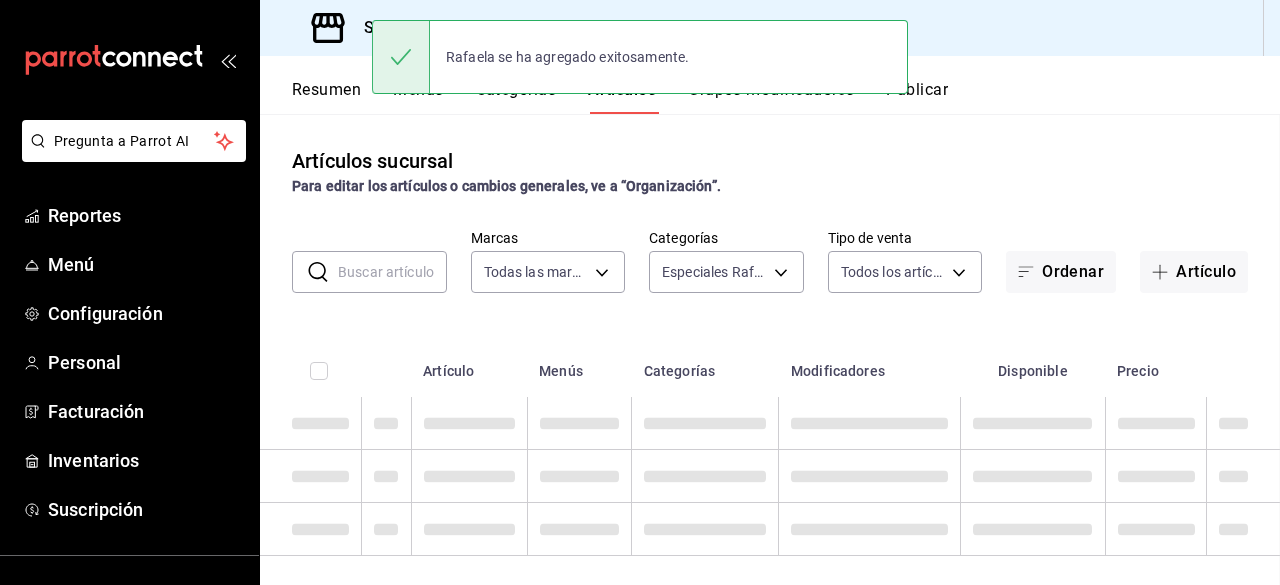 scroll, scrollTop: 0, scrollLeft: 0, axis: both 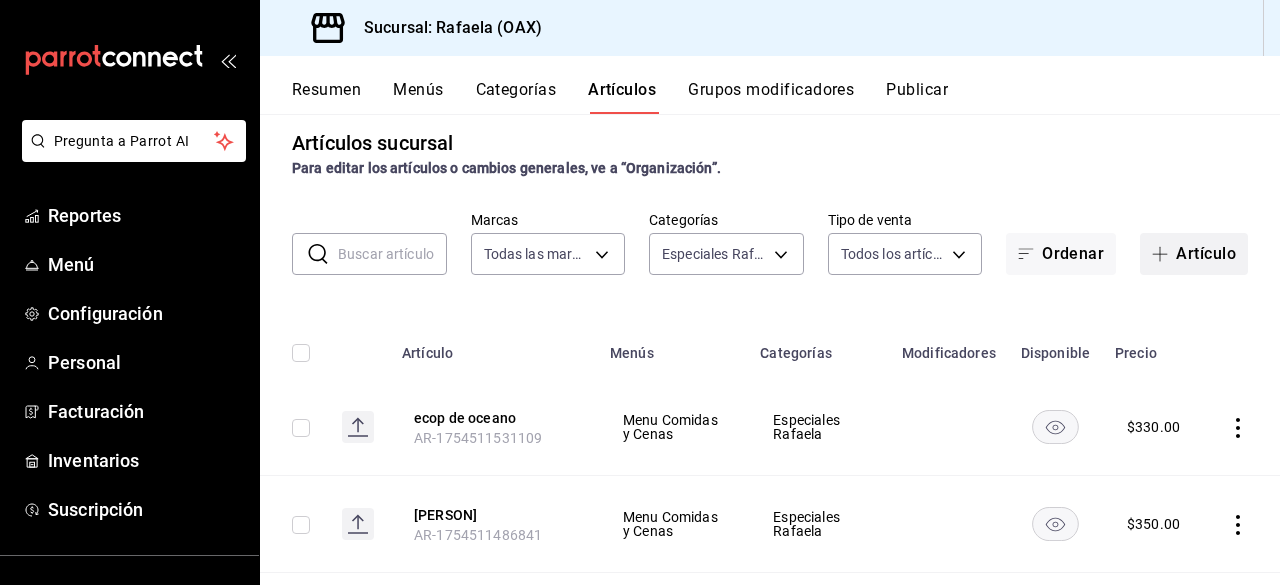 click on "Artículo" at bounding box center (1194, 254) 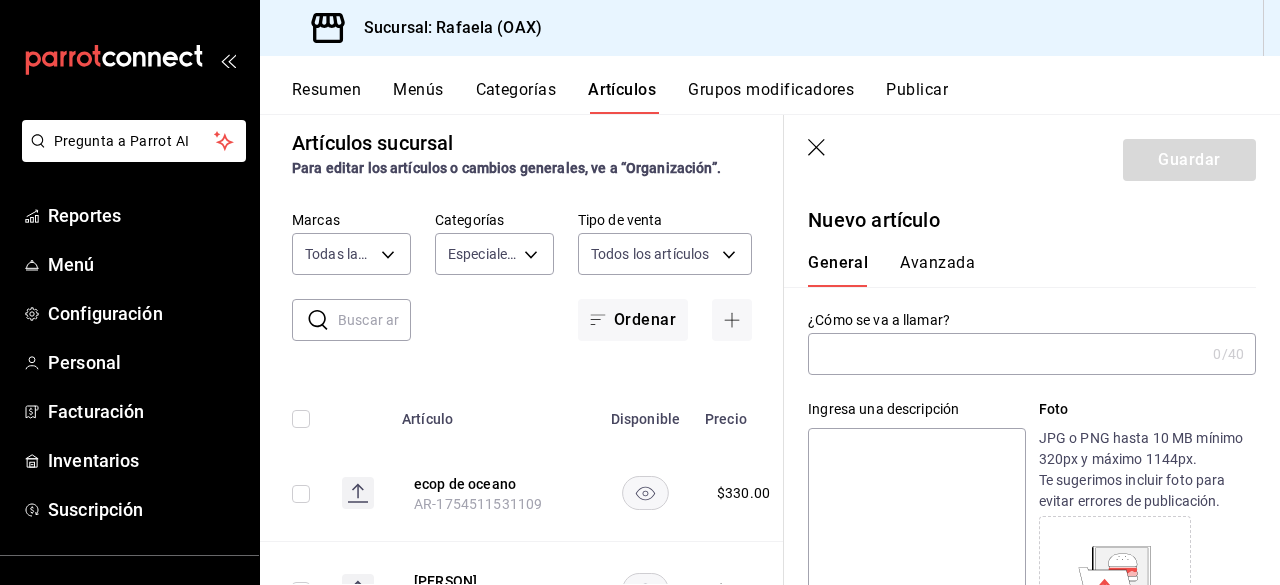 type on "f" 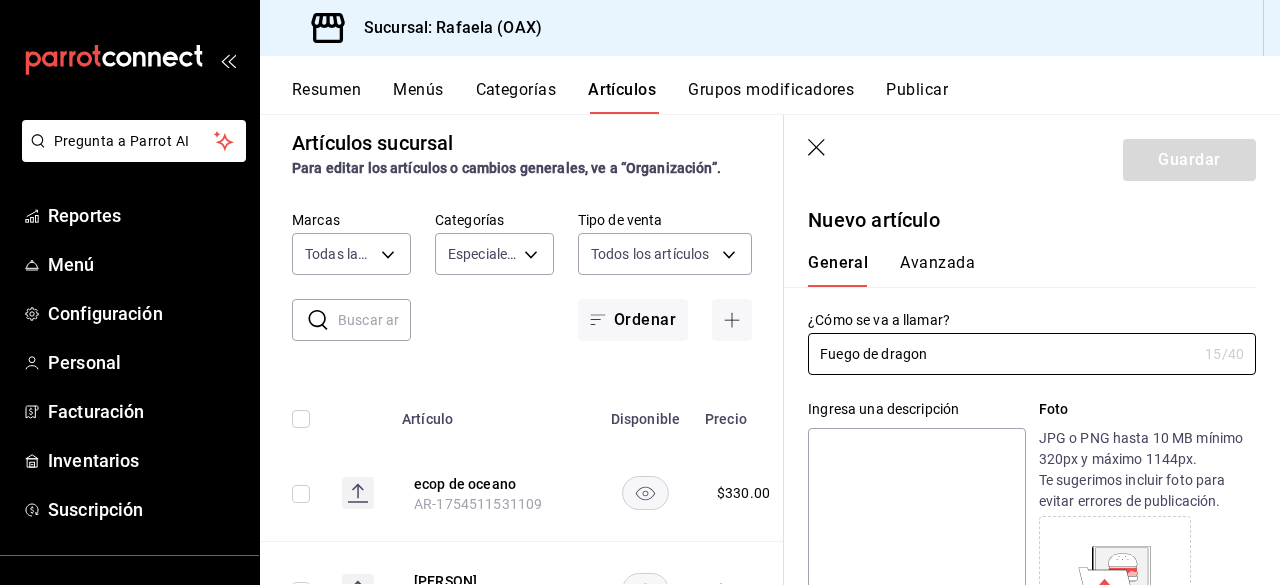 drag, startPoint x: 939, startPoint y: 353, endPoint x: 786, endPoint y: 343, distance: 153.32645 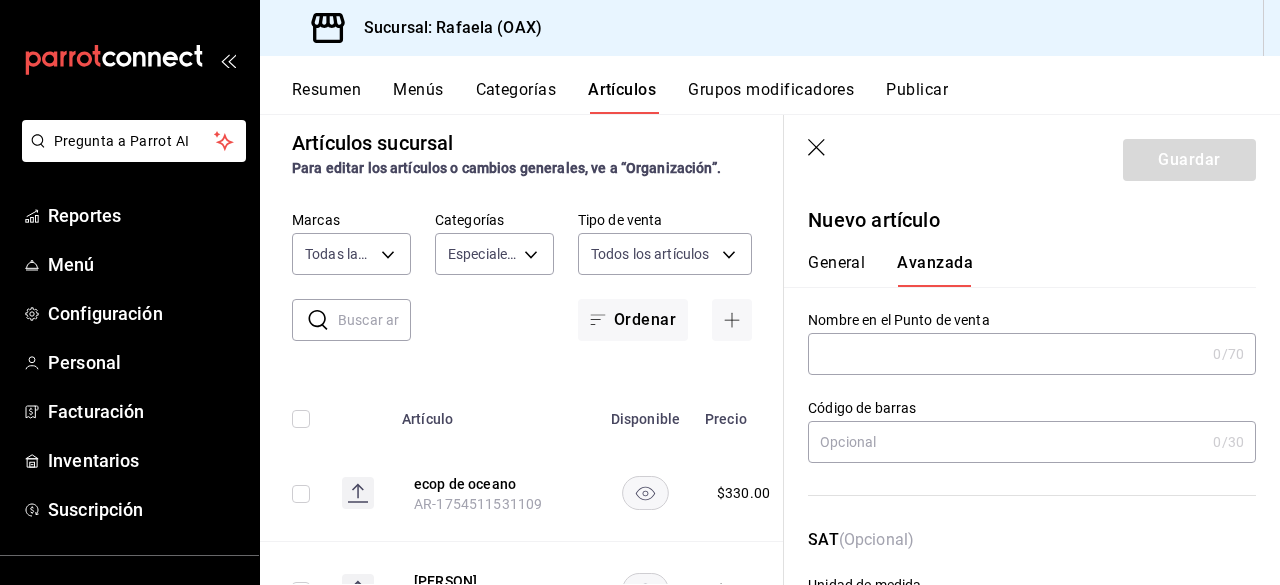 click at bounding box center (1006, 354) 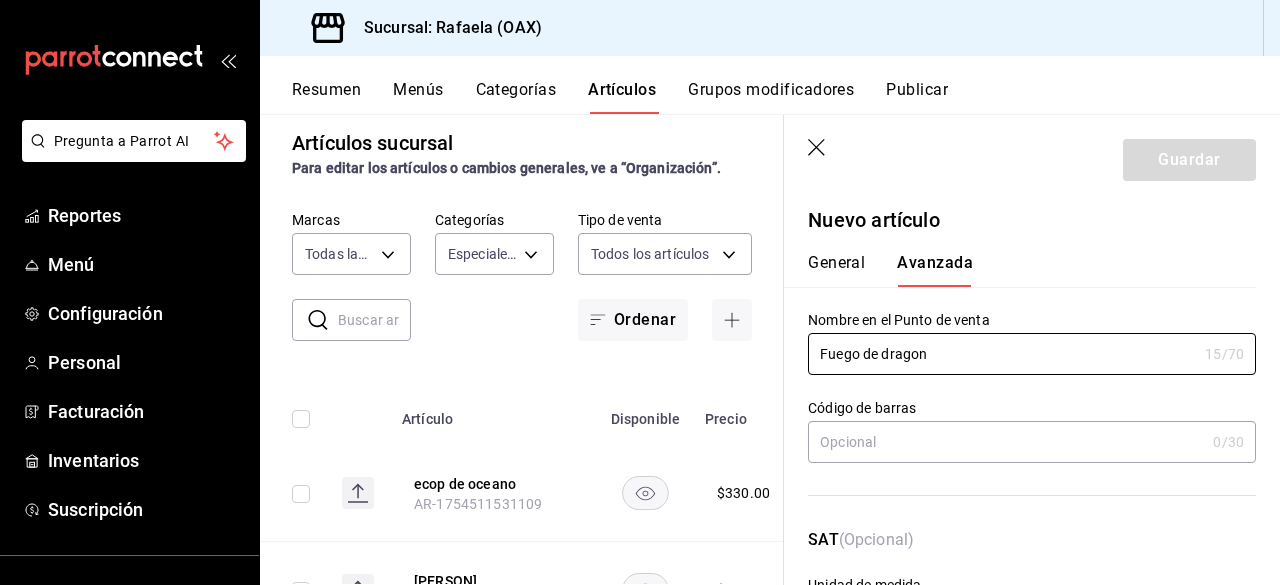 type on "Fuego de dragon" 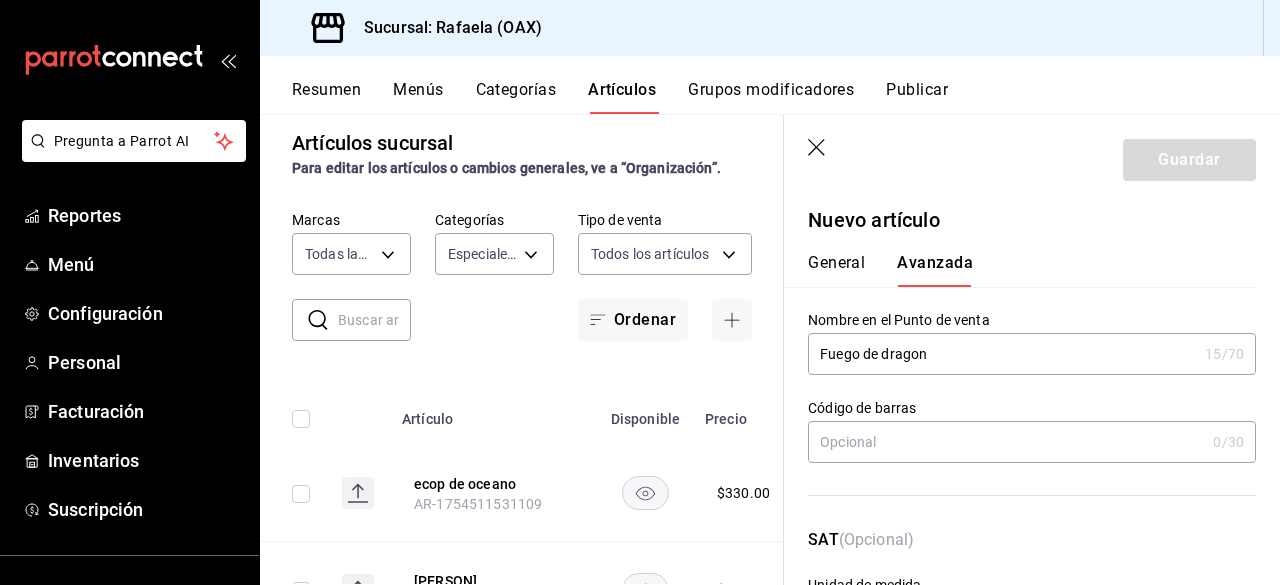 click on "General" at bounding box center [836, 270] 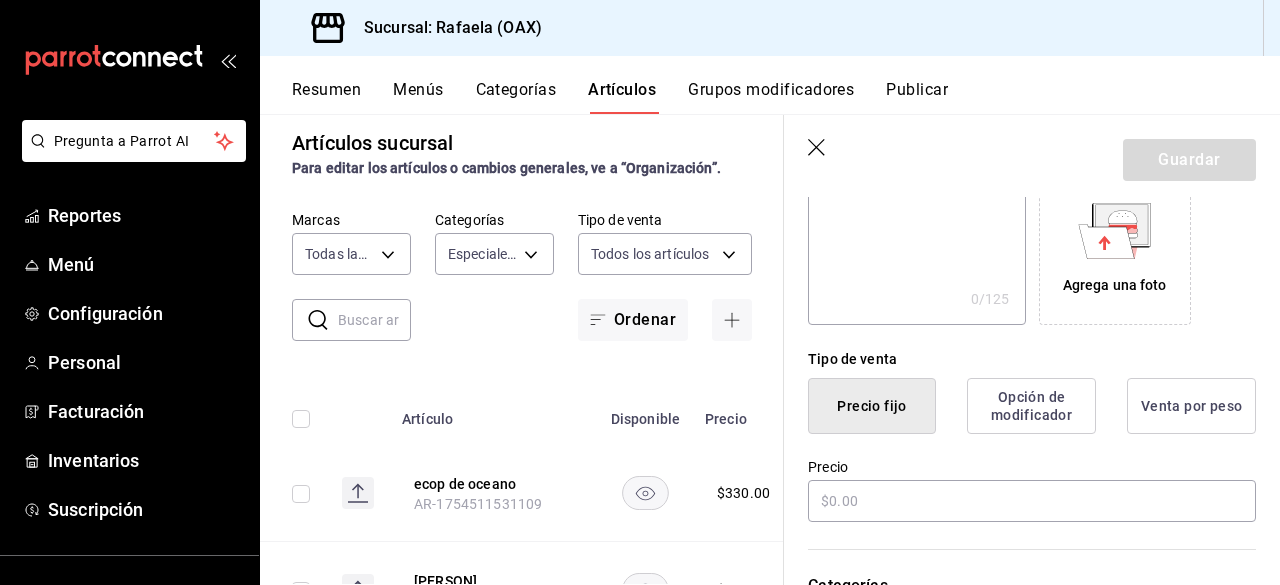 scroll, scrollTop: 379, scrollLeft: 0, axis: vertical 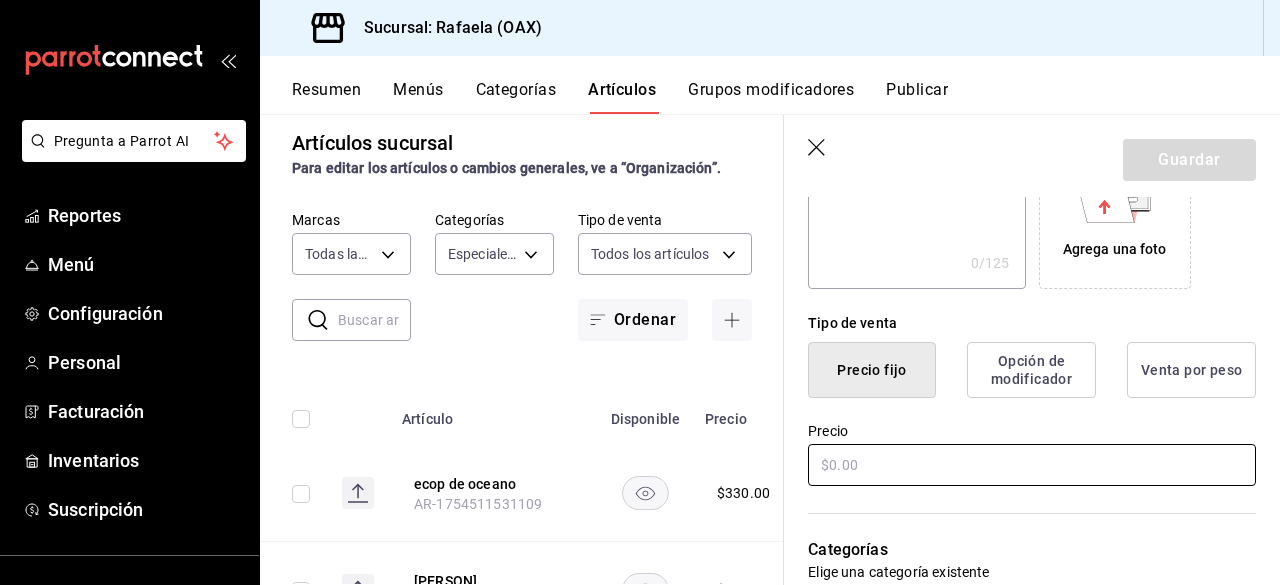 click at bounding box center (1032, 465) 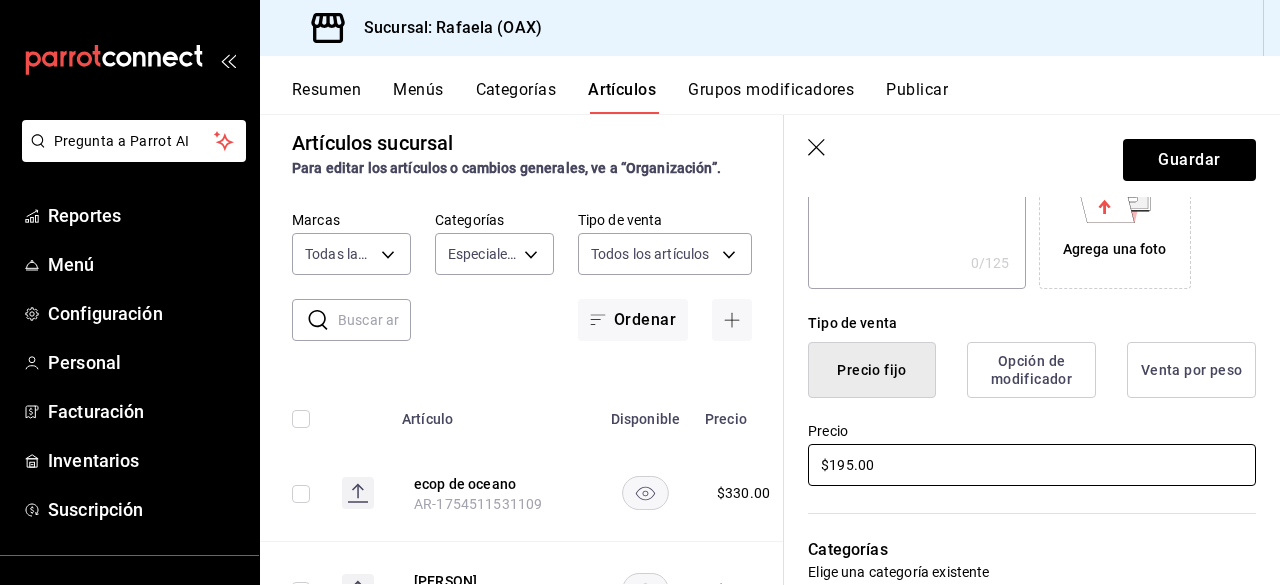 scroll, scrollTop: 485, scrollLeft: 0, axis: vertical 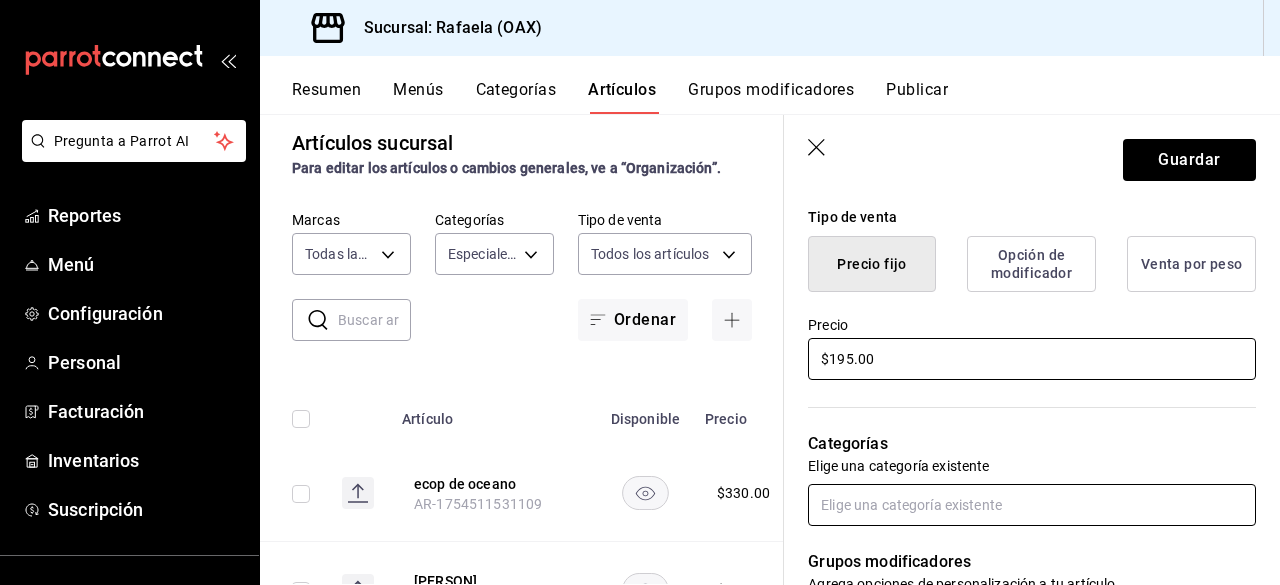 type on "$195.00" 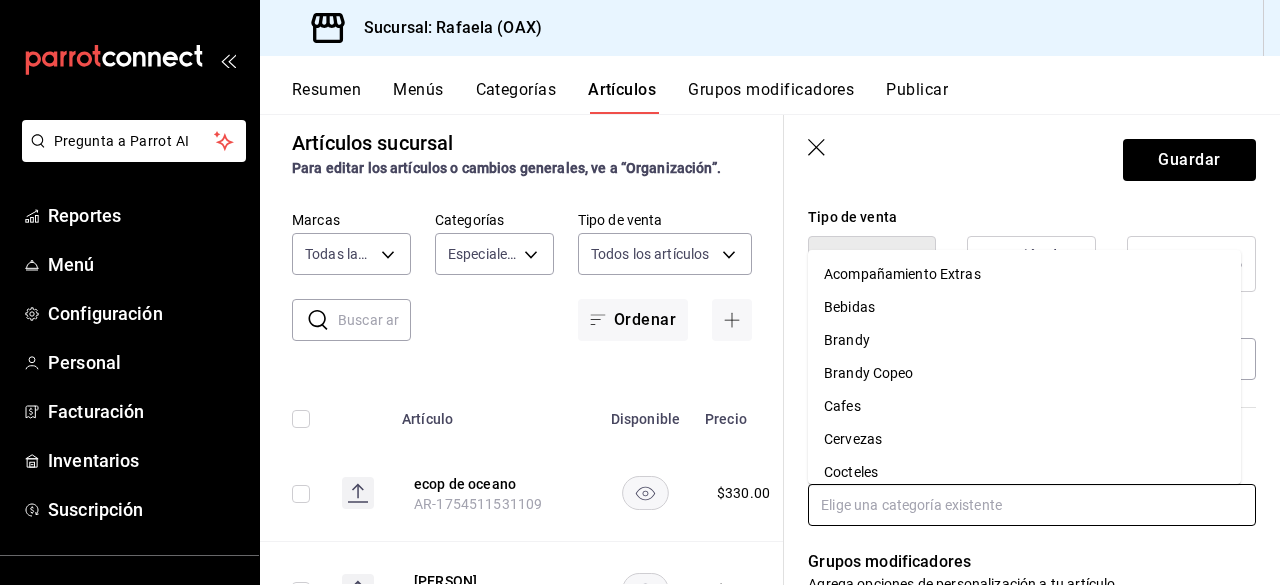 click at bounding box center [1032, 505] 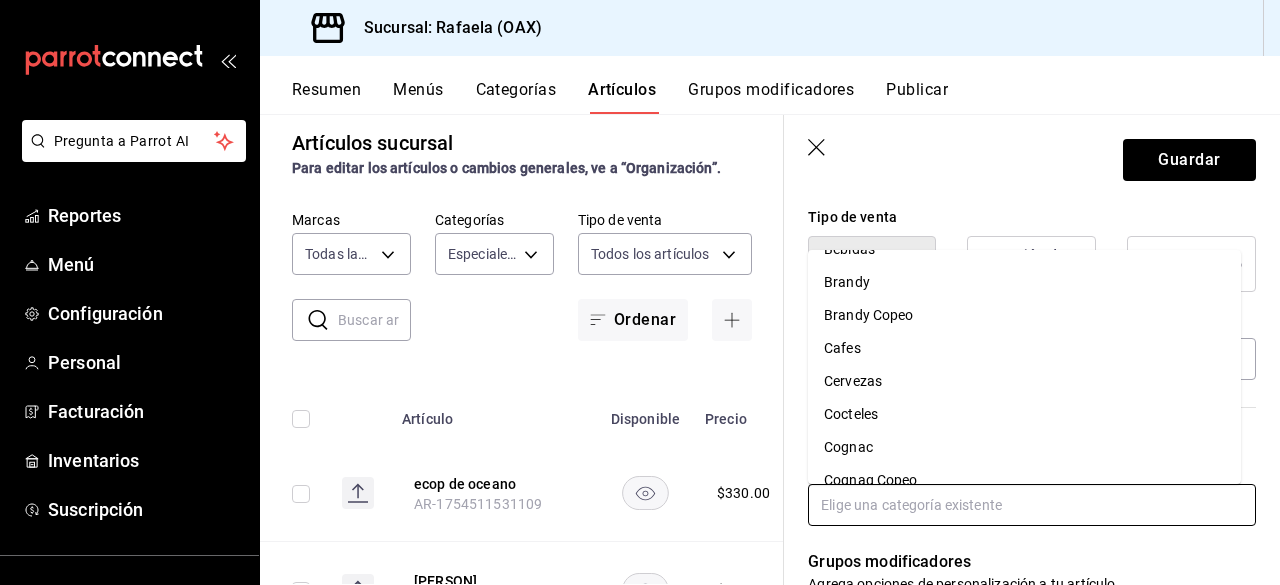 scroll, scrollTop: 60, scrollLeft: 0, axis: vertical 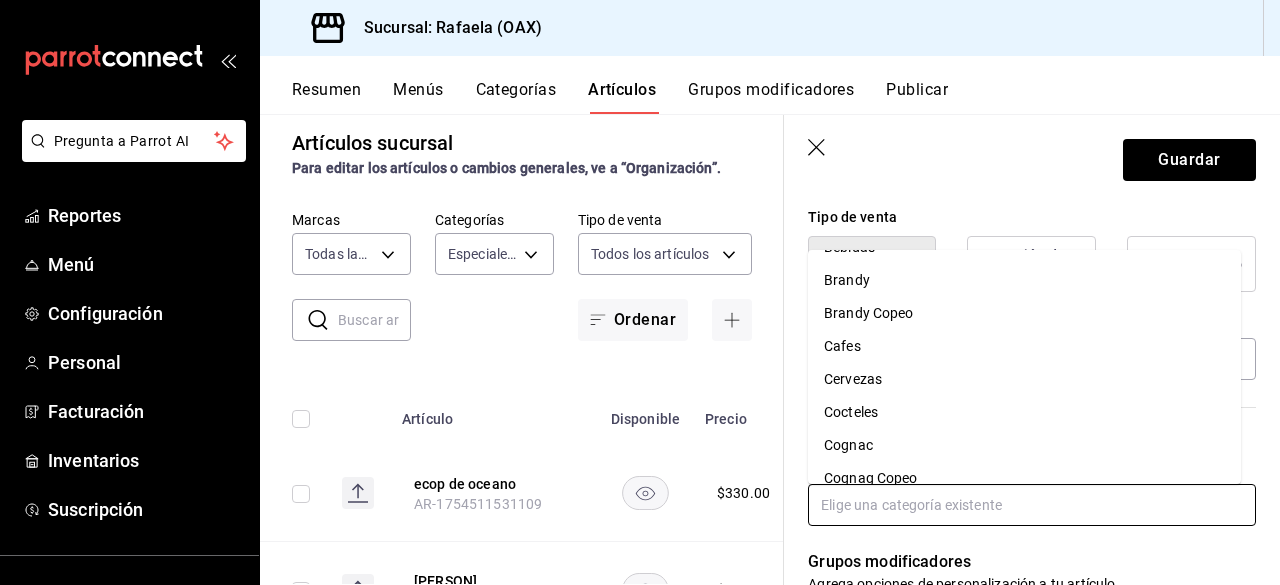 click on "Cocteles" at bounding box center (1024, 412) 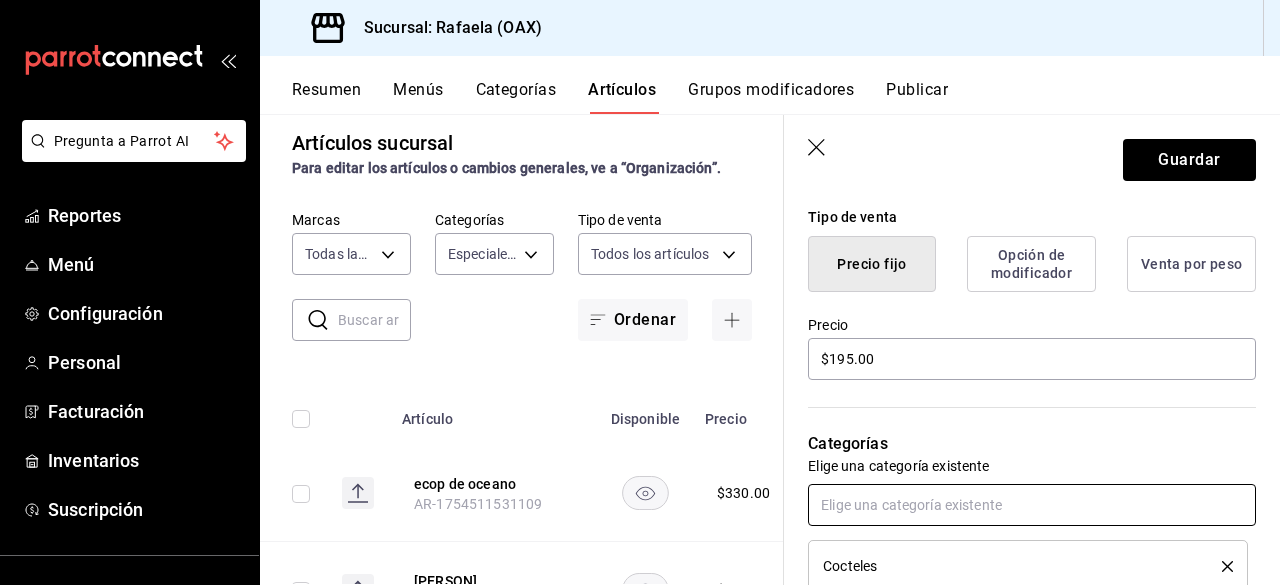 type on "m" 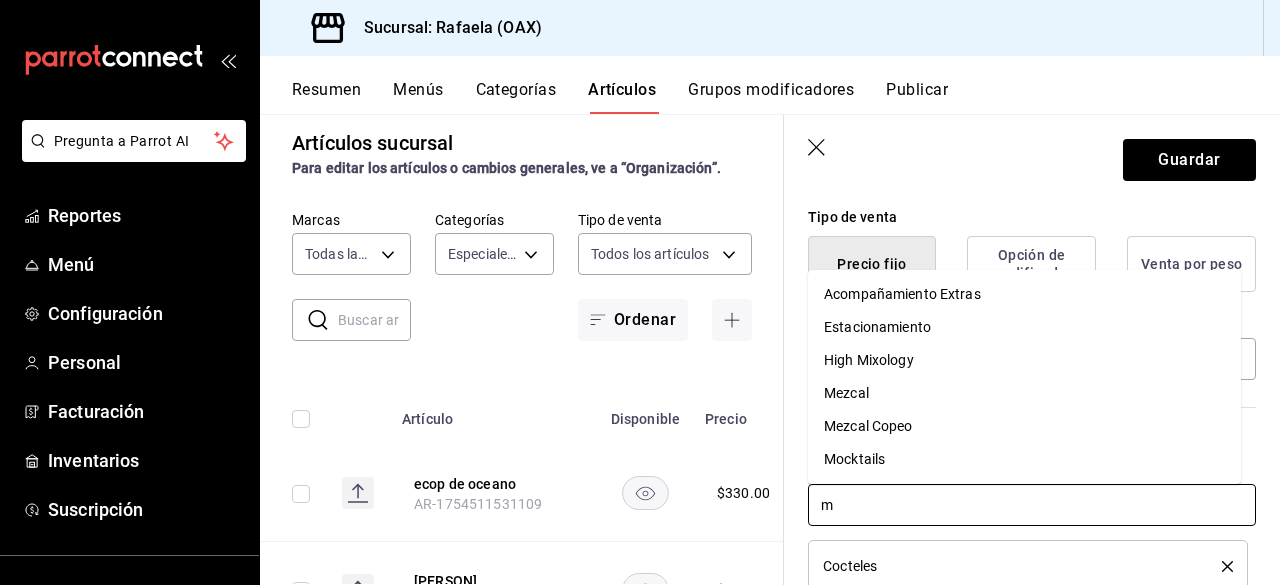 click on "High Mixology" at bounding box center (1024, 360) 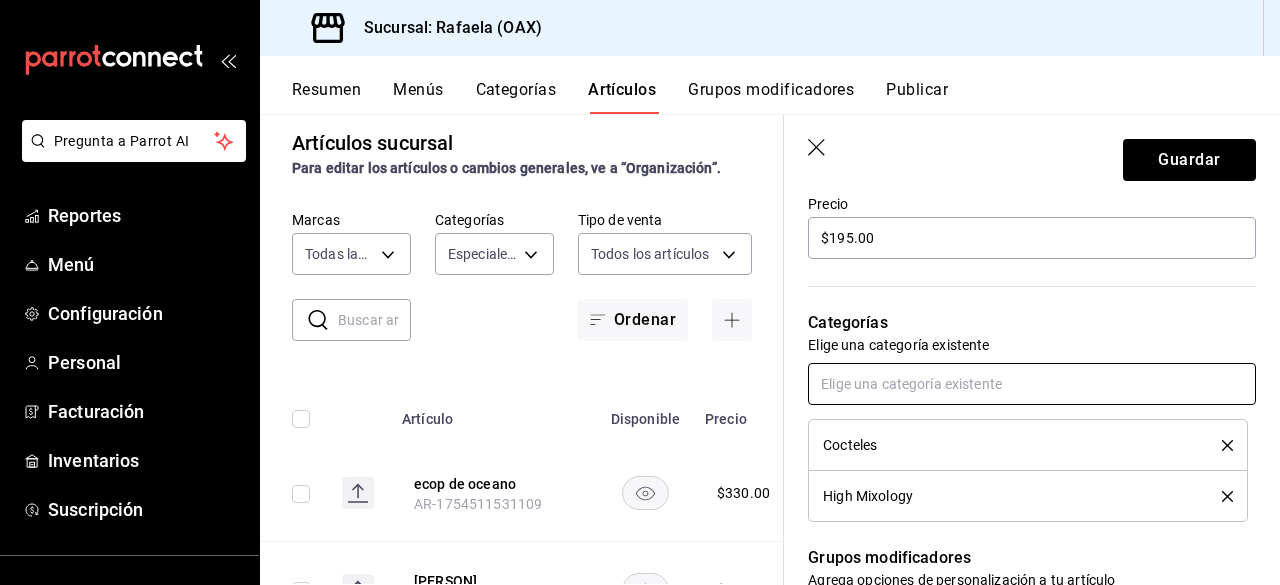 scroll, scrollTop: 635, scrollLeft: 0, axis: vertical 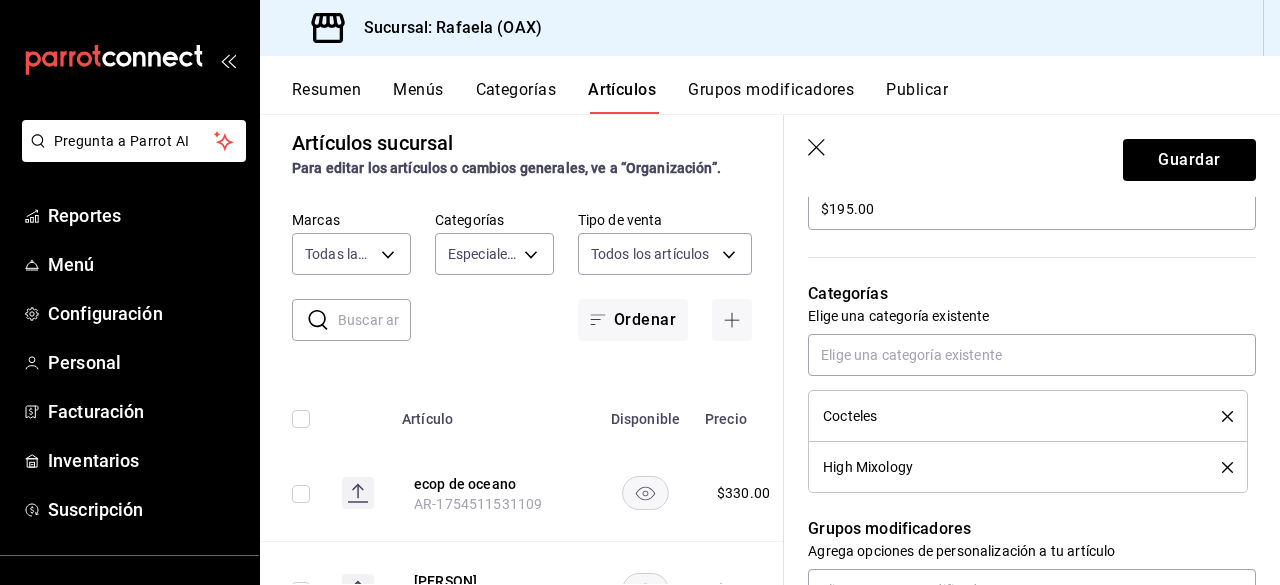 click 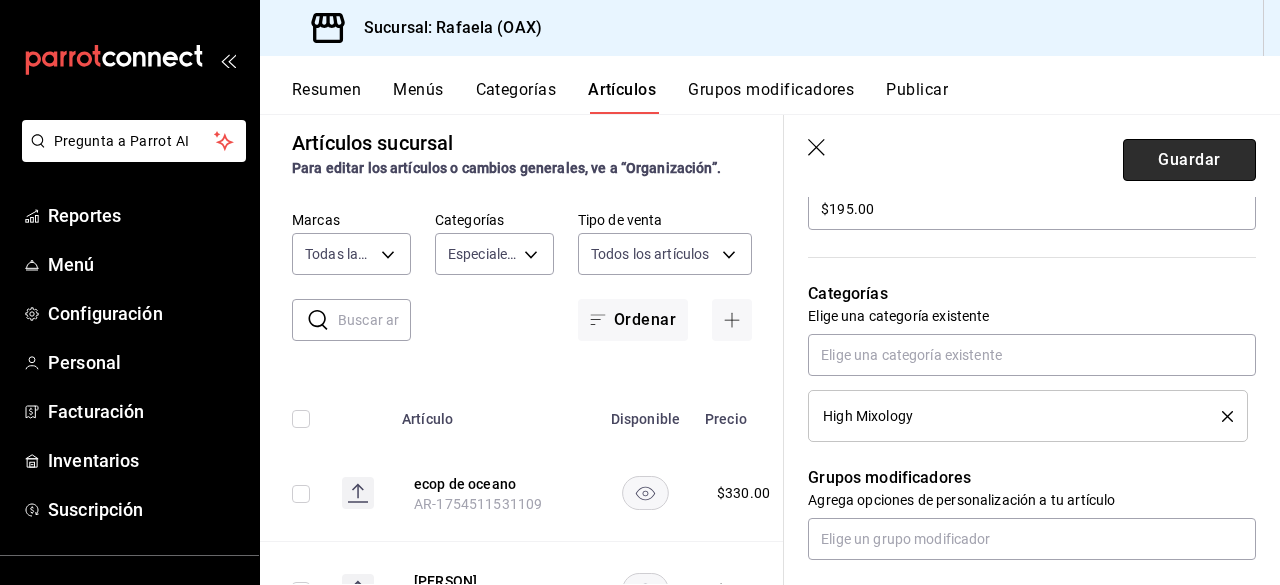 click on "Guardar" at bounding box center (1189, 160) 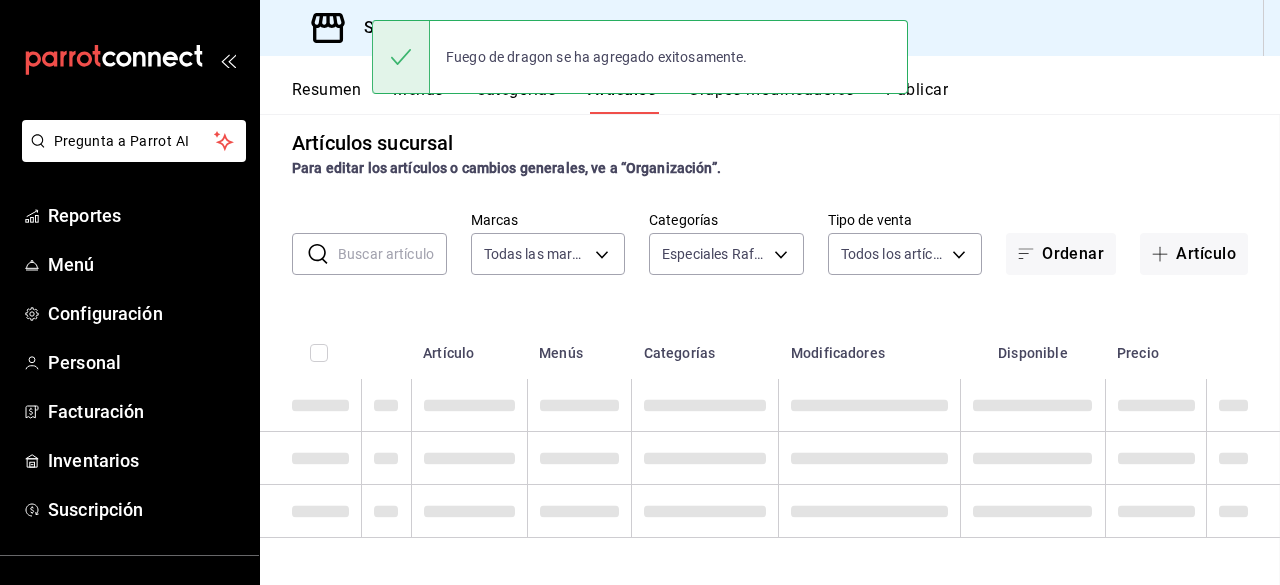 scroll, scrollTop: 0, scrollLeft: 0, axis: both 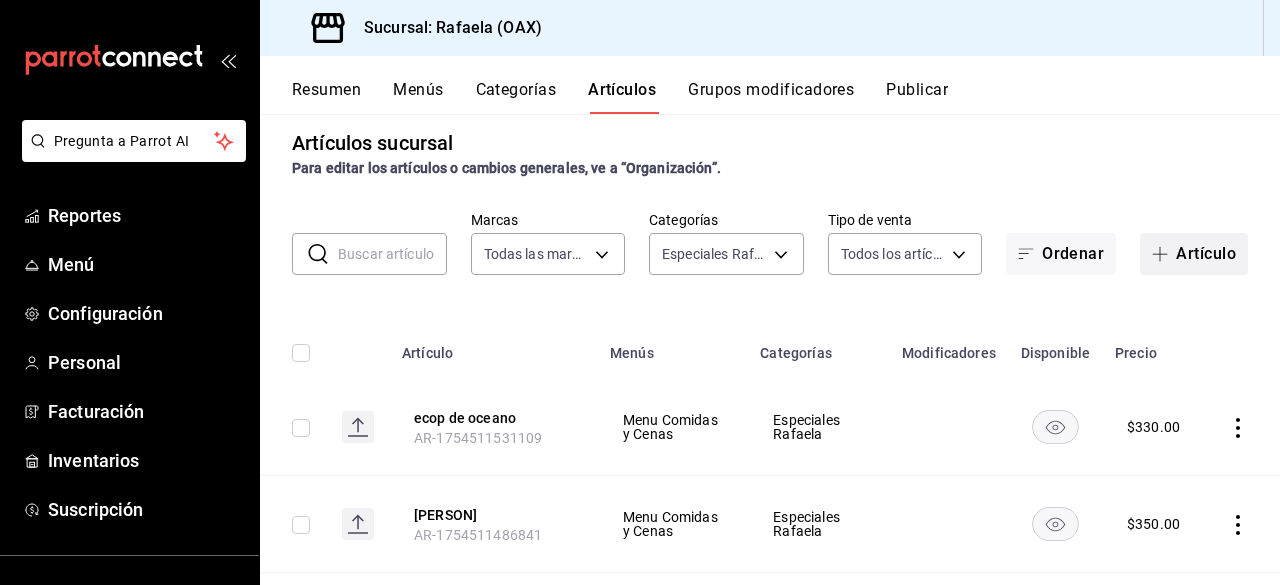 click on "Artículo" at bounding box center [1194, 254] 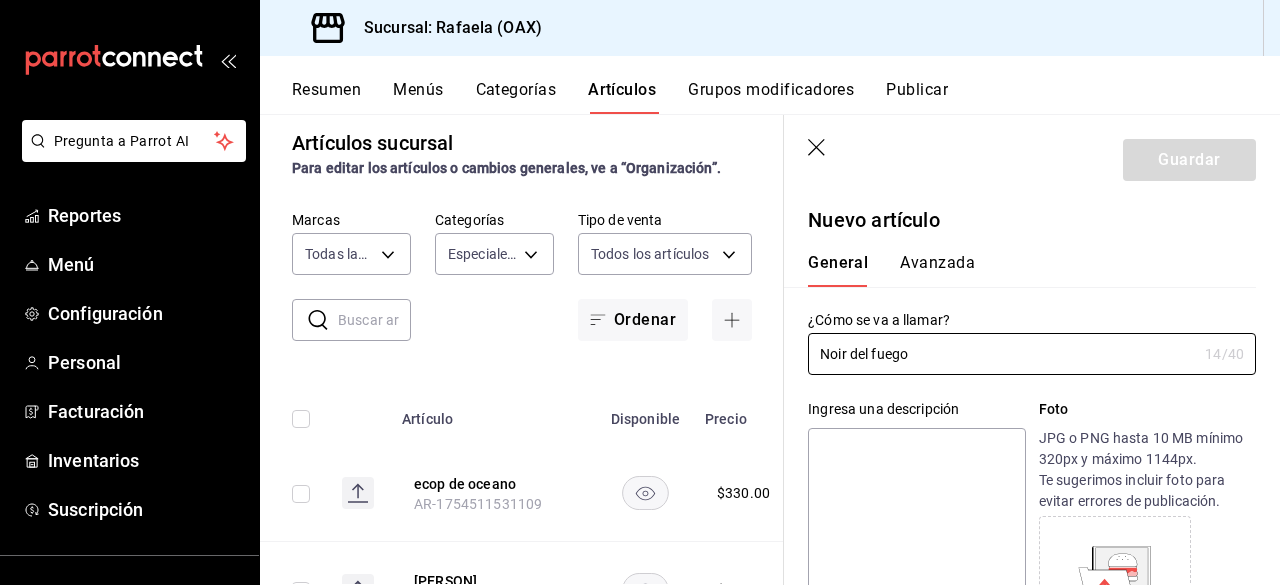 drag, startPoint x: 923, startPoint y: 356, endPoint x: 773, endPoint y: 343, distance: 150.56229 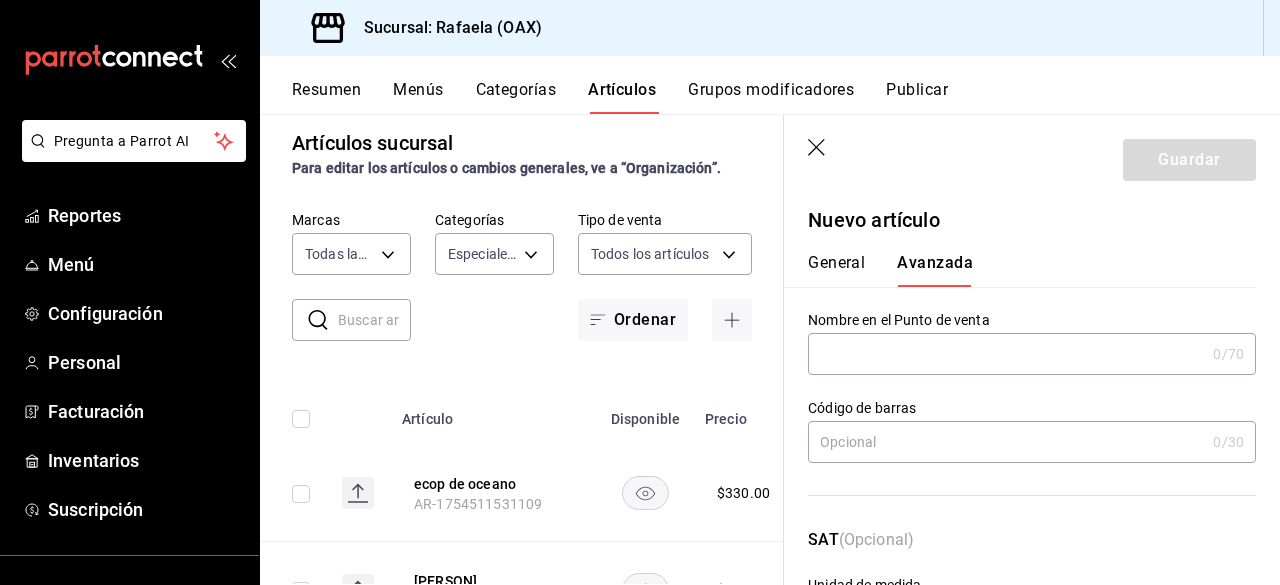 click at bounding box center [1006, 354] 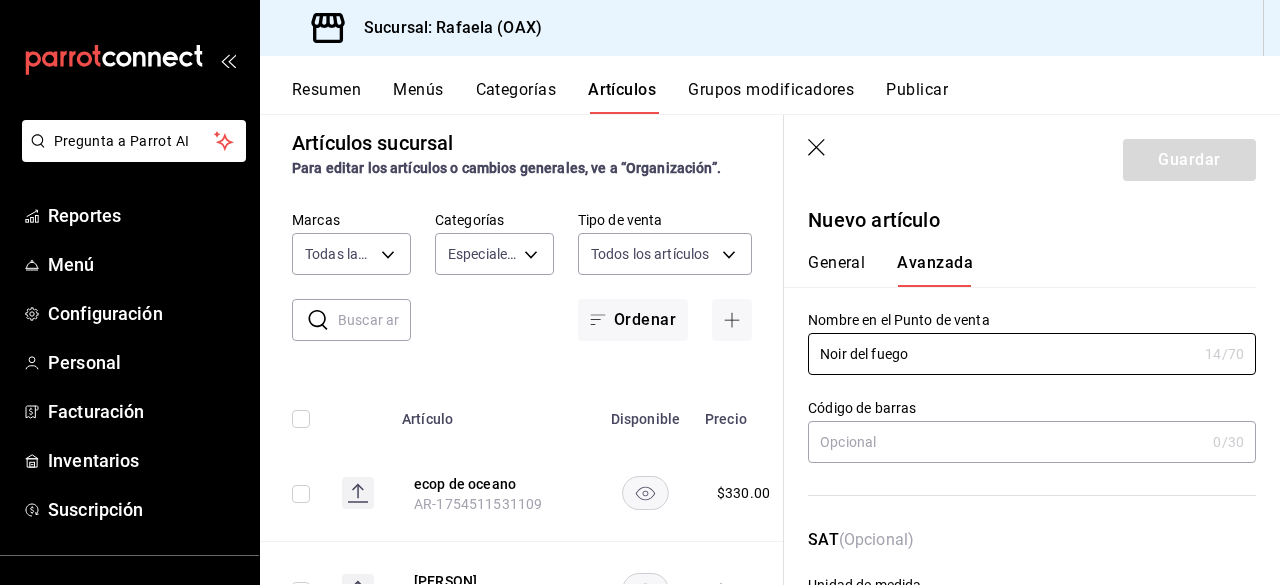 type on "Noir del fuego" 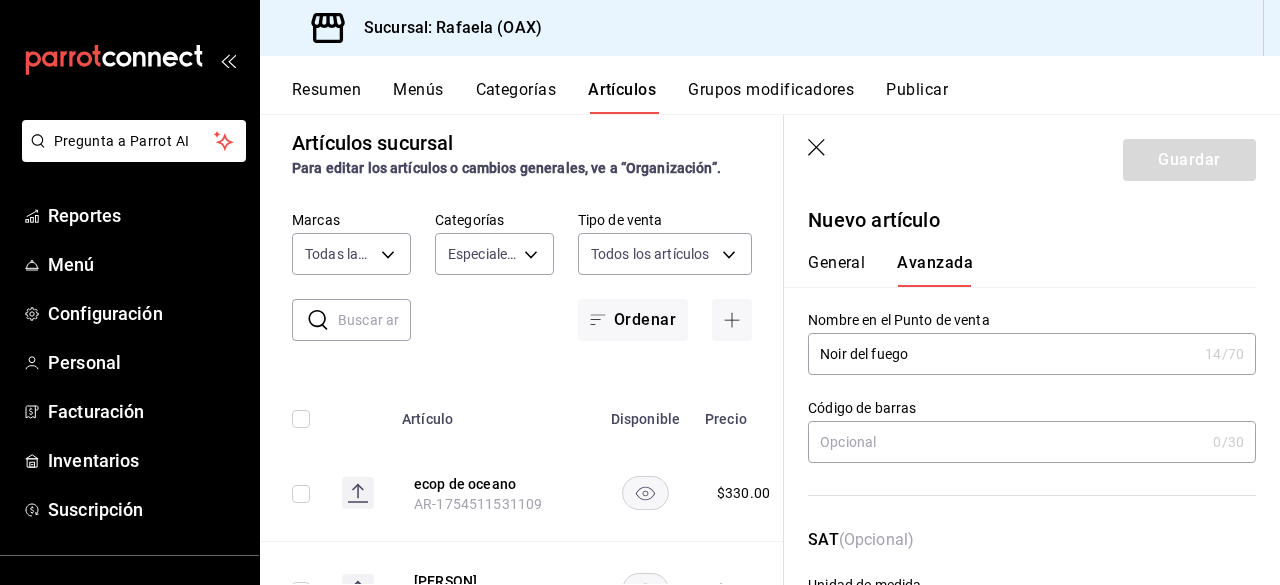 click on "General" at bounding box center (836, 270) 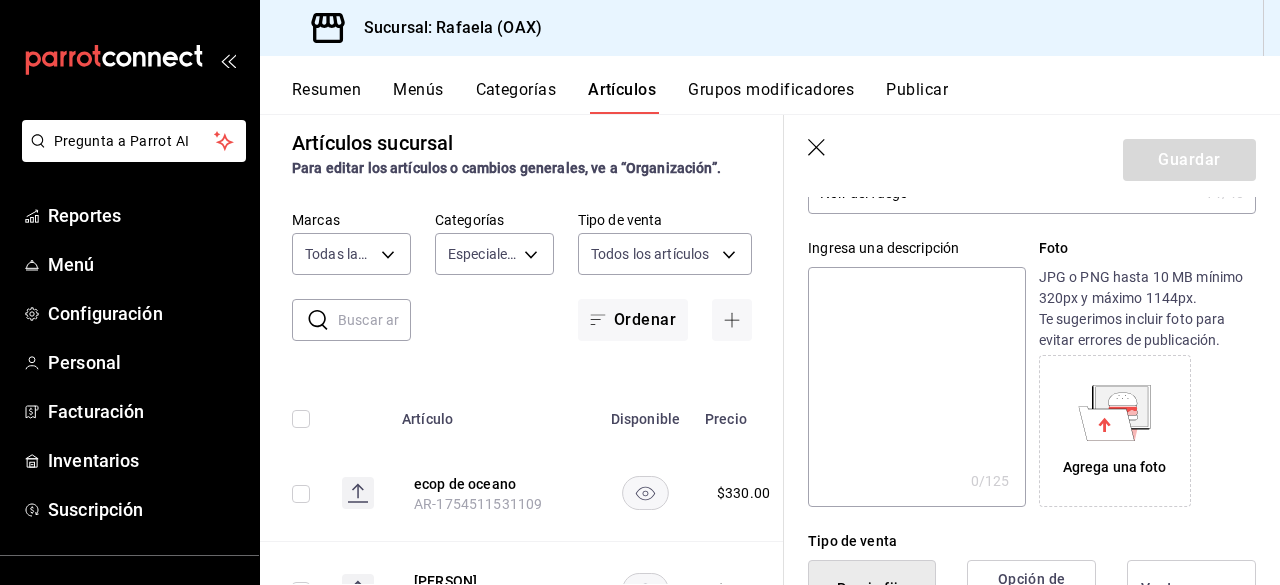 scroll, scrollTop: 305, scrollLeft: 0, axis: vertical 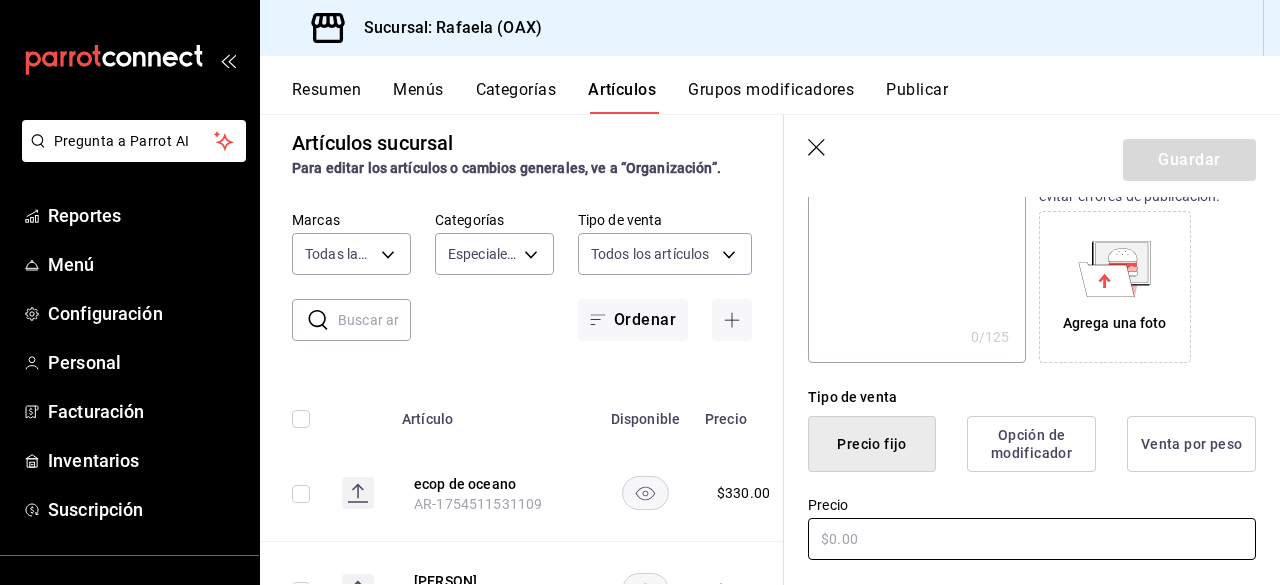 click at bounding box center (1032, 539) 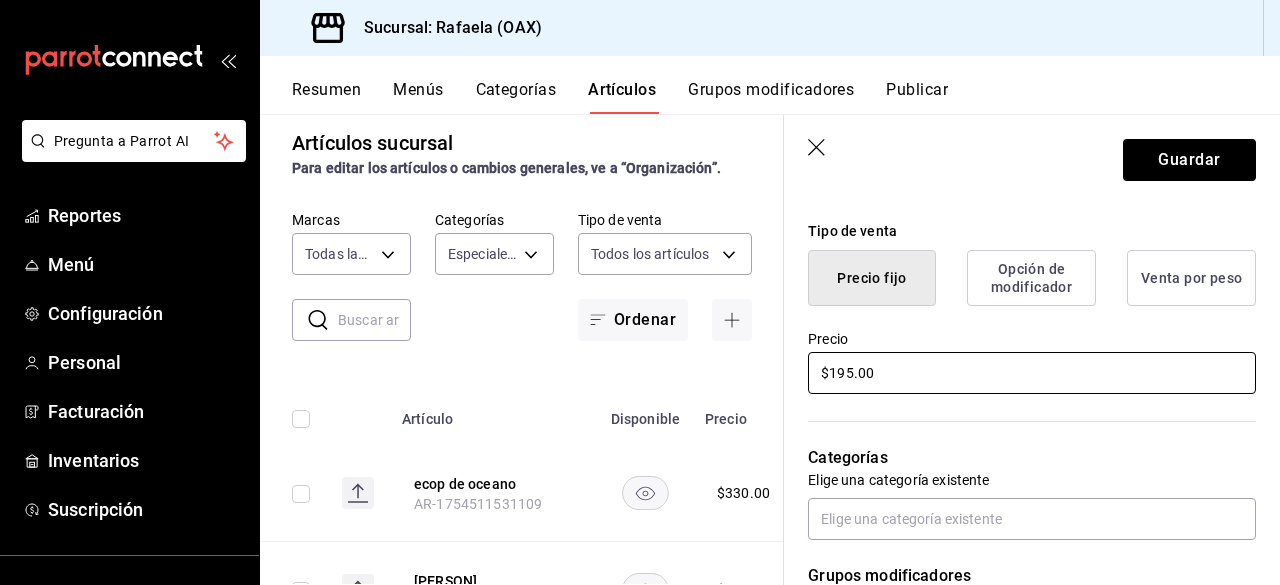 scroll, scrollTop: 582, scrollLeft: 0, axis: vertical 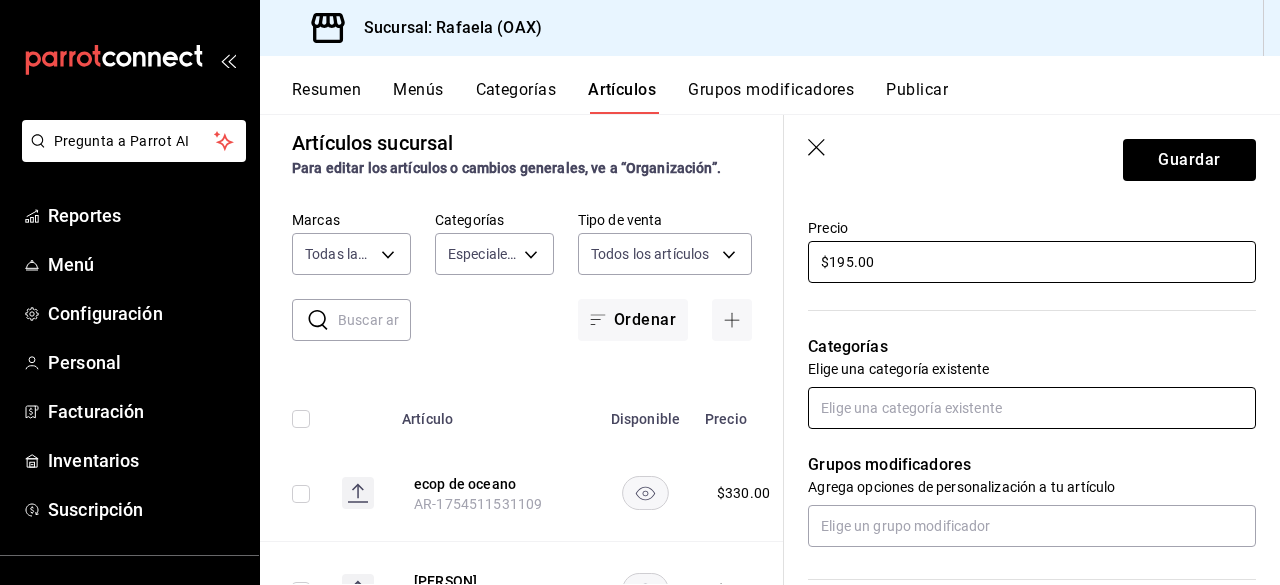 type on "$195.00" 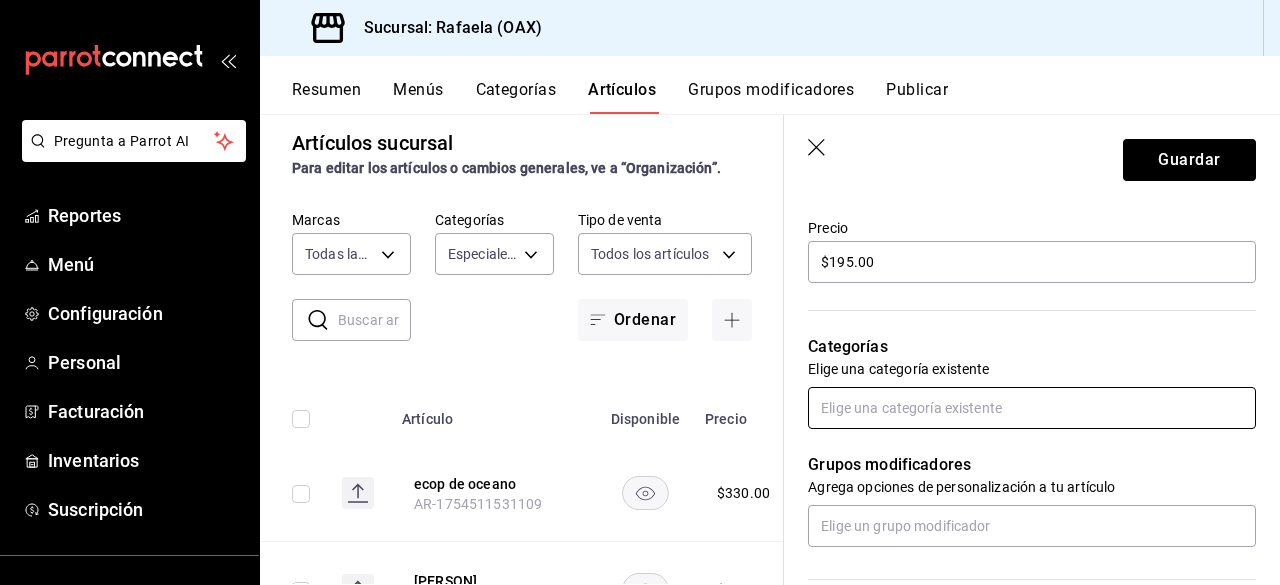 click at bounding box center [1032, 408] 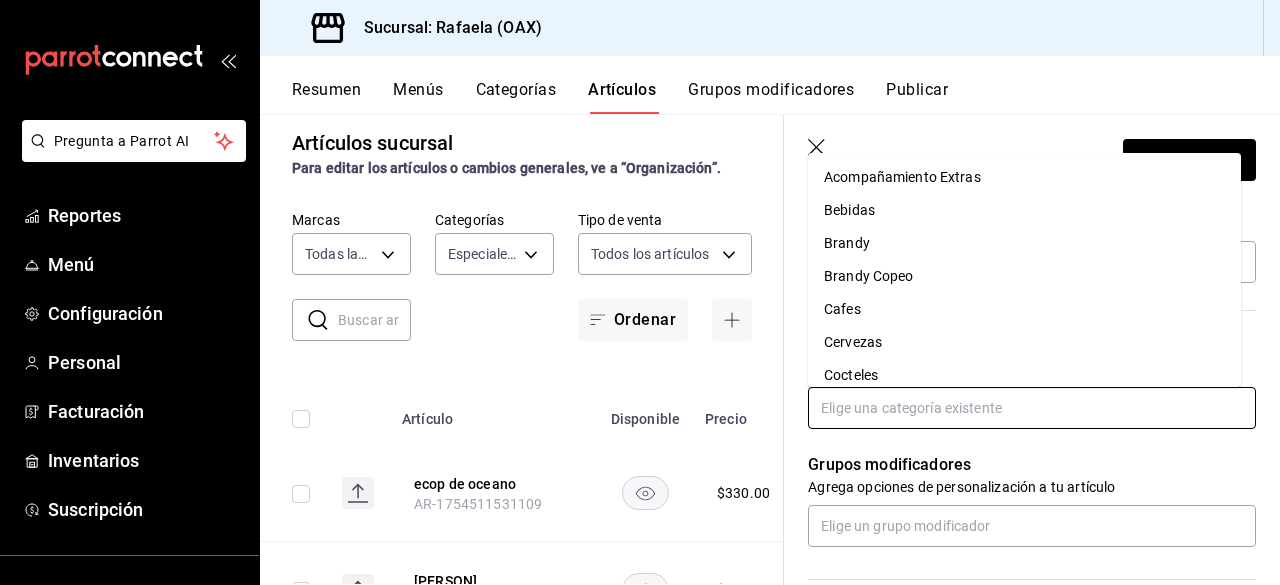 type on "h" 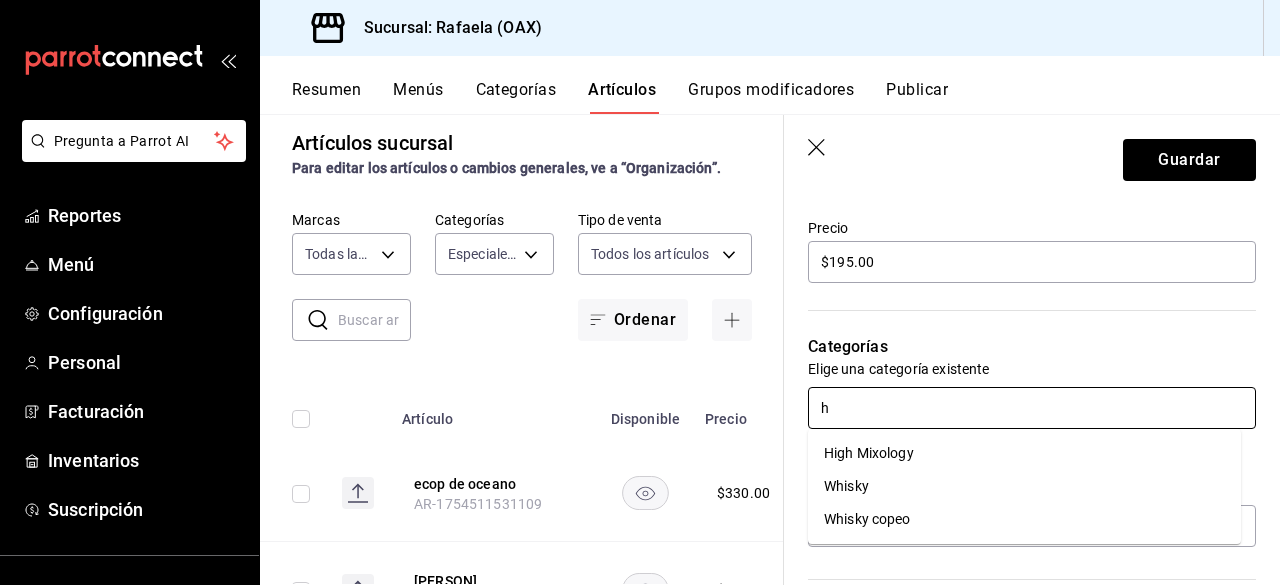 click on "High Mixology" at bounding box center (1024, 453) 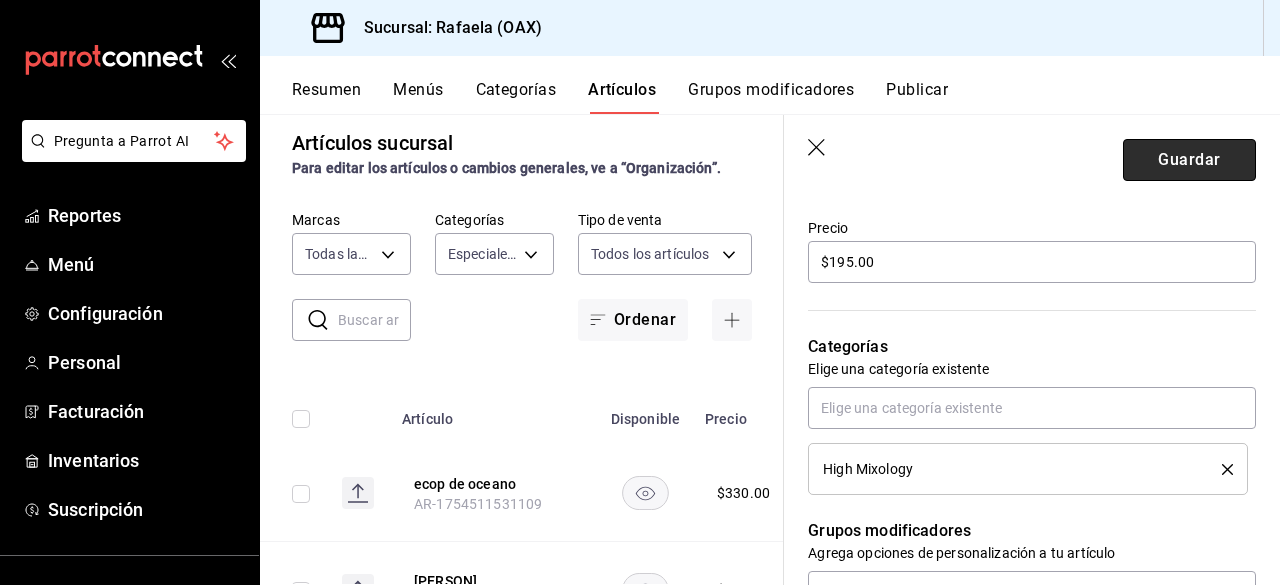 click on "Guardar" at bounding box center [1189, 160] 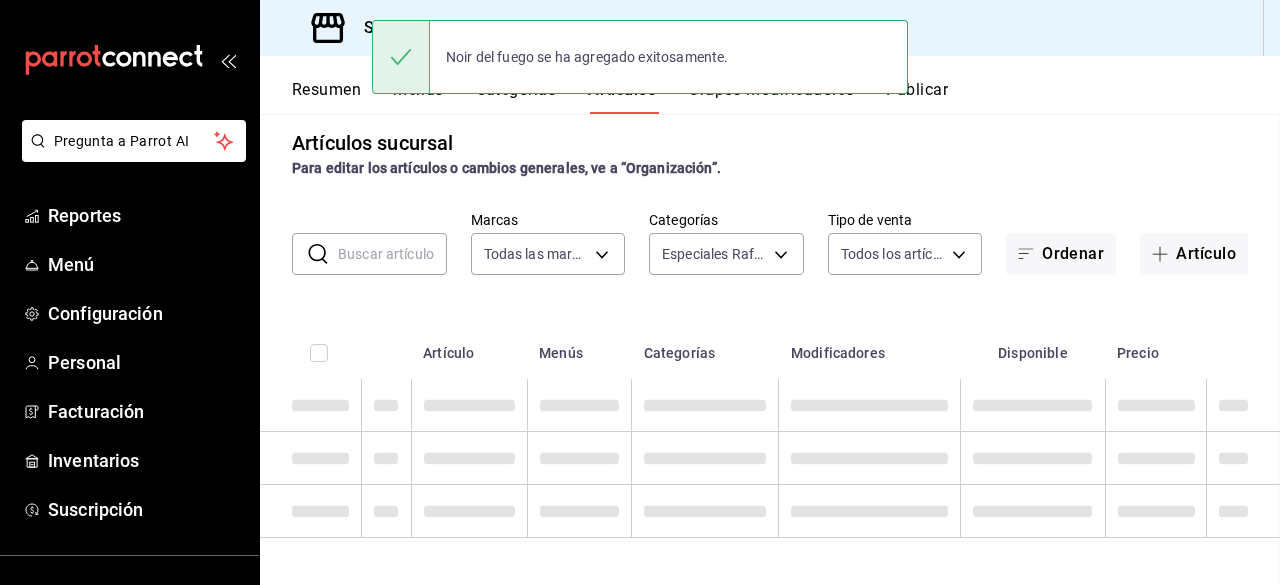 scroll, scrollTop: 0, scrollLeft: 0, axis: both 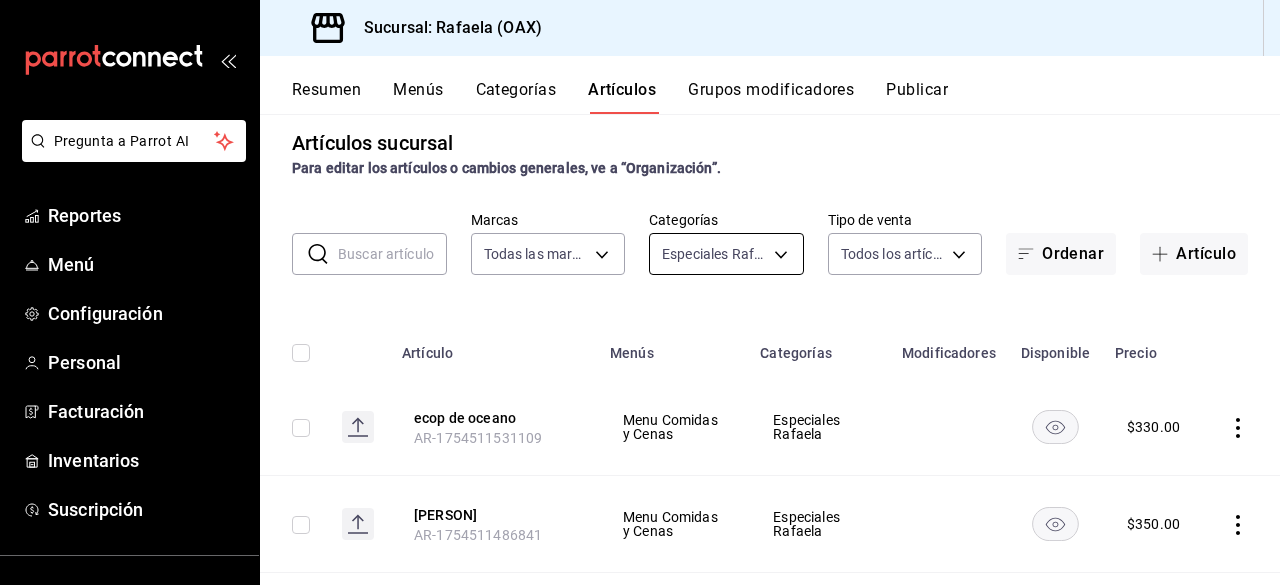 click on "Especiales Rafaela, kids Especiales Rafaela $ 330.00 Rafaela AR-1754511486841 Especiales Rafaela $ 350.00 Flame Burger AR-1750304220770 Especiales Rafaela burger $ 390.00 Filete en verde silvestre AR-1749345069142 Especiales Rafaela $ 300.00 Suprema de Pollo AR-1749344907364 $ 350.00 $ 495.00" at bounding box center [640, 292] 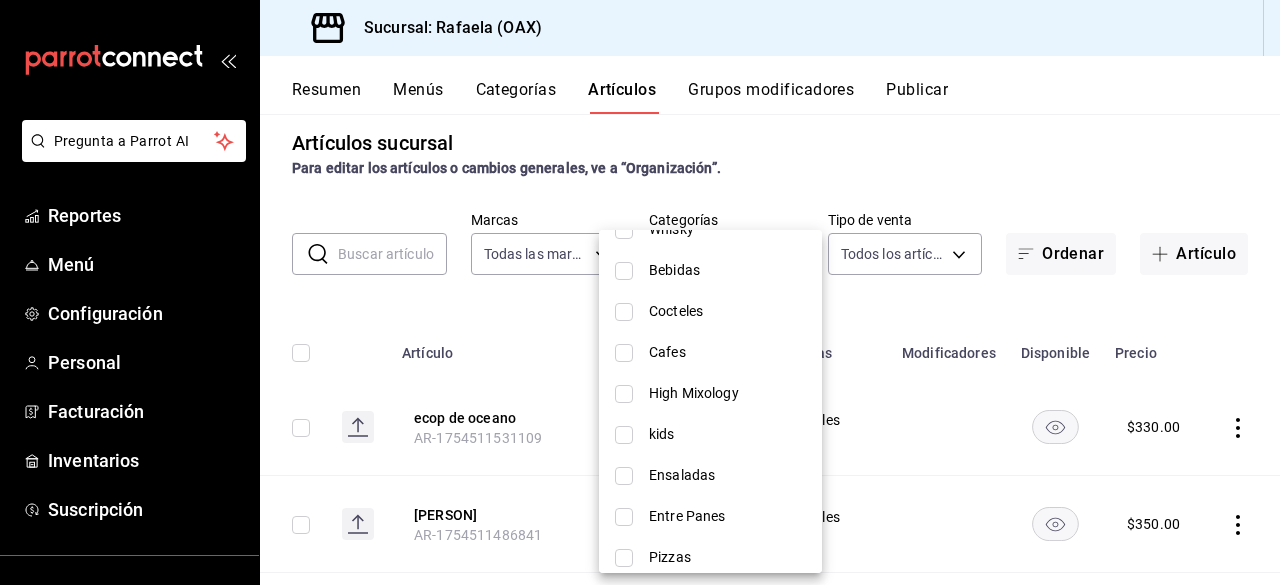 scroll, scrollTop: 1078, scrollLeft: 0, axis: vertical 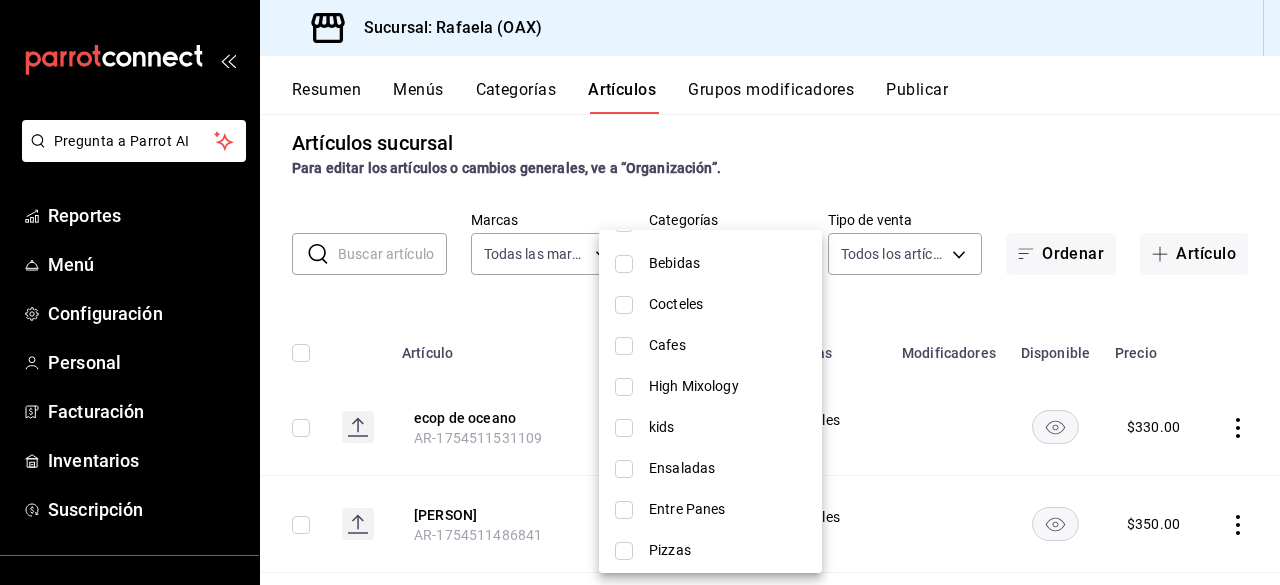 click on "kids" at bounding box center [710, 427] 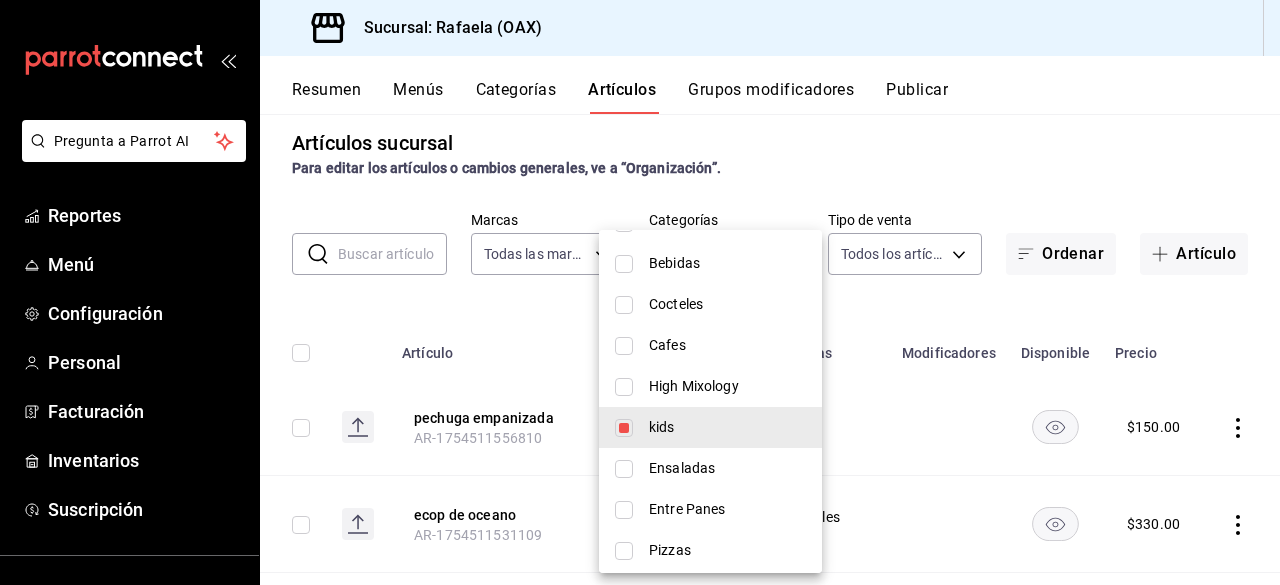 click at bounding box center [640, 292] 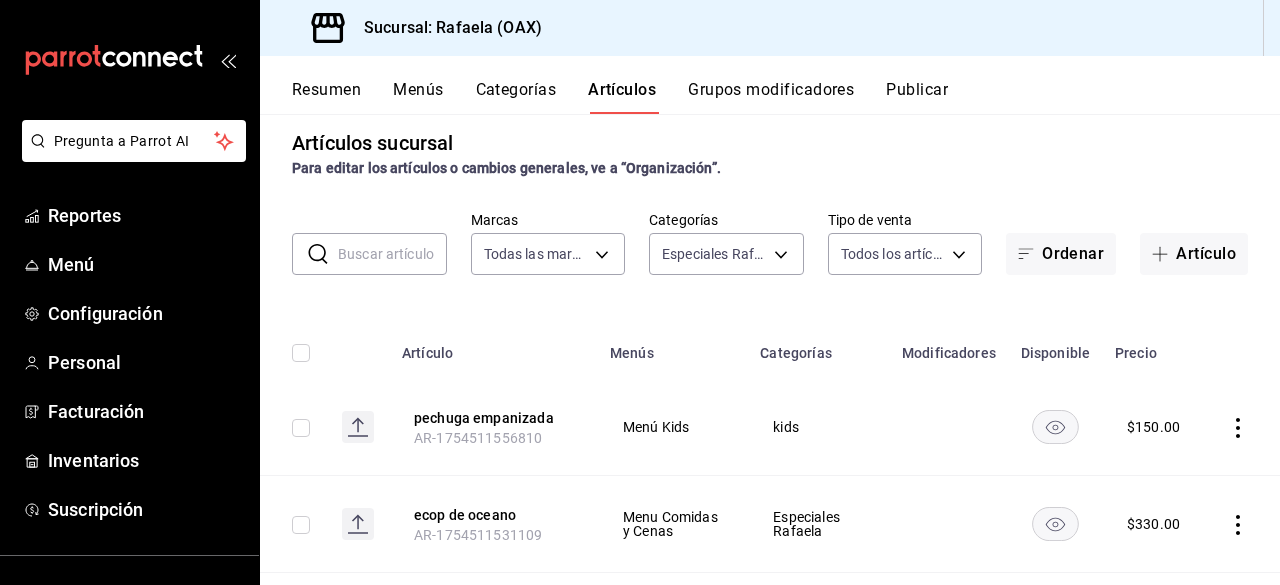 click on "Publicar" at bounding box center [917, 97] 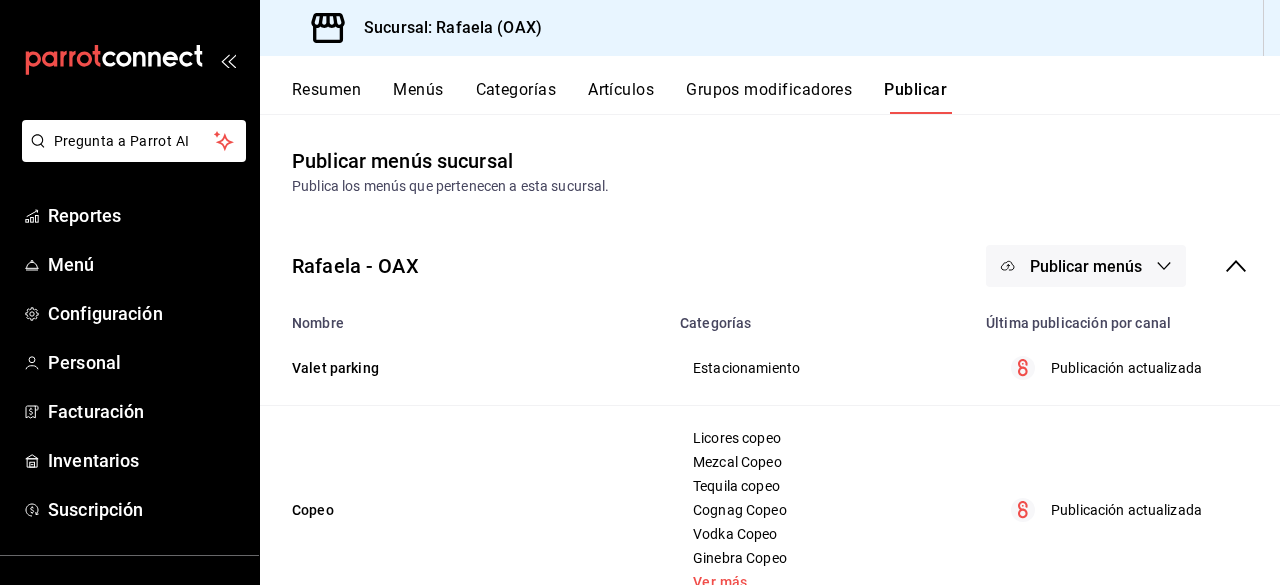 click on "Publicar menús" at bounding box center [1086, 266] 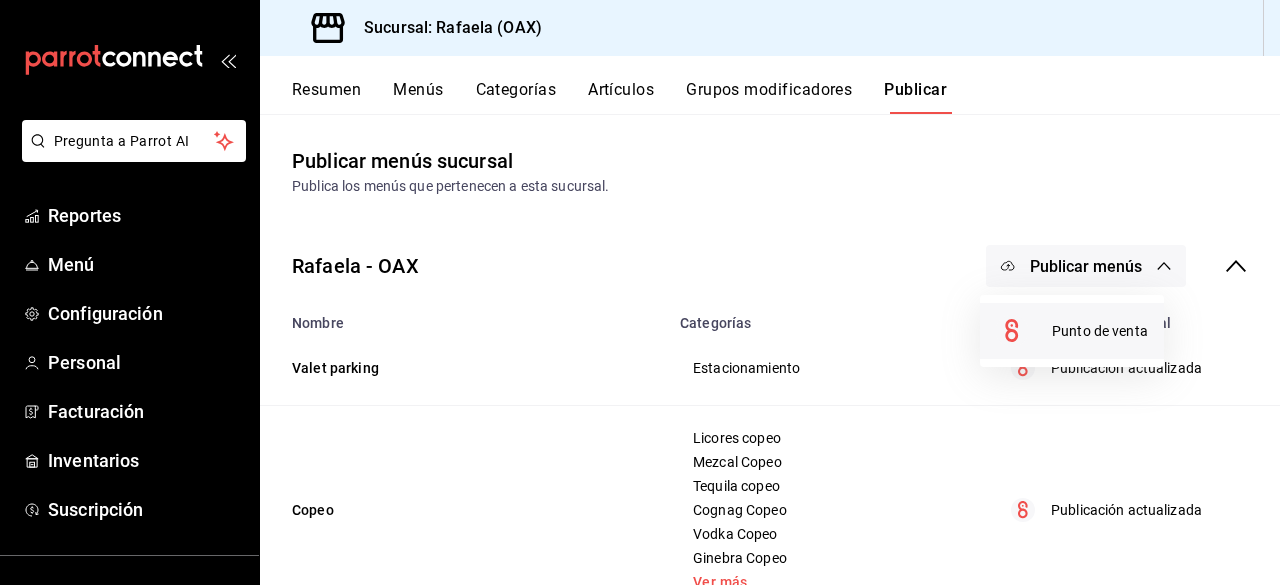 click on "Punto de venta" at bounding box center (1100, 331) 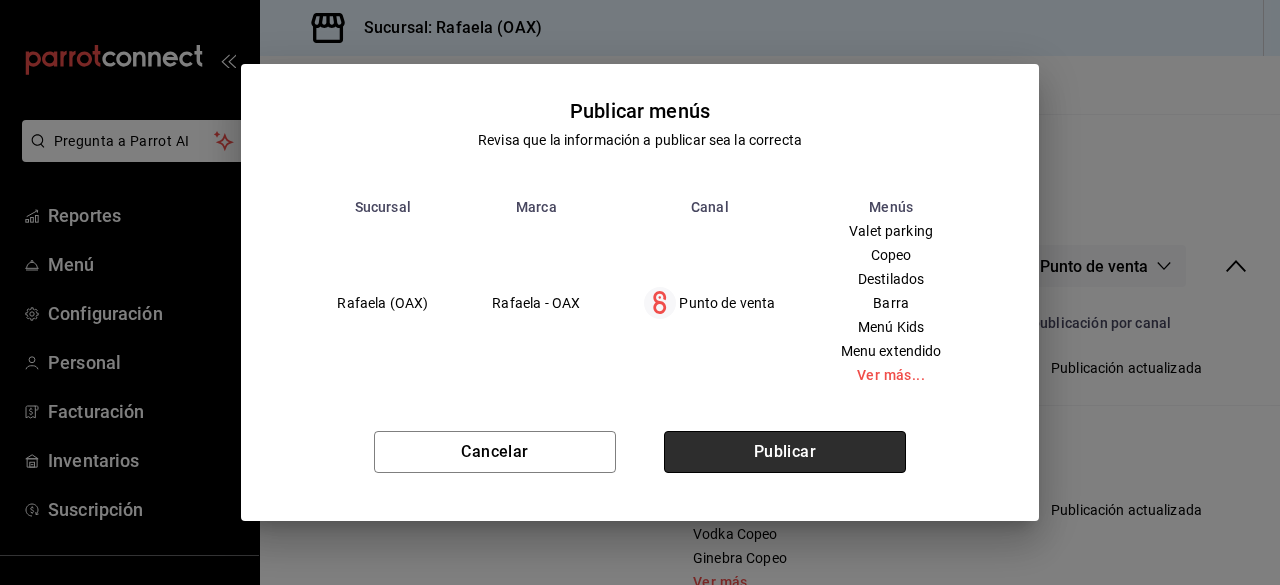 click on "Publicar" at bounding box center [785, 452] 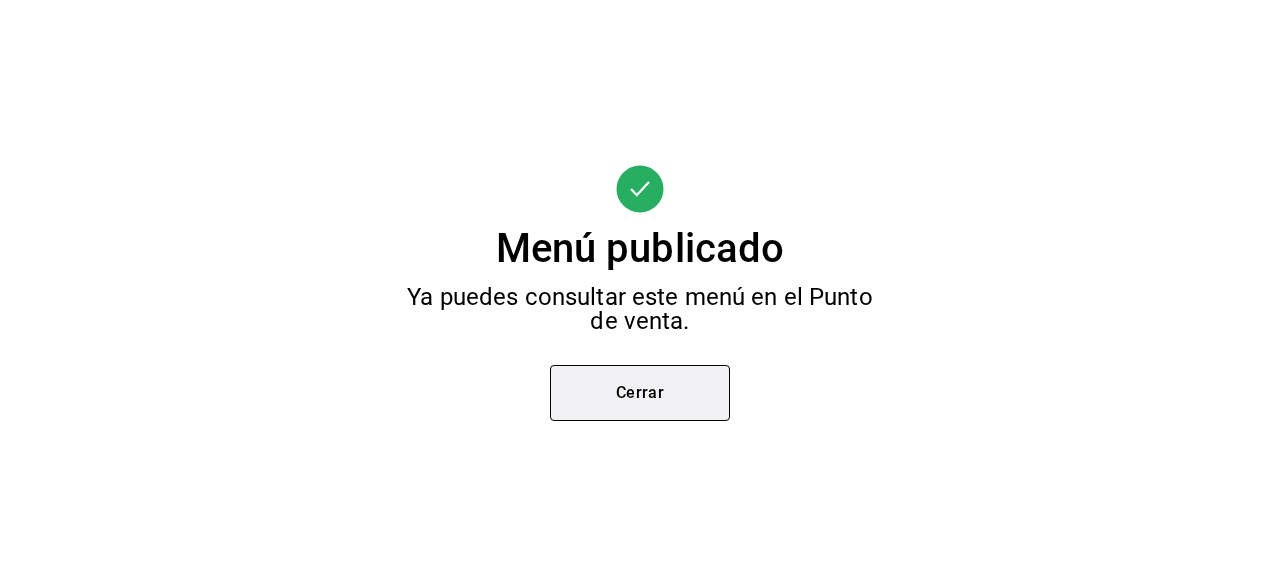click on "Cerrar" at bounding box center (640, 393) 